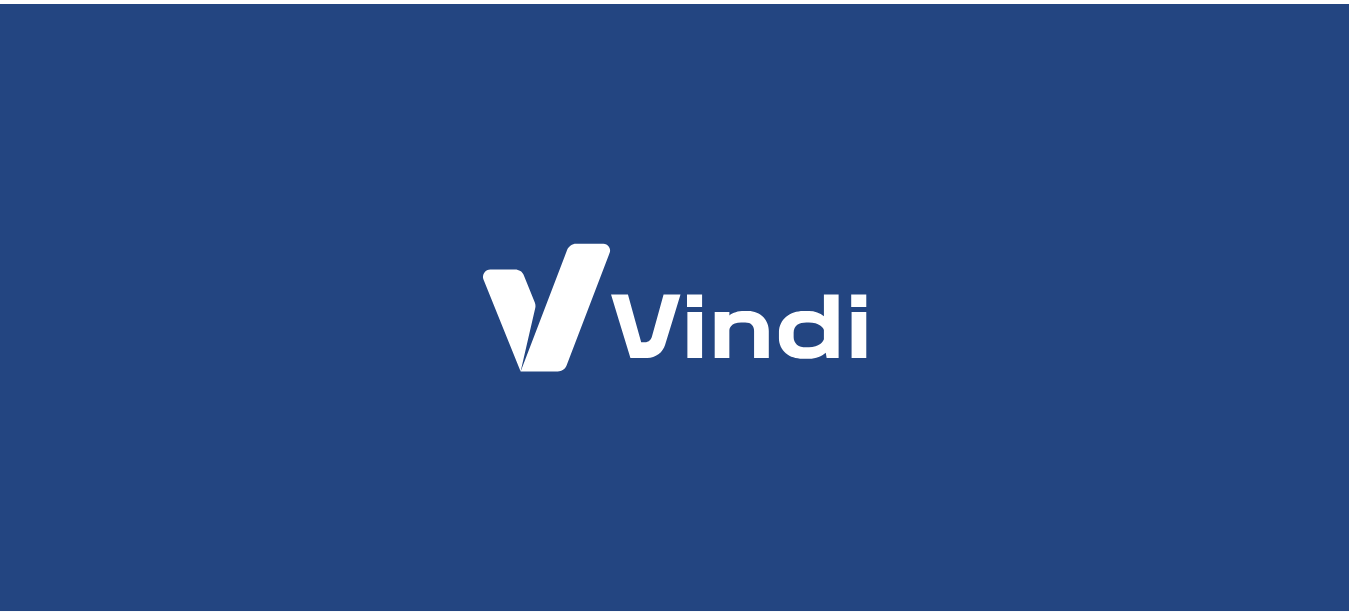 scroll, scrollTop: 0, scrollLeft: 0, axis: both 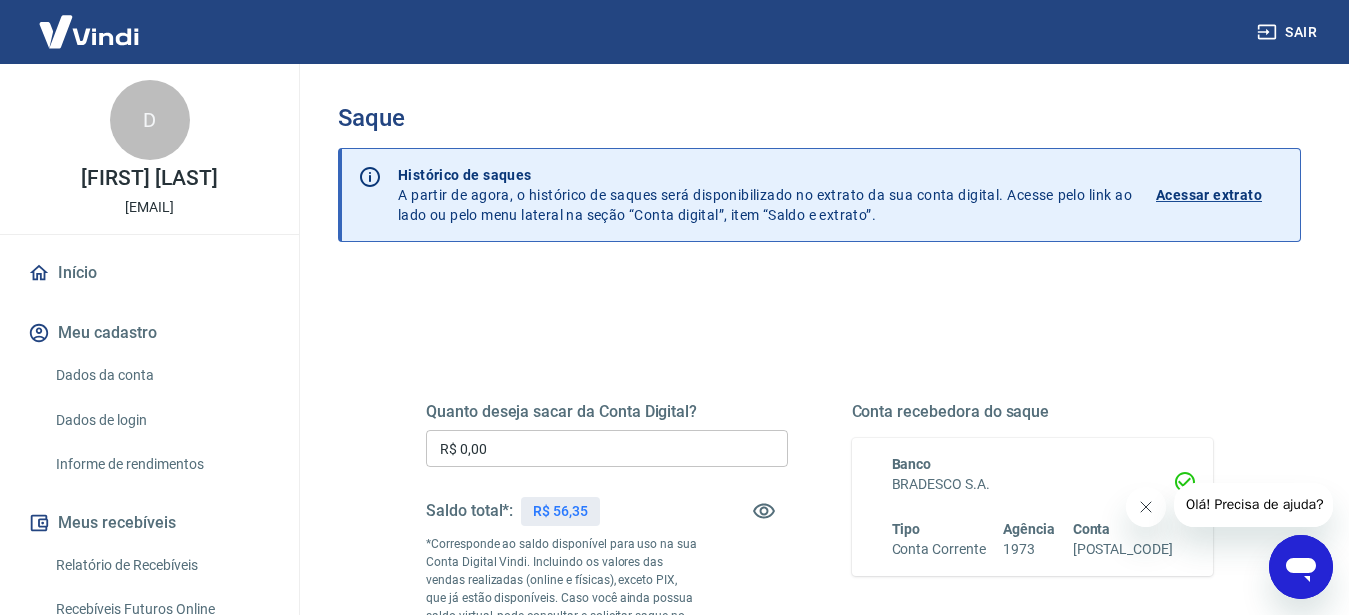 click at bounding box center [89, 31] 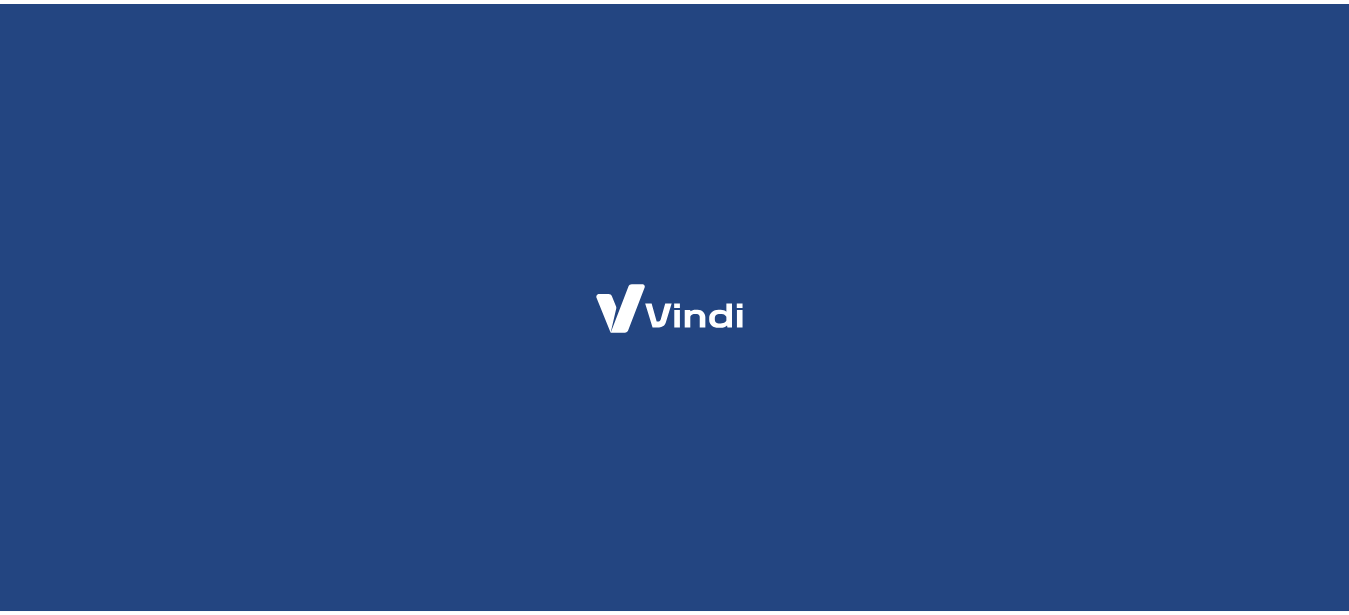 scroll, scrollTop: 0, scrollLeft: 0, axis: both 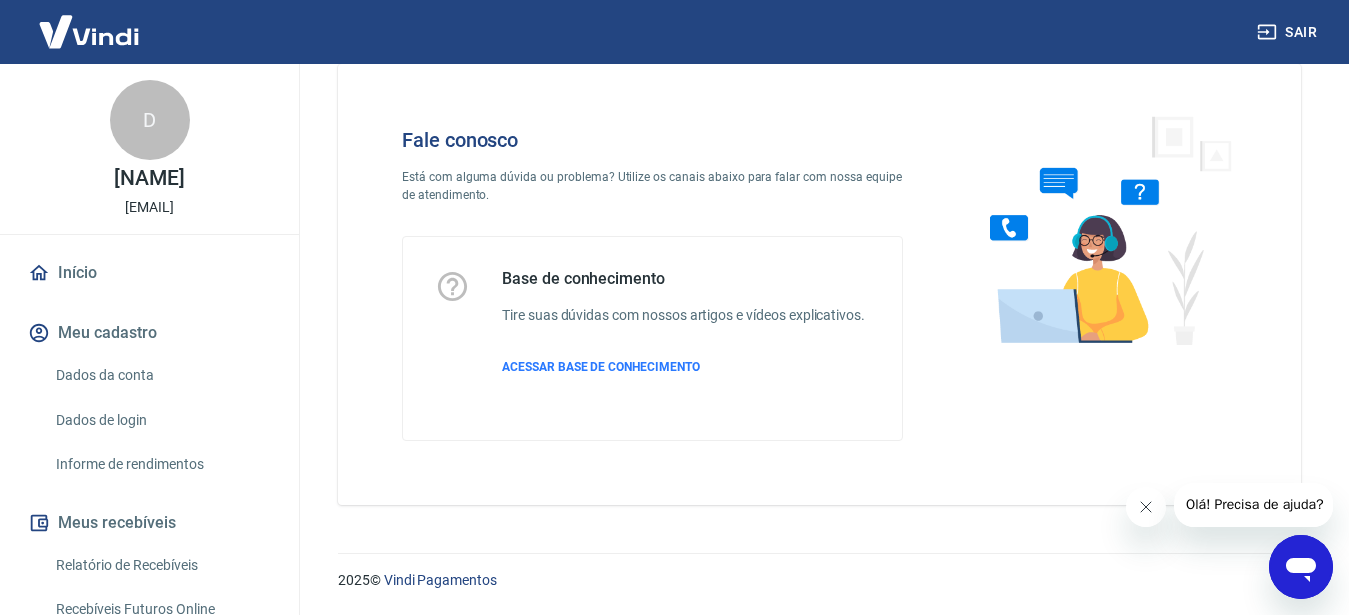 click at bounding box center (1301, 567) 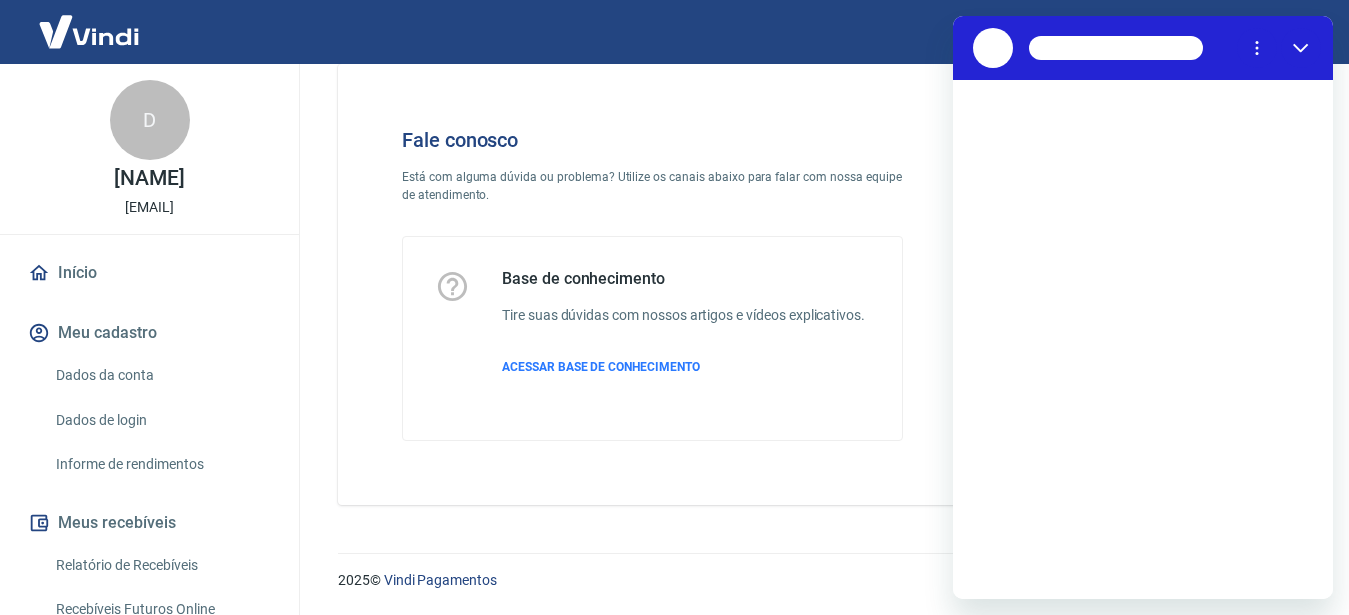 scroll, scrollTop: 0, scrollLeft: 0, axis: both 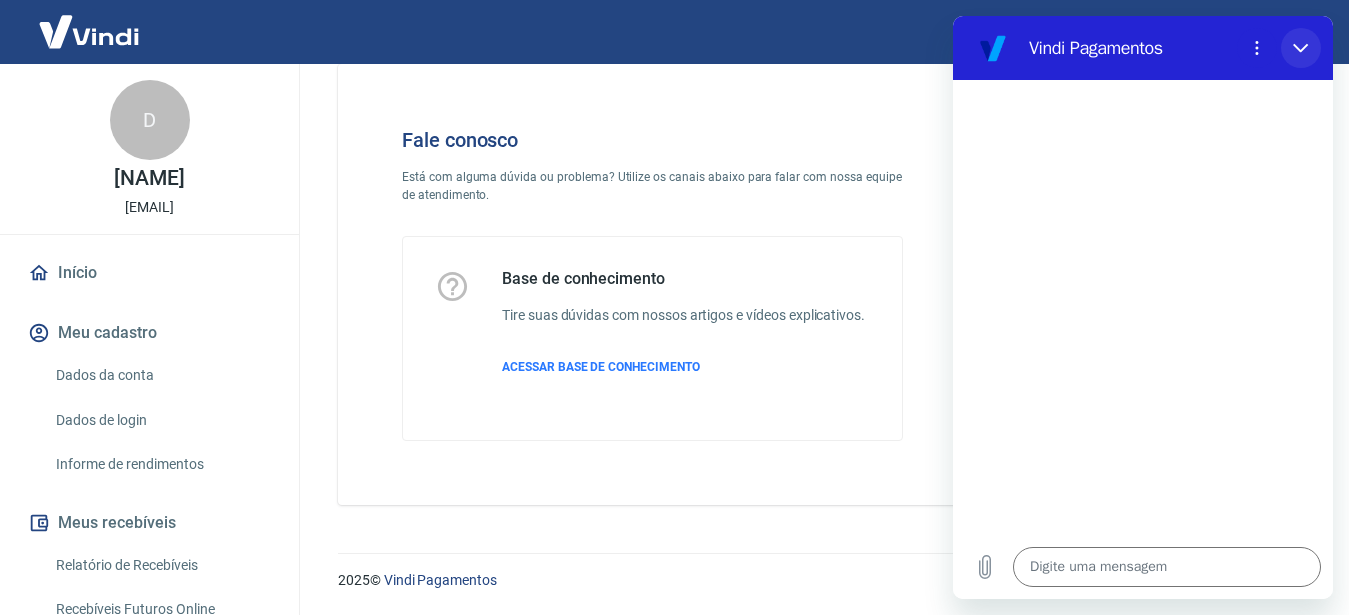 click 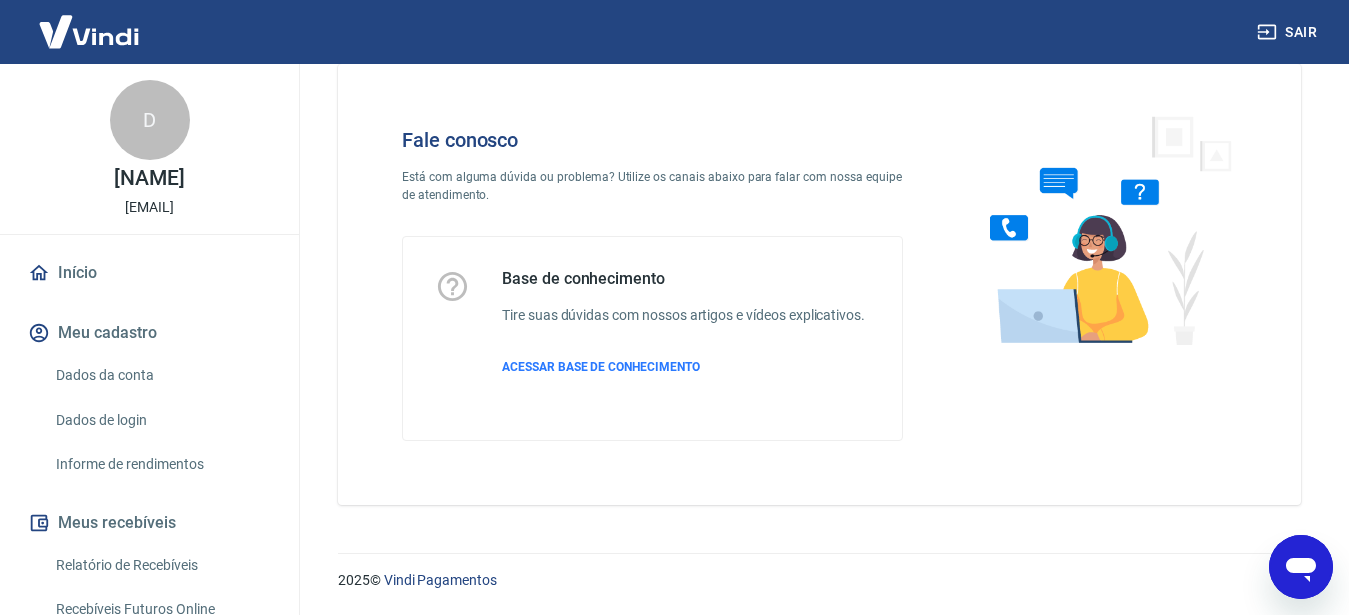 click 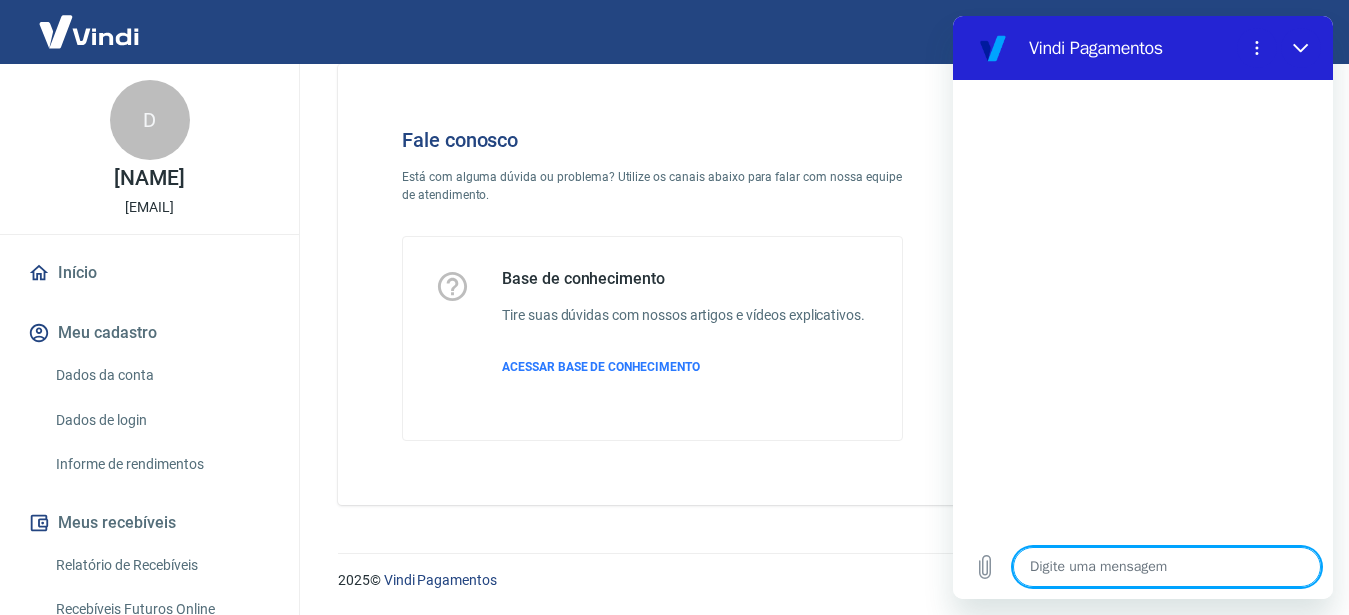 click at bounding box center (1167, 567) 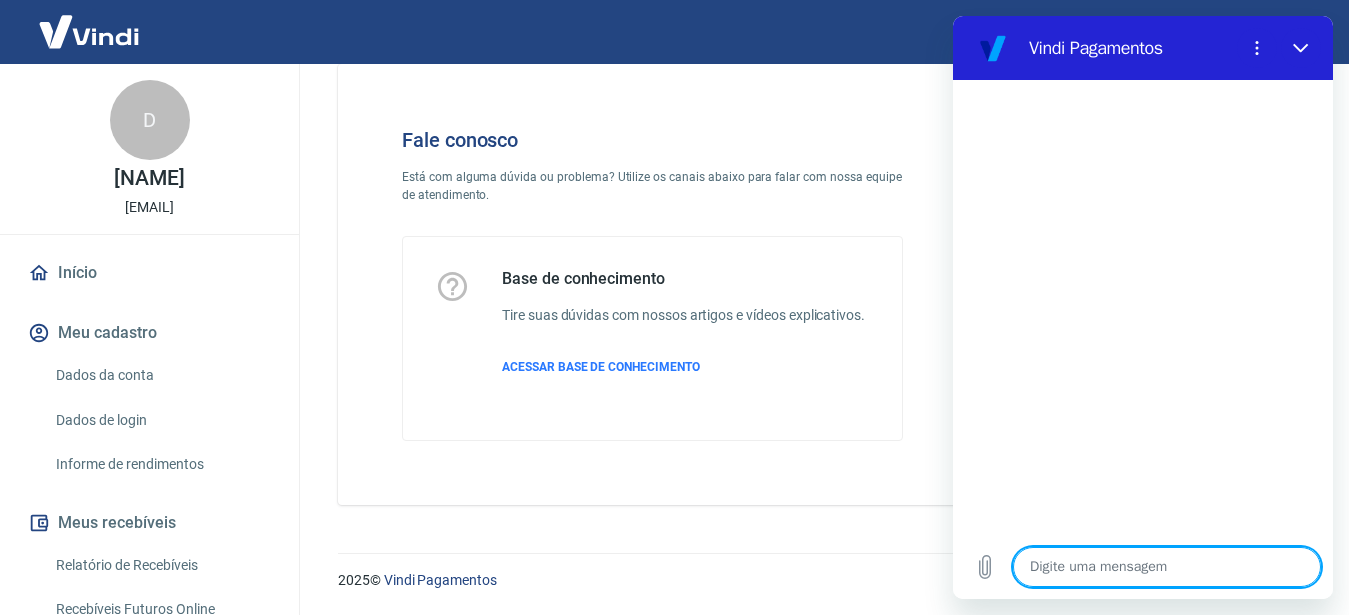 type on "N" 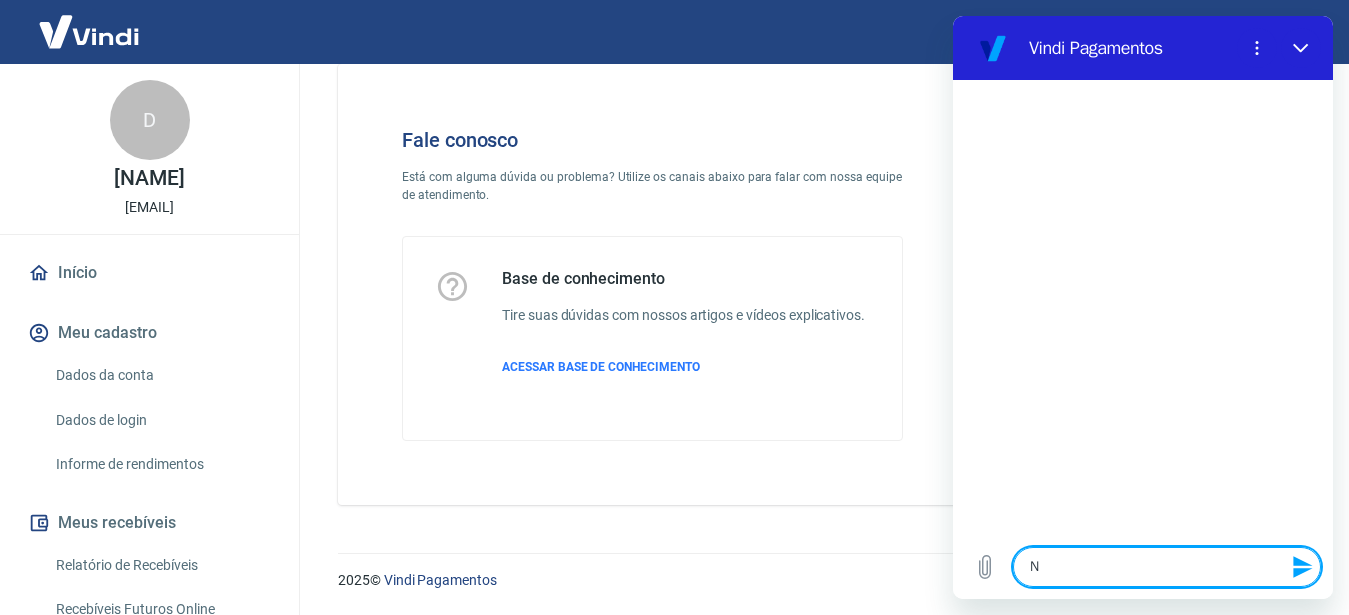 type 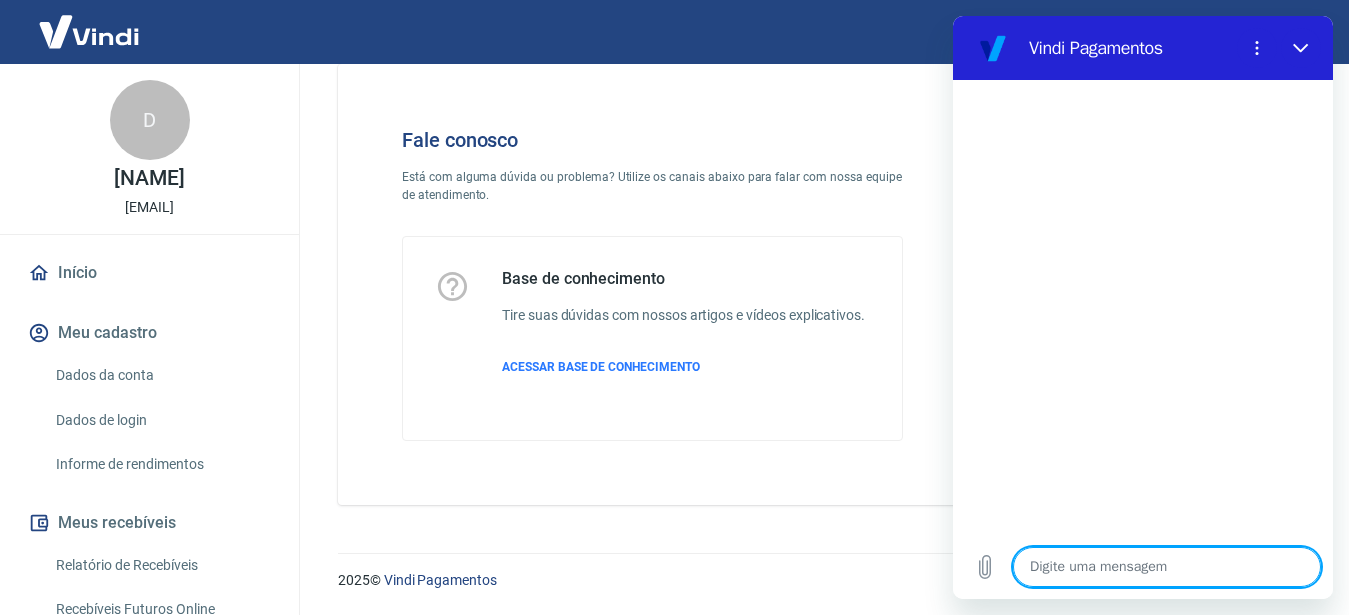 type on "A" 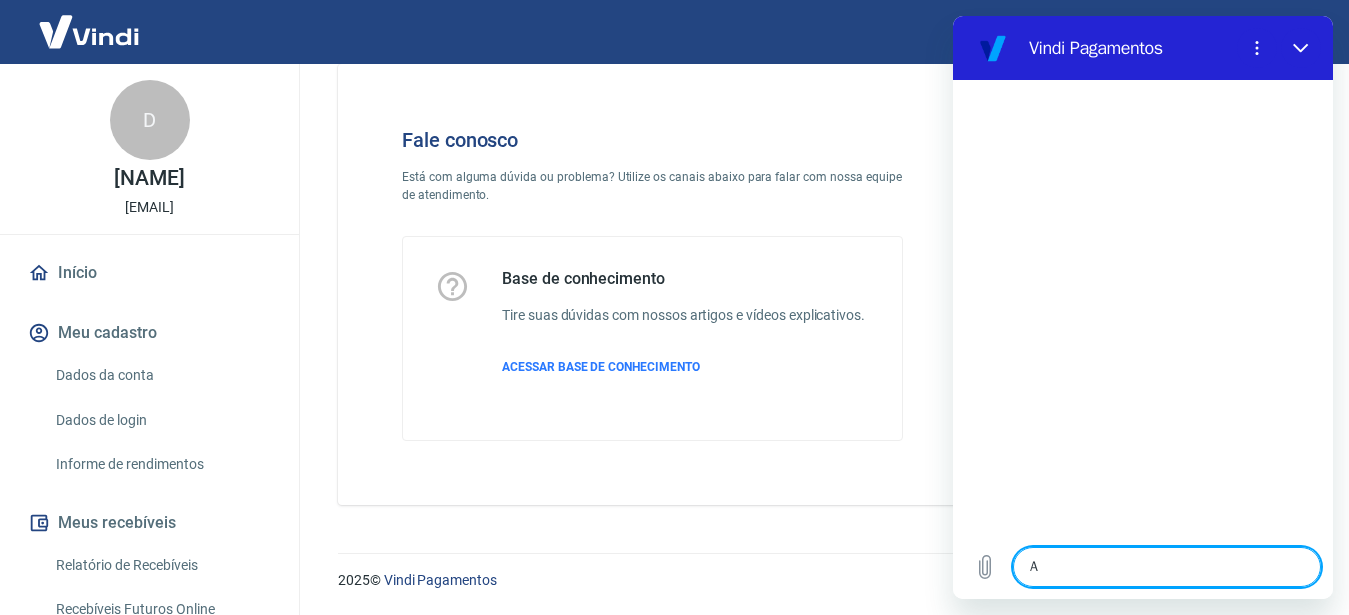 type on "Al" 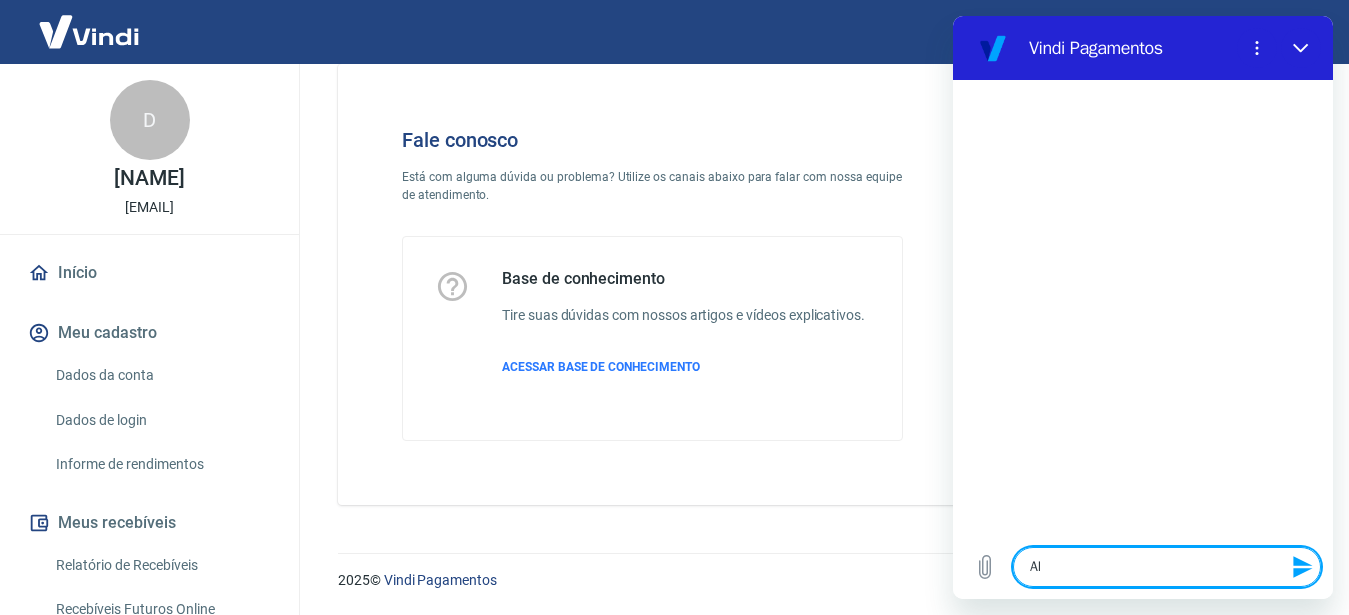 type on "Alg" 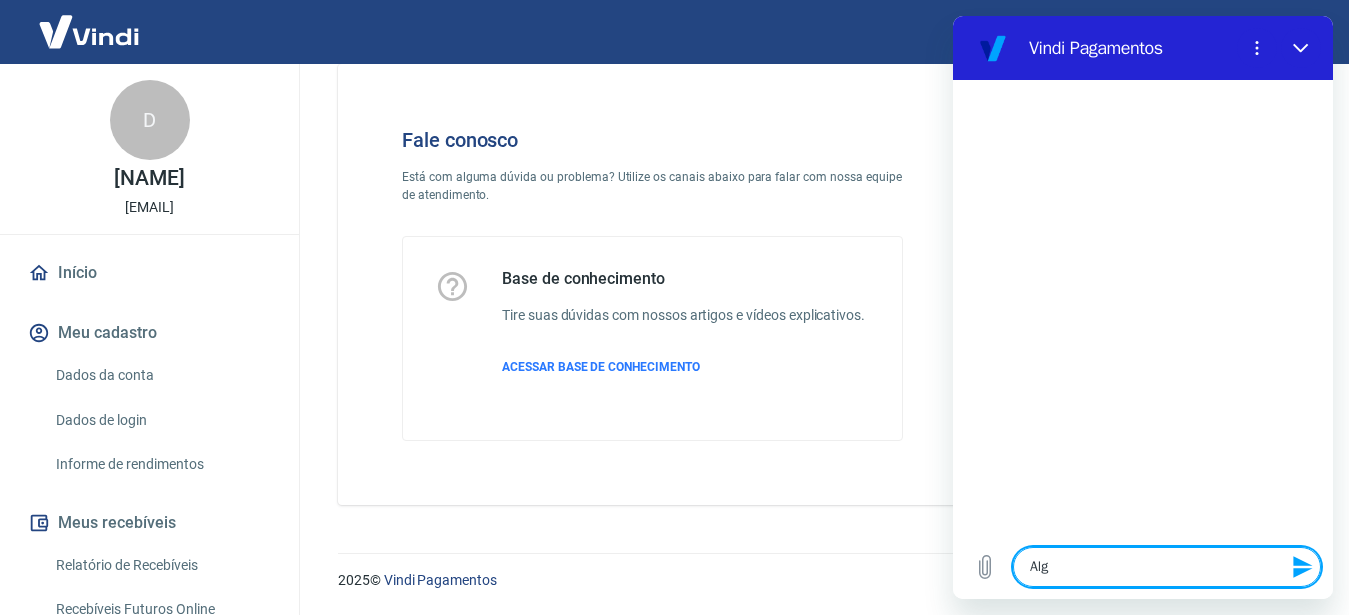 type on "Algu" 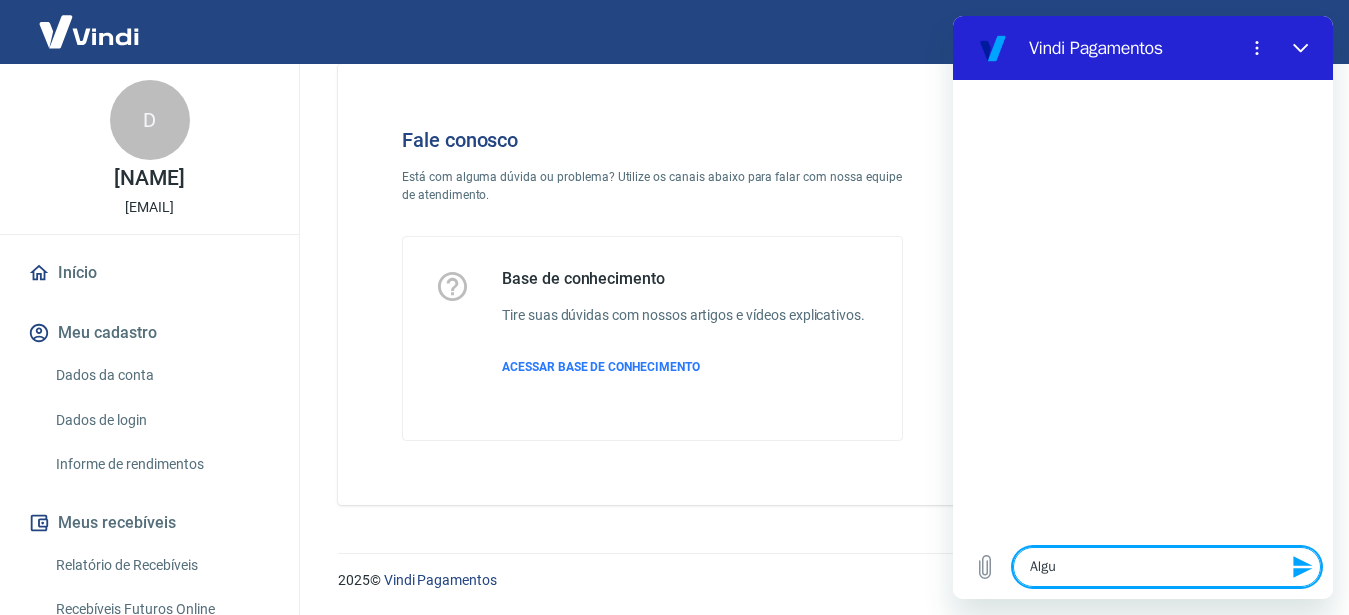 type on "Algun" 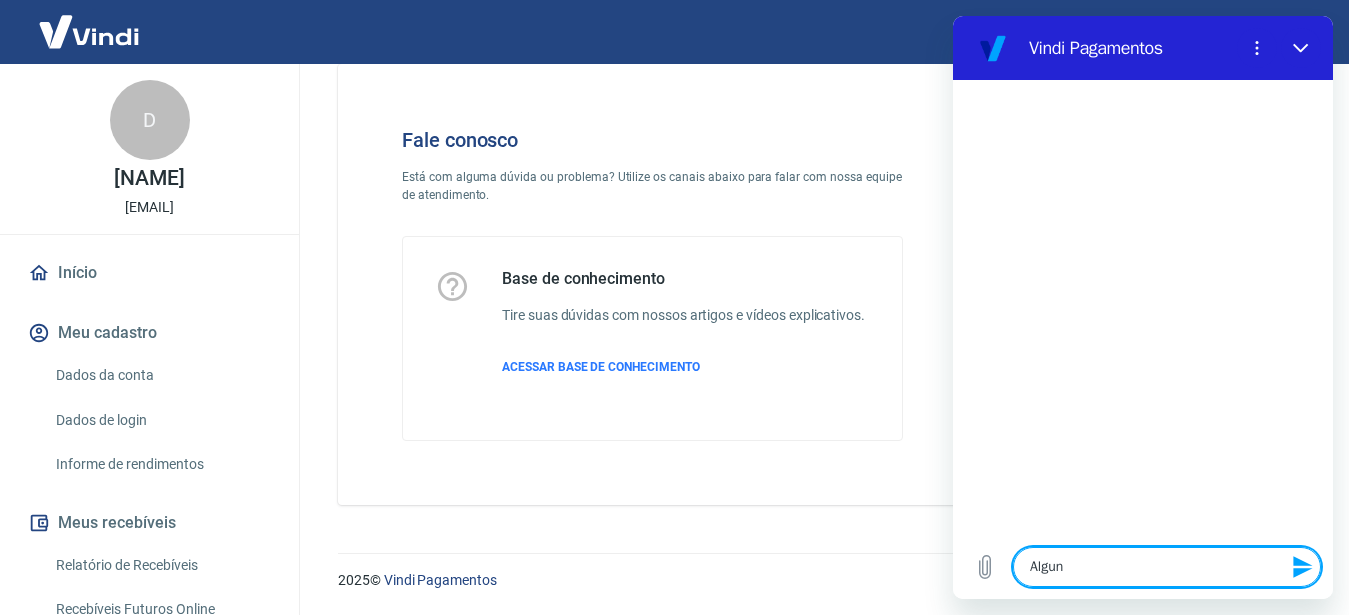 type on "Alguns" 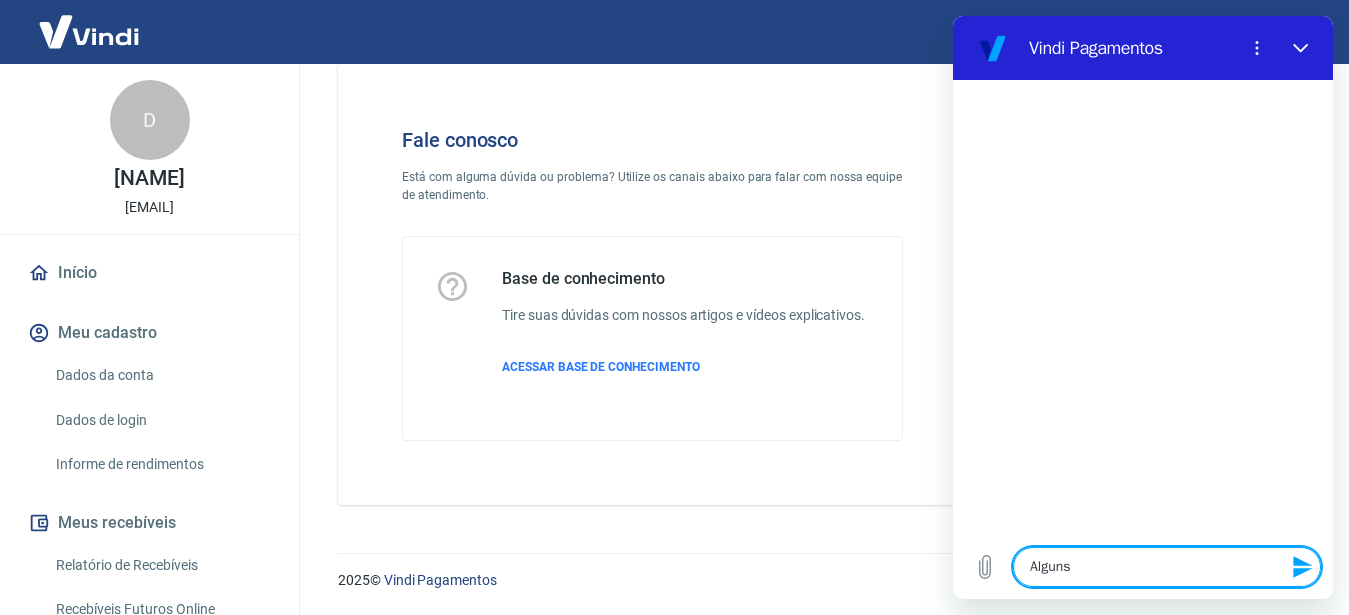 type on "Alguns" 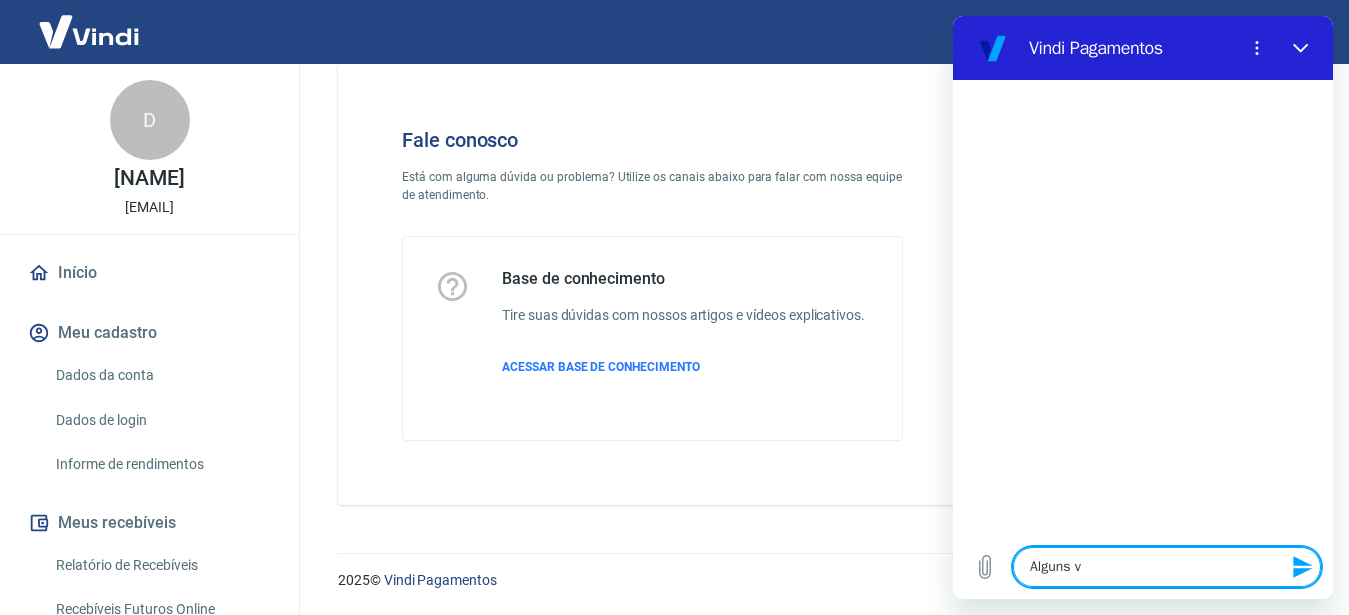 type on "Alguns va" 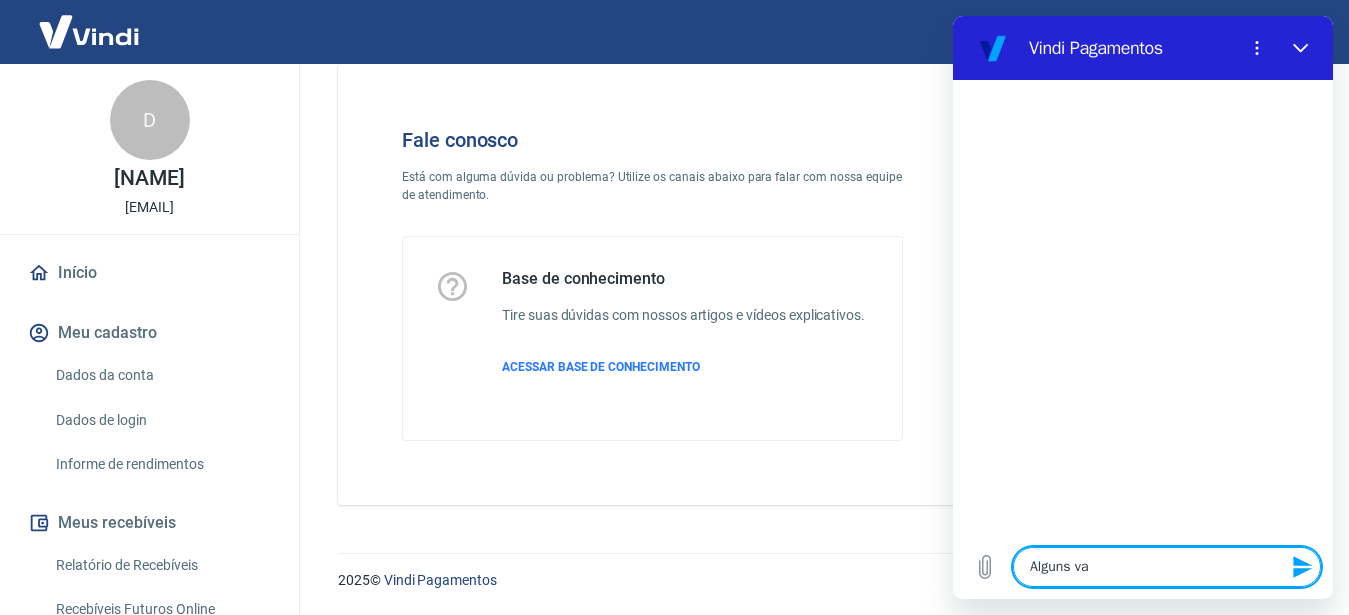 type on "Alguns val" 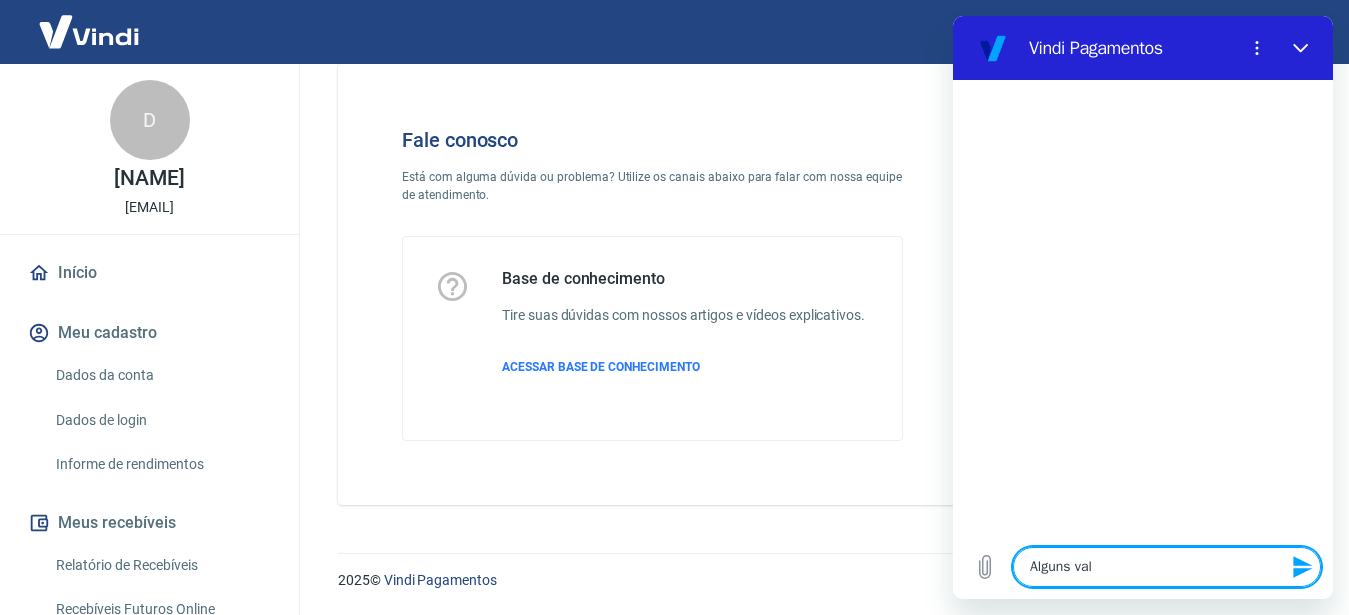 type on "Alguns valo" 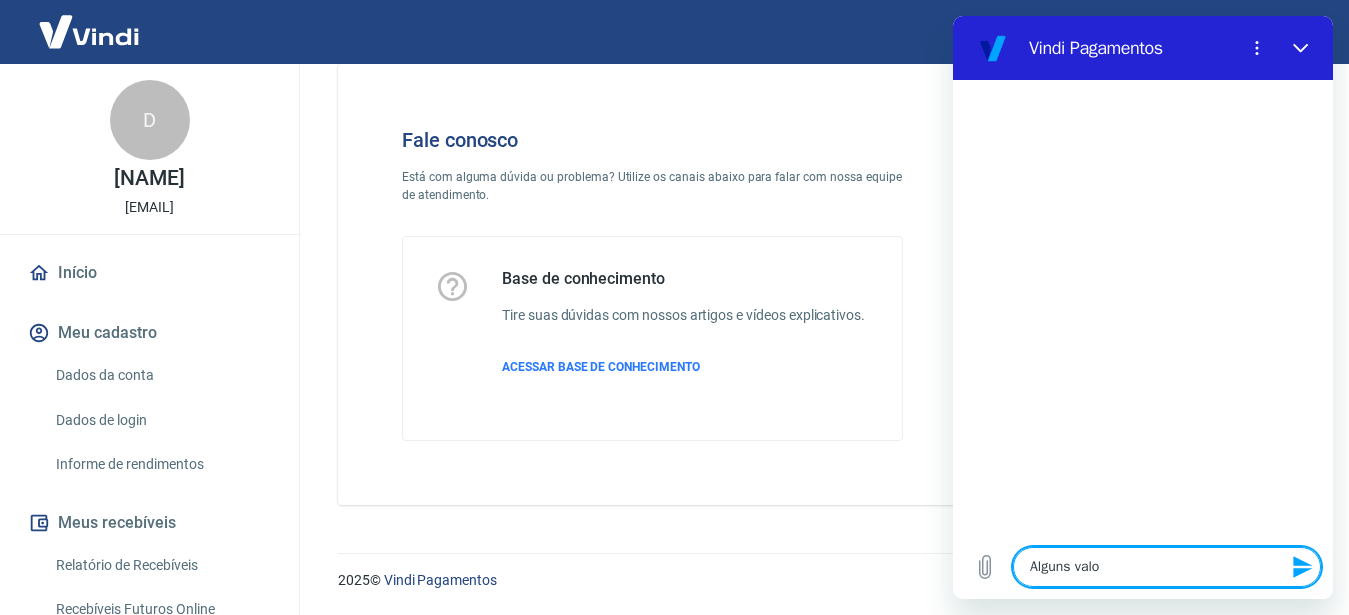 type on "Alguns valor" 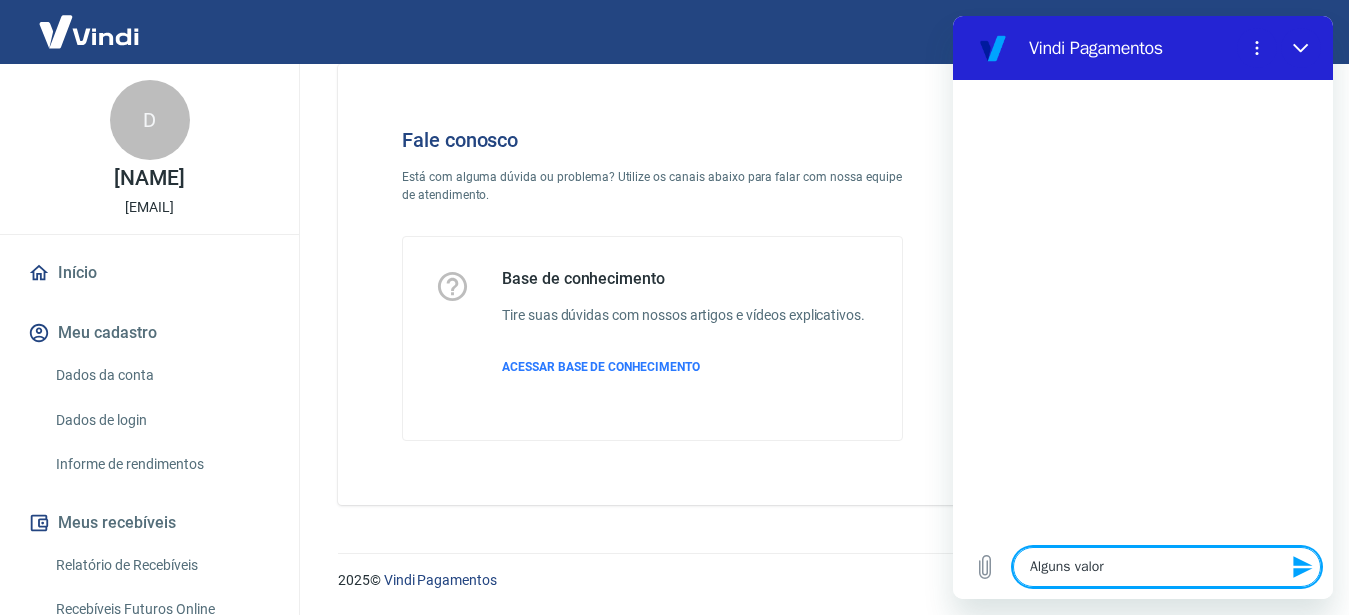 type on "Alguns valore" 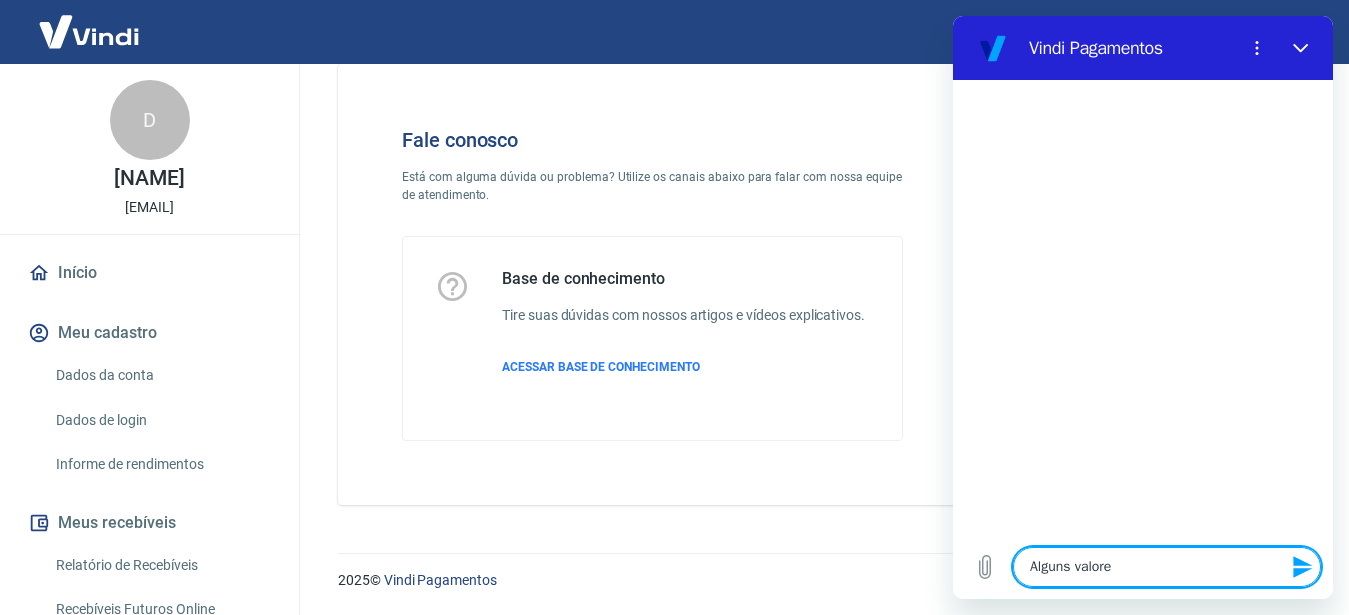 type on "Alguns valores" 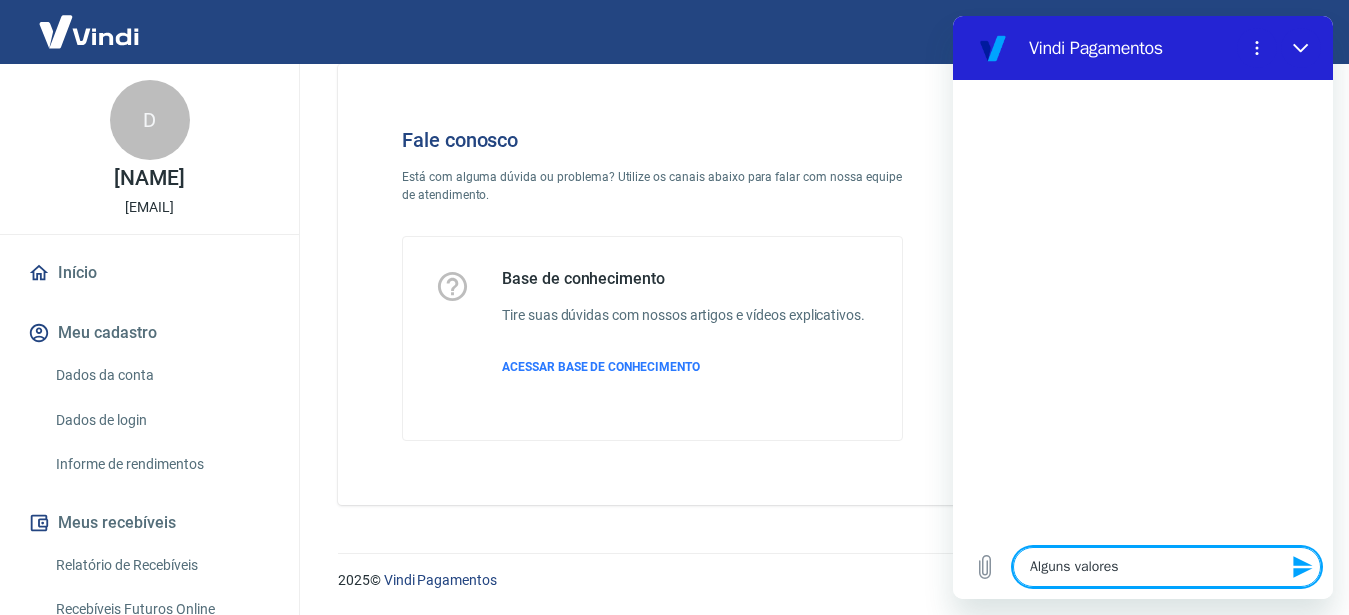 type on "Alguns valores" 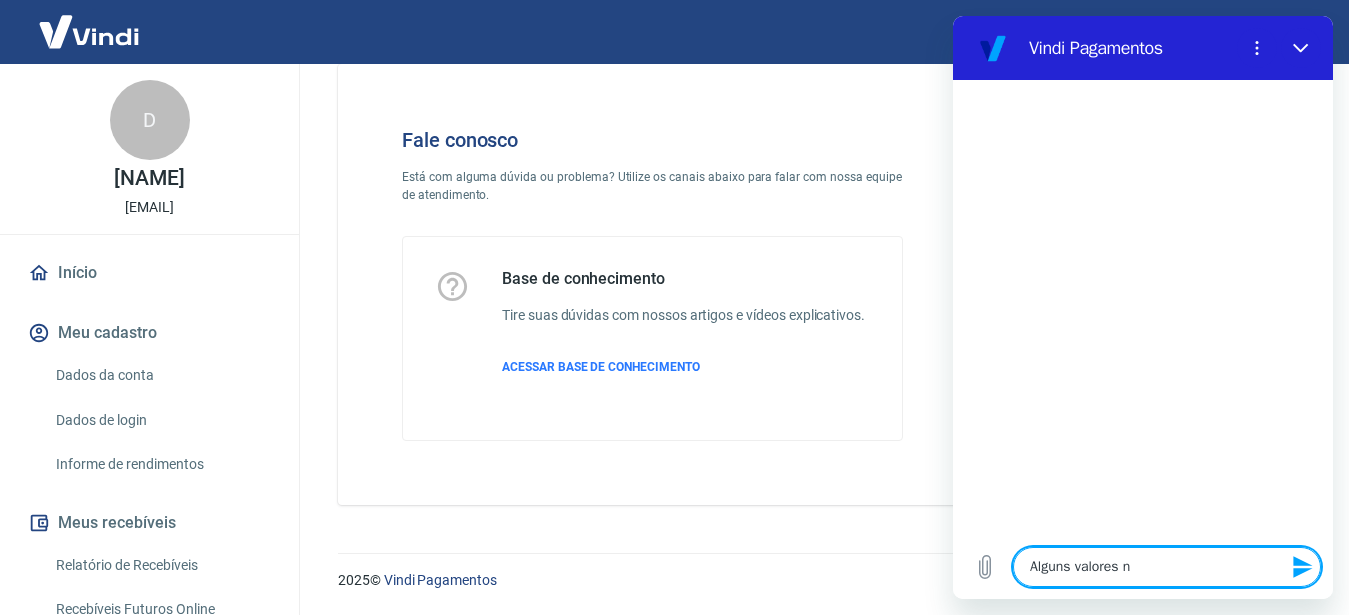 type on "Alguns valores nã" 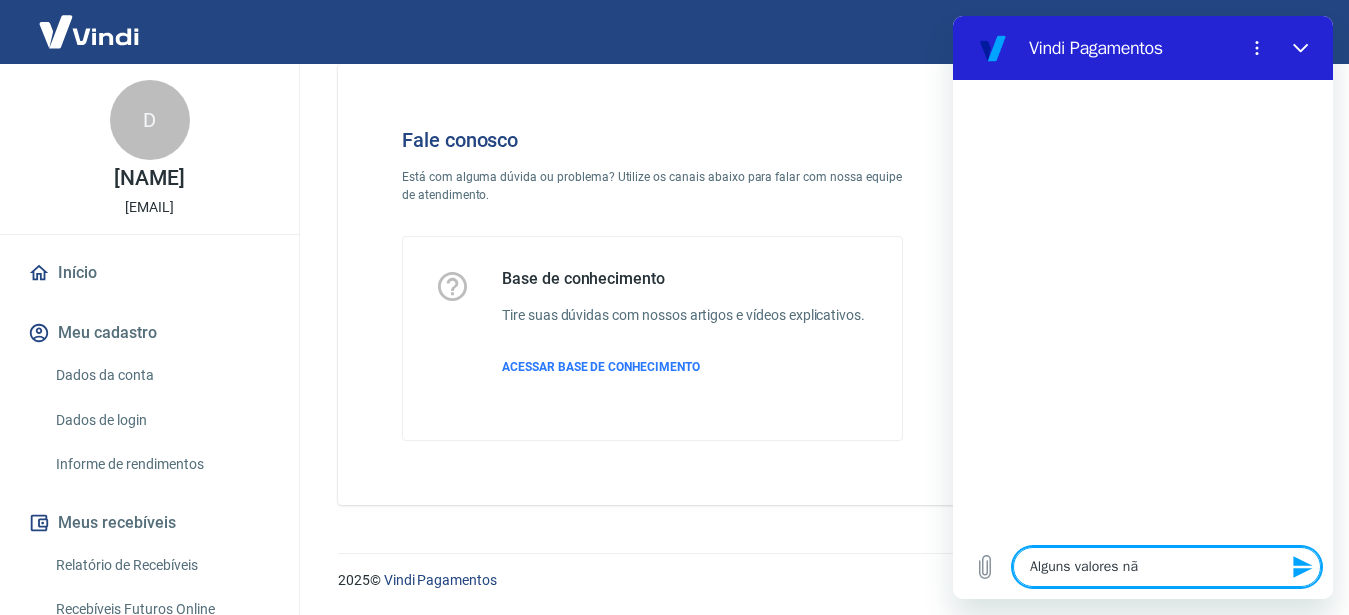 type on "x" 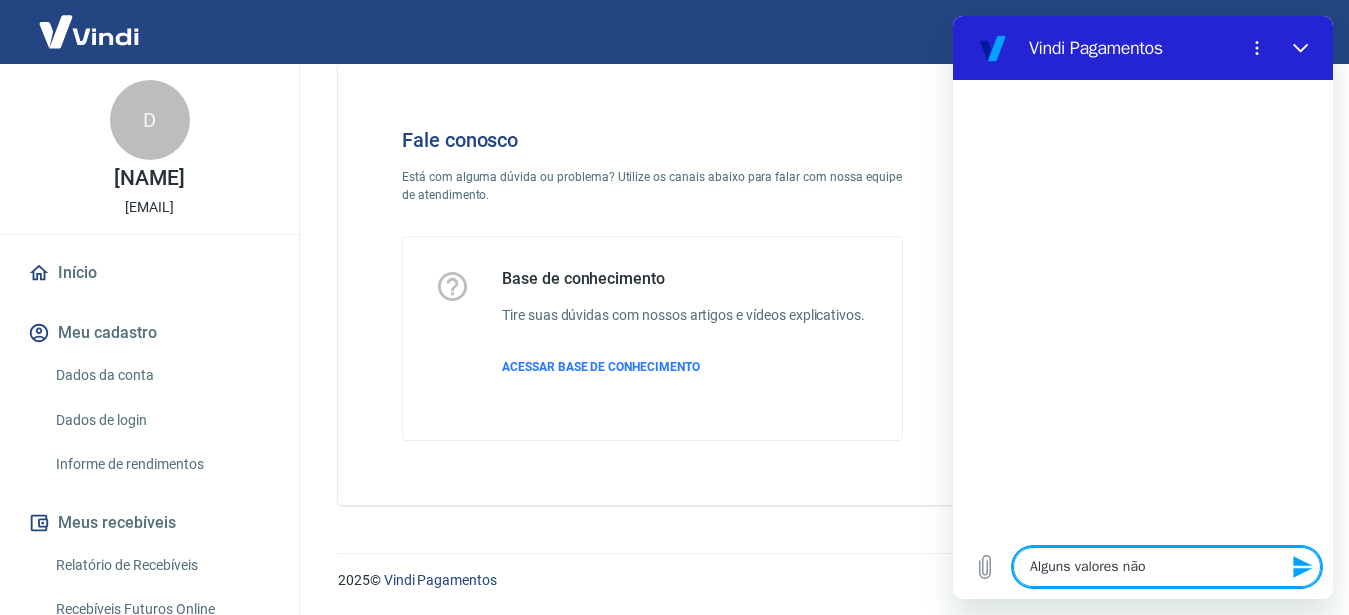 type on "Alguns valores não" 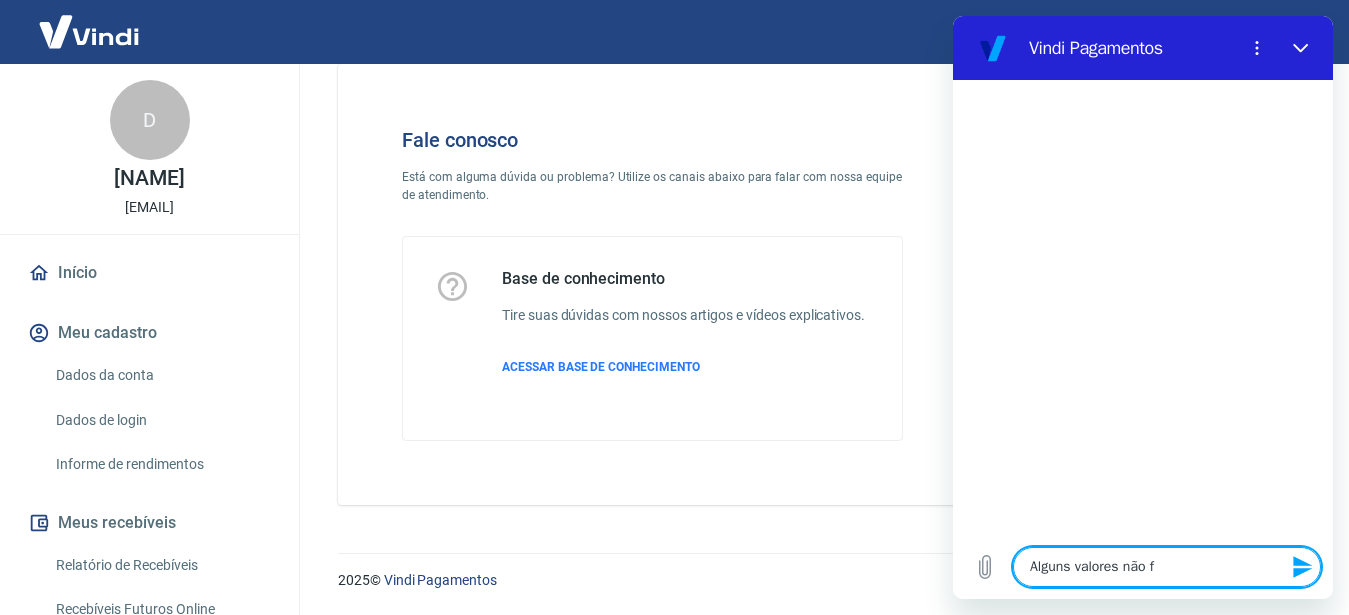 type on "x" 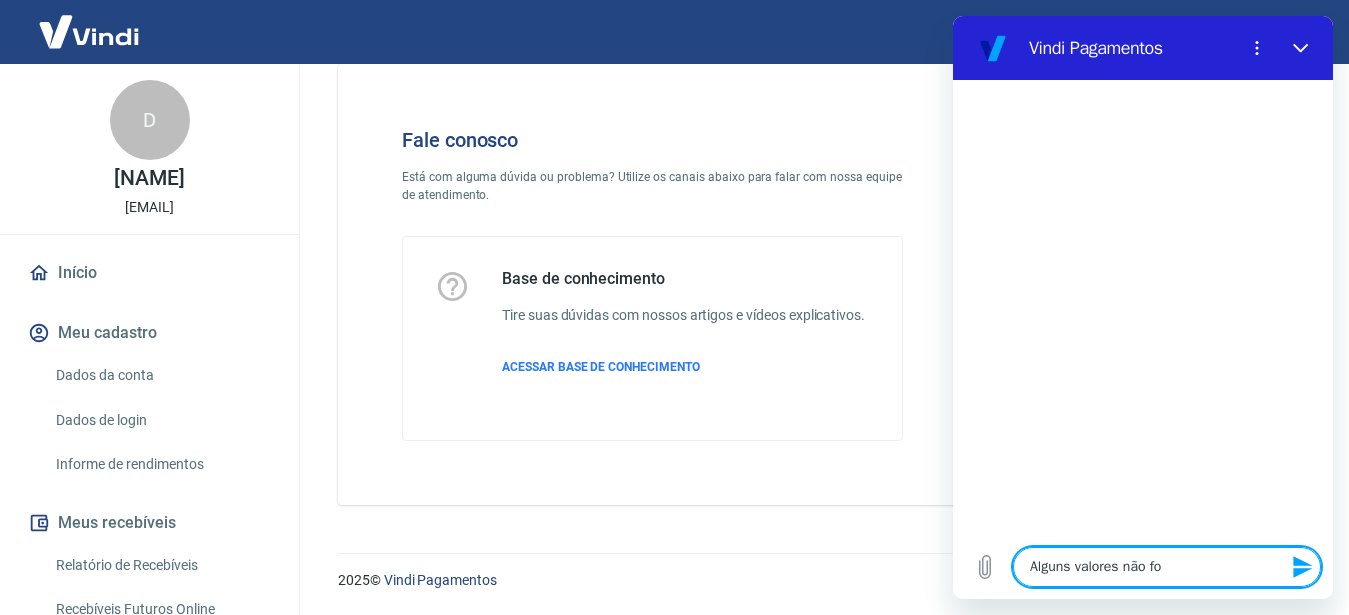 type on "x" 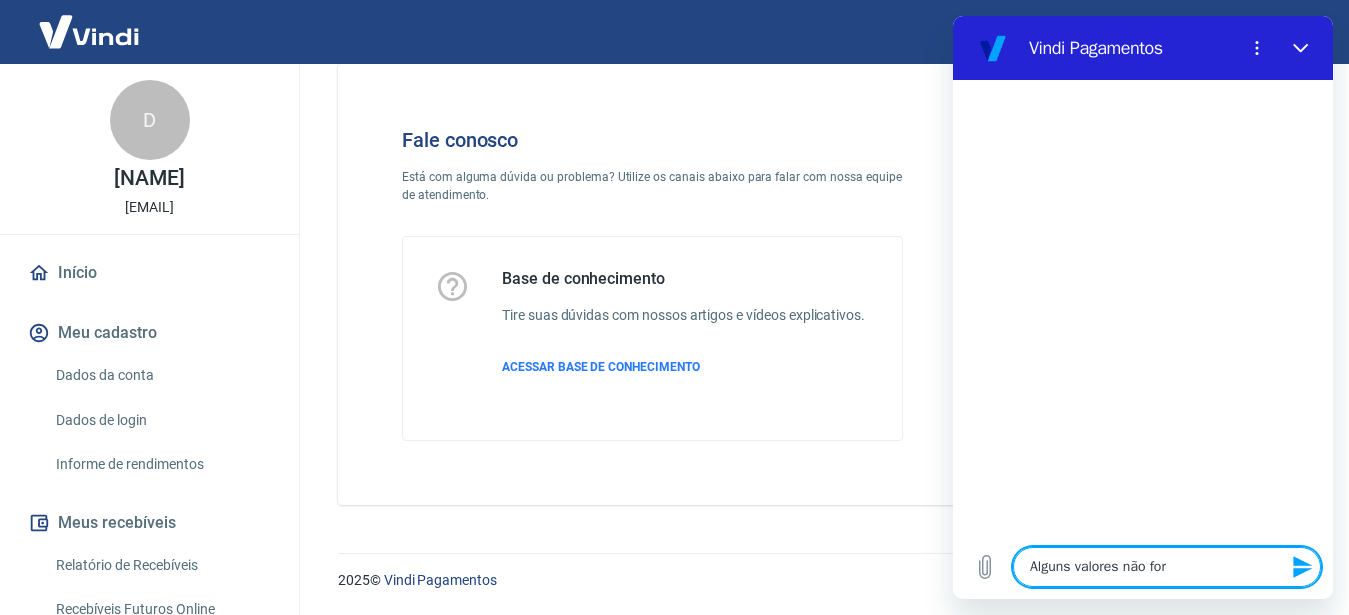 type on "Alguns valores não fora" 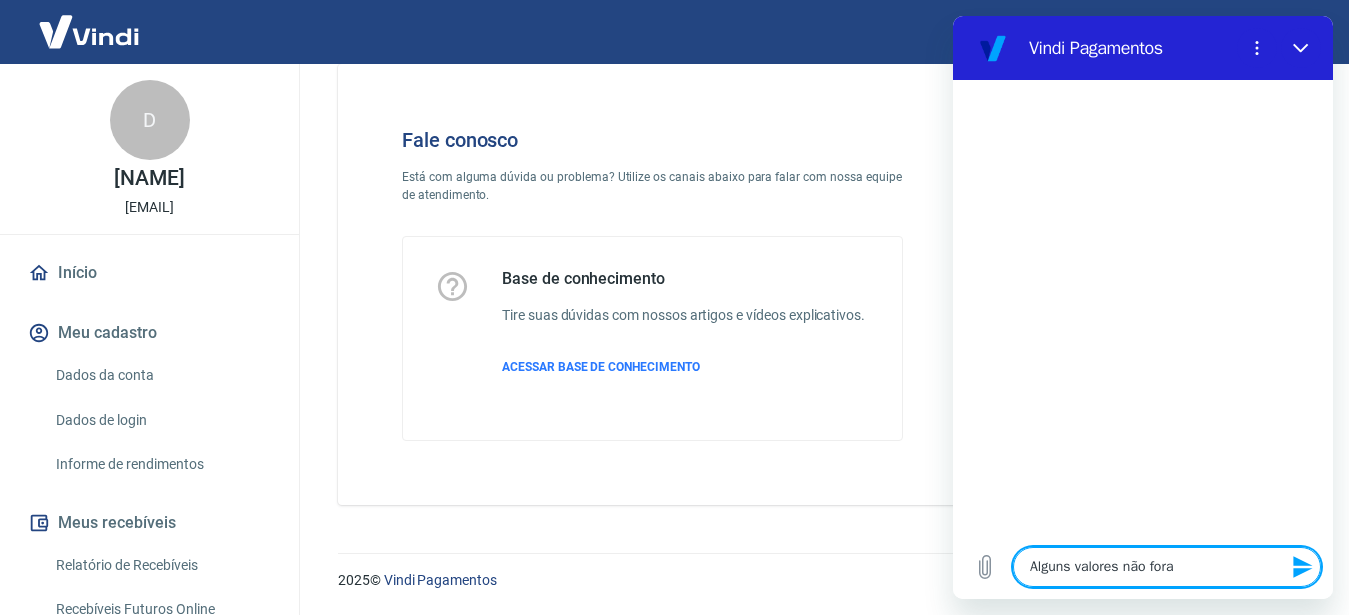 type on "Alguns valores não foram" 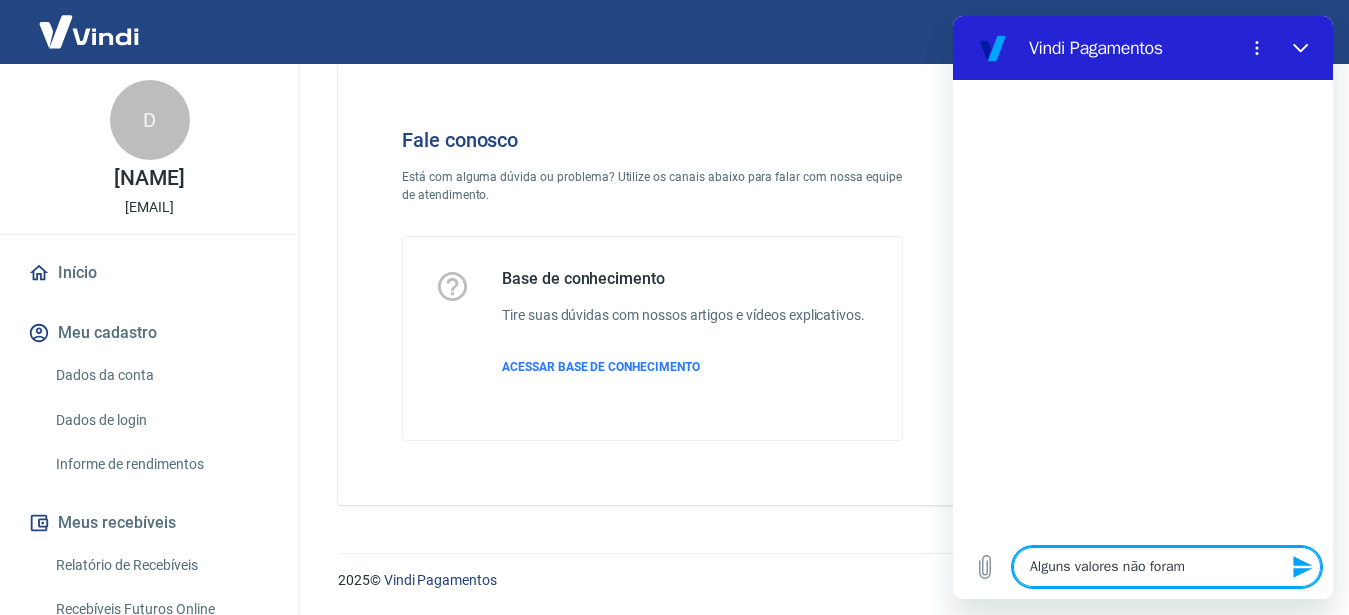 type on "Alguns valores não foram" 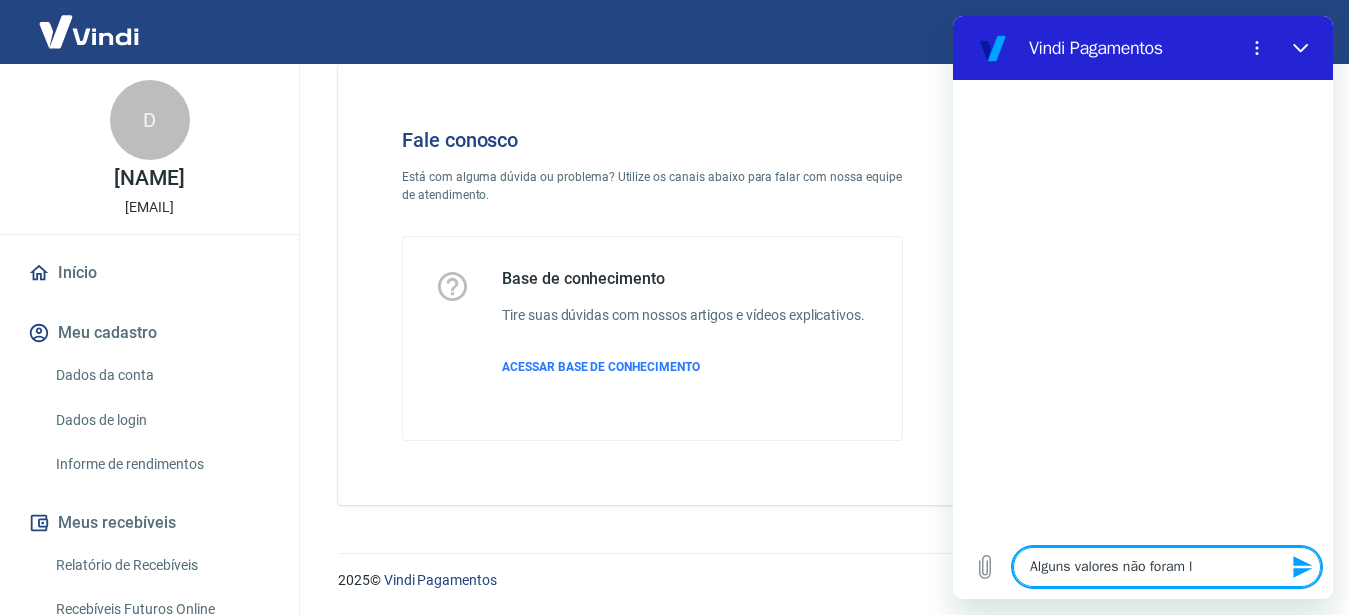 type on "Alguns valores não foram li" 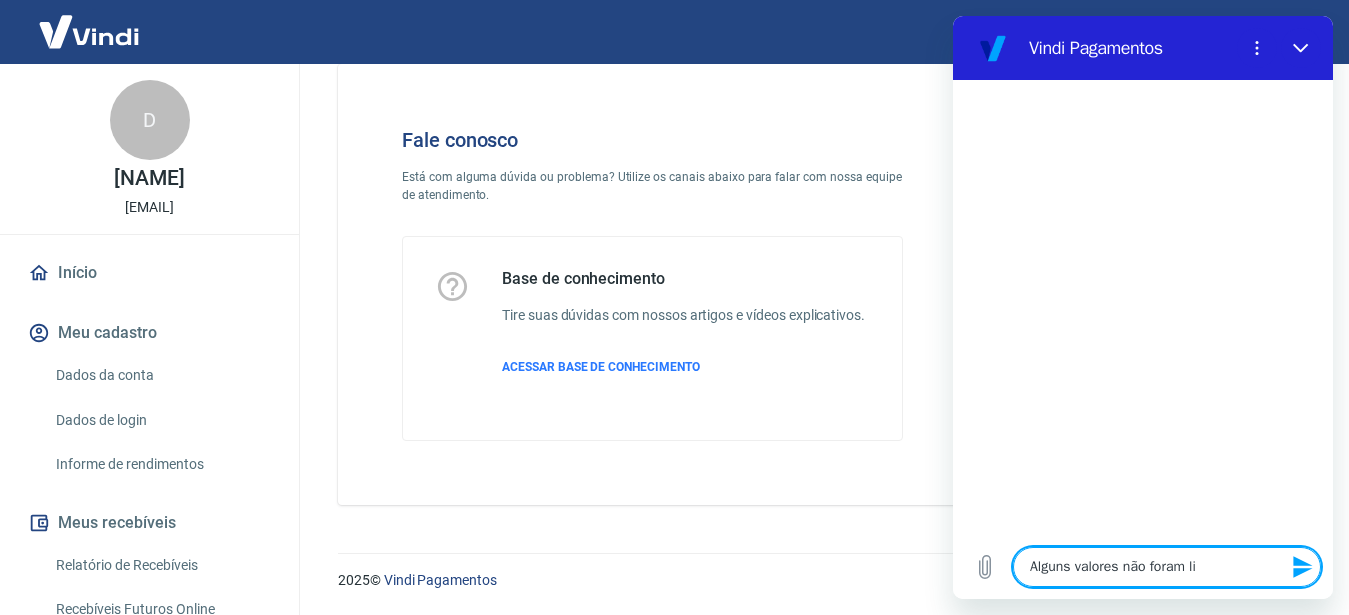 type on "Alguns valores não foram lib" 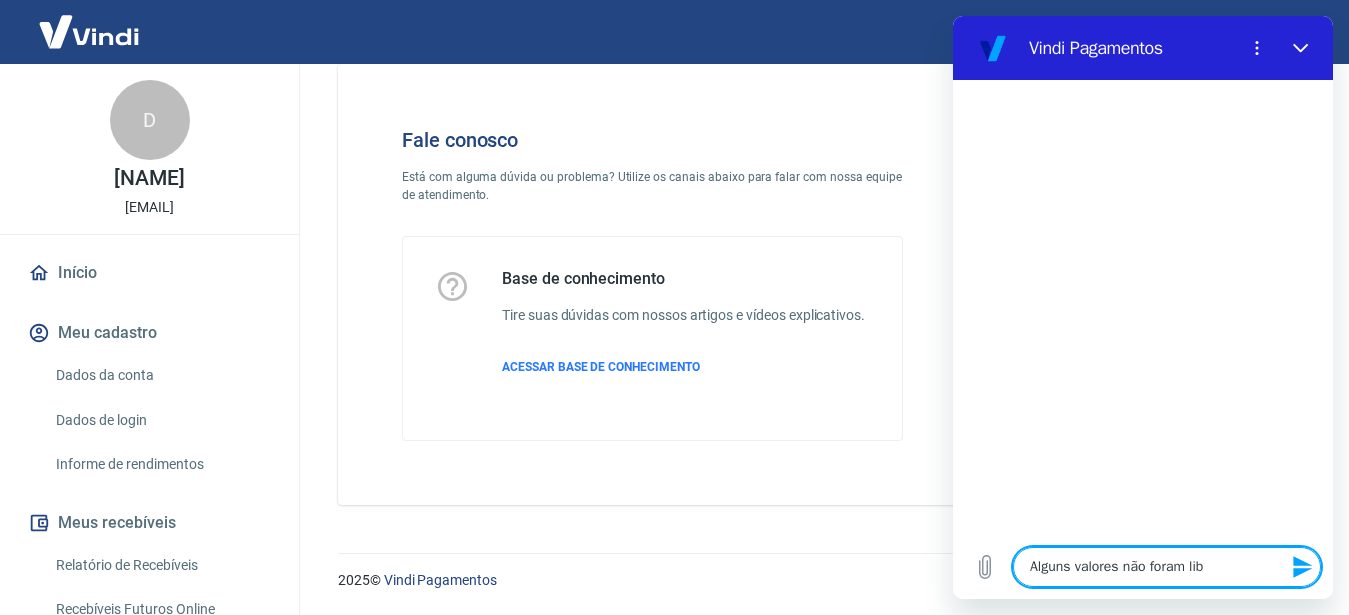 type on "Alguns valores não foram libe" 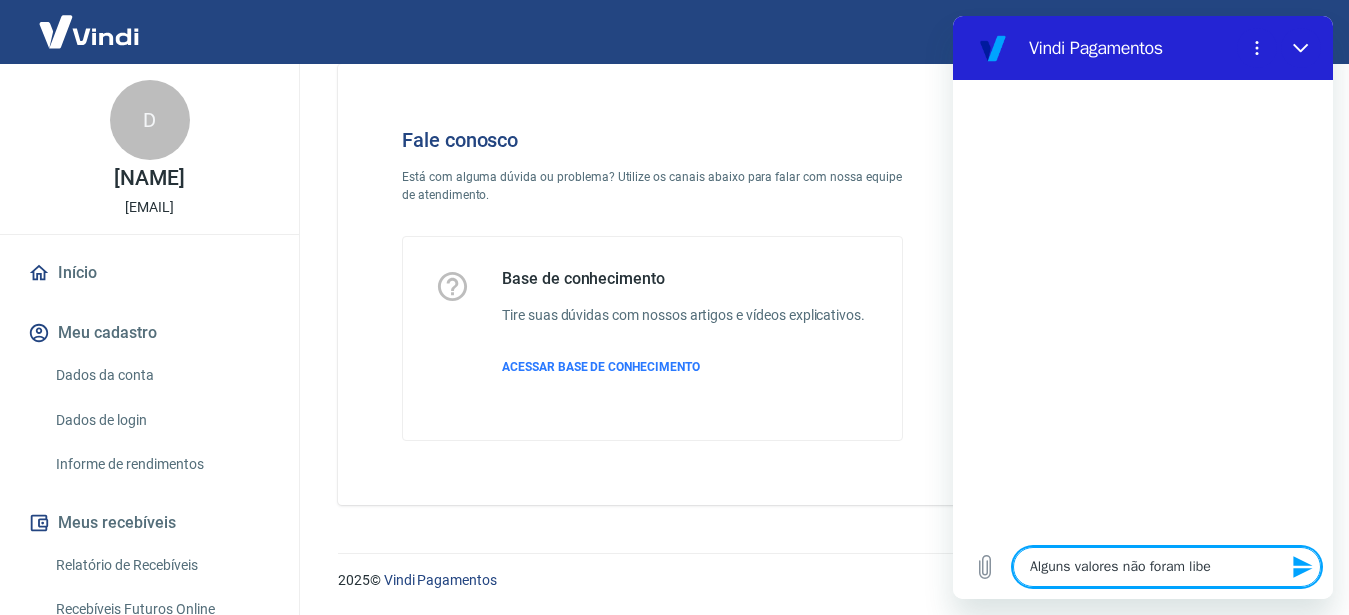 type on "x" 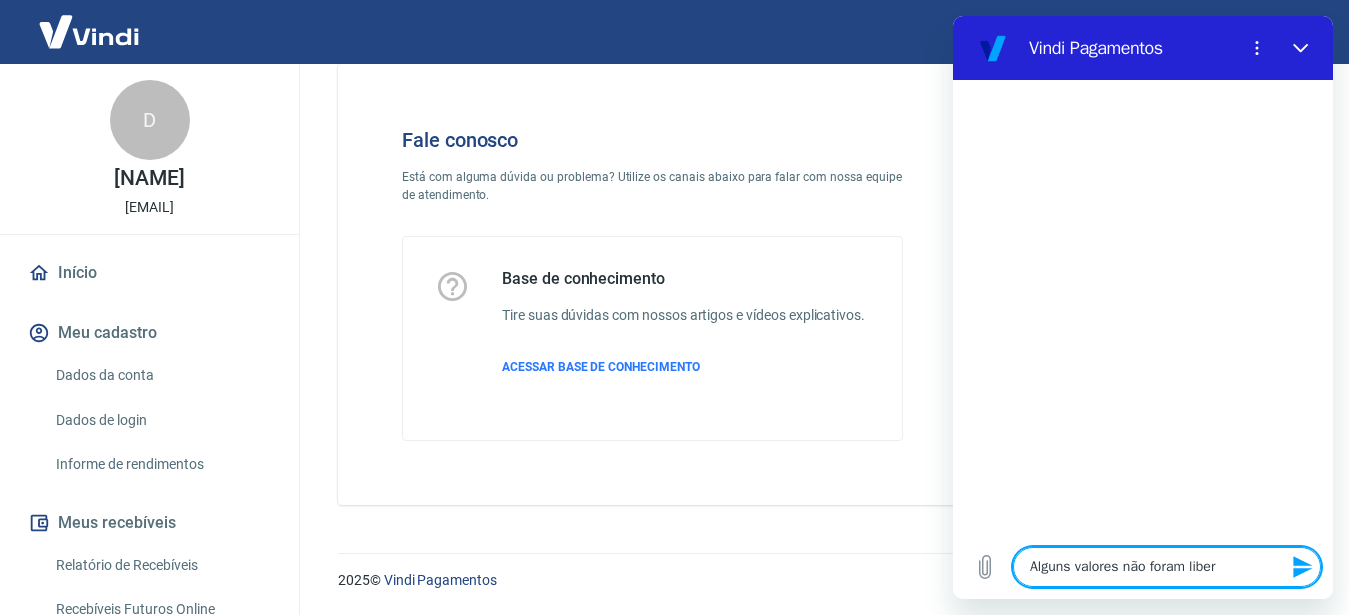 type on "Alguns valores não foram libera" 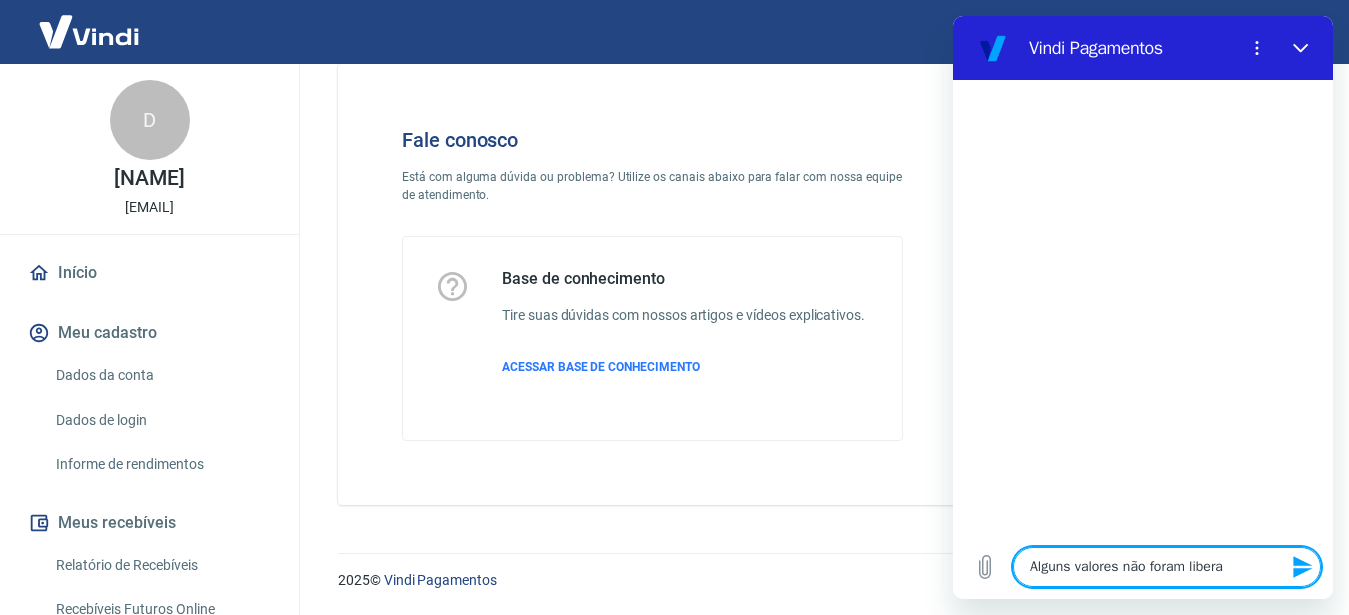 type on "Alguns valores não foram liberad" 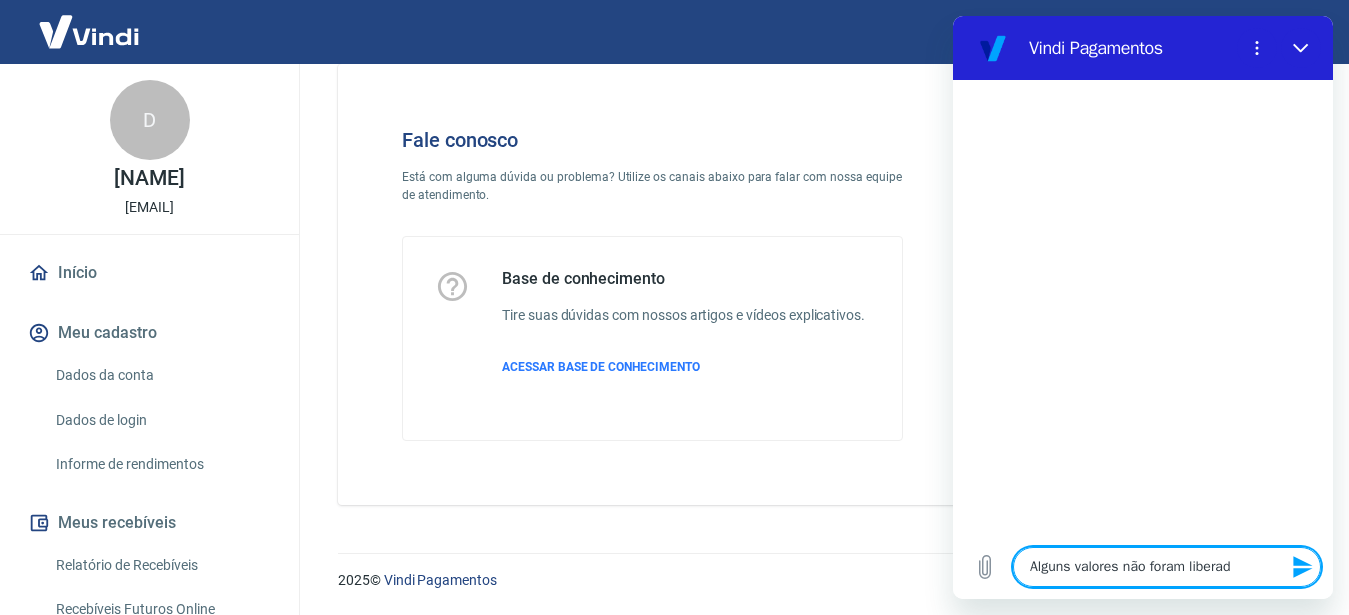type on "Alguns valores não foram liberadi" 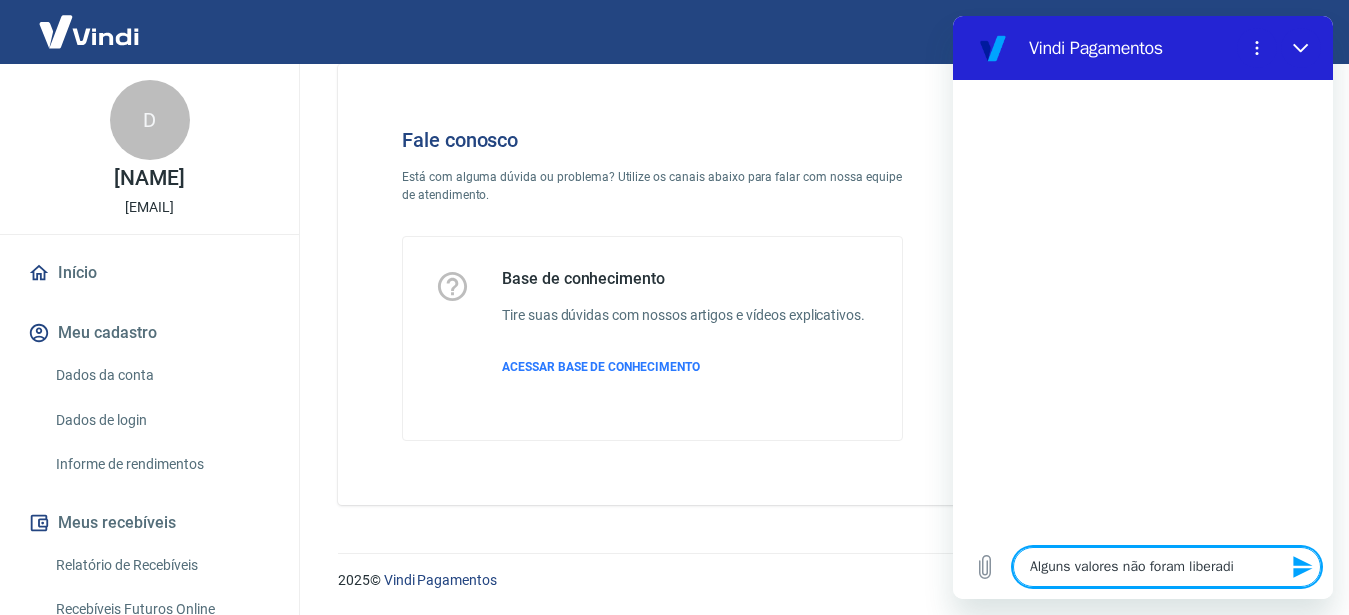 type on "Alguns valores não foram liberadis" 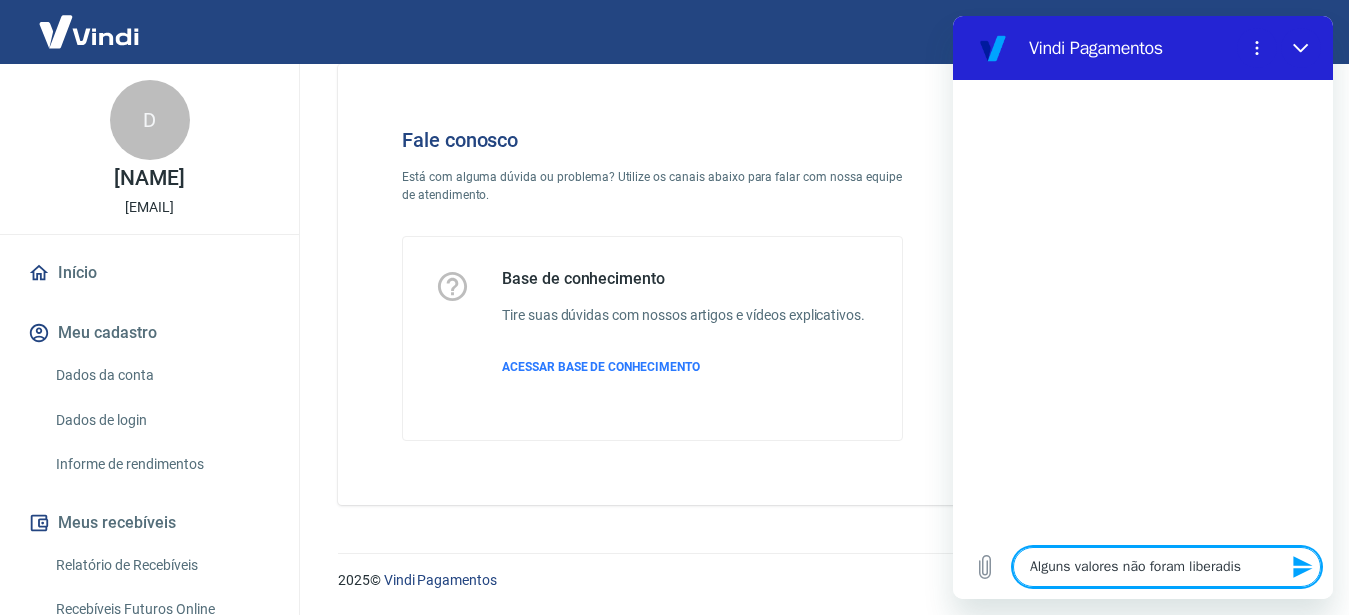 type on "Alguns valores não foram liberadi" 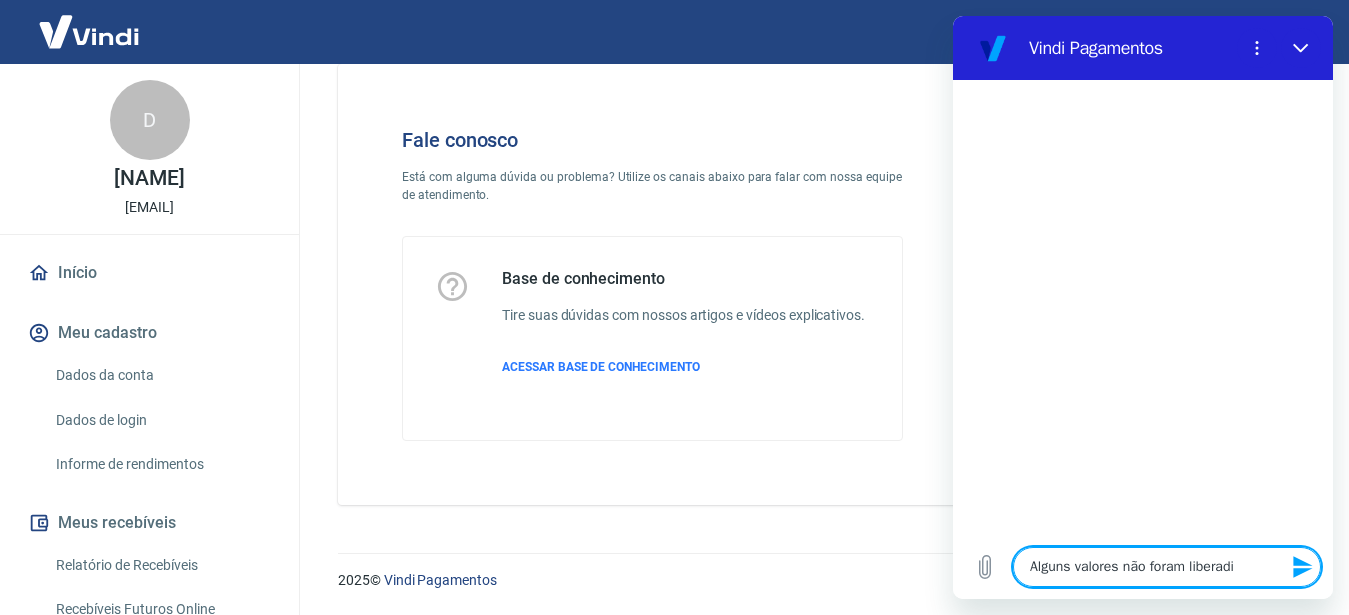 type on "Alguns valores não foram liberad" 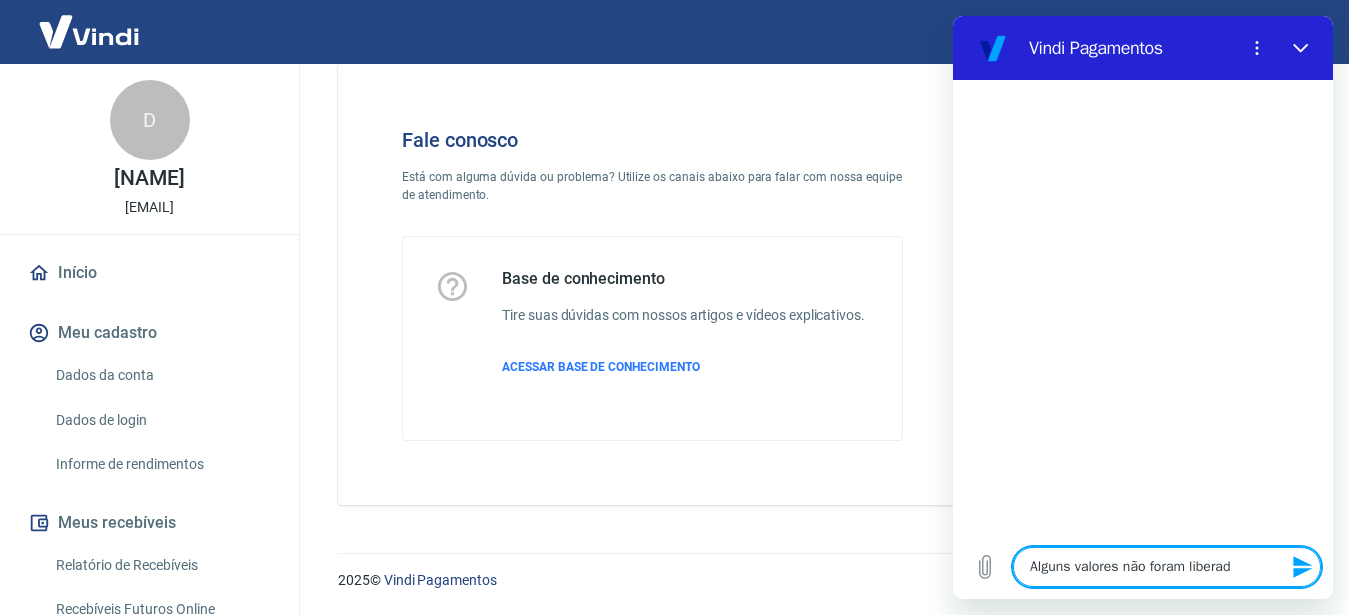 type on "Alguns valores não foram liberado" 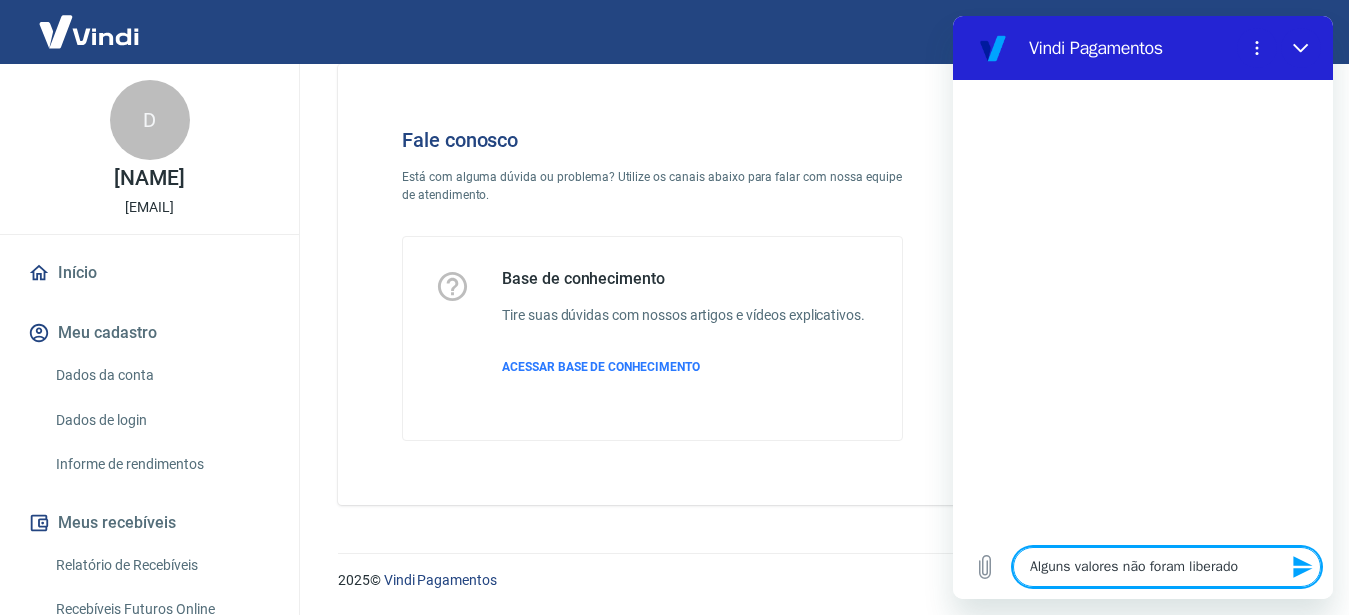 type on "Alguns valores não foram liberados" 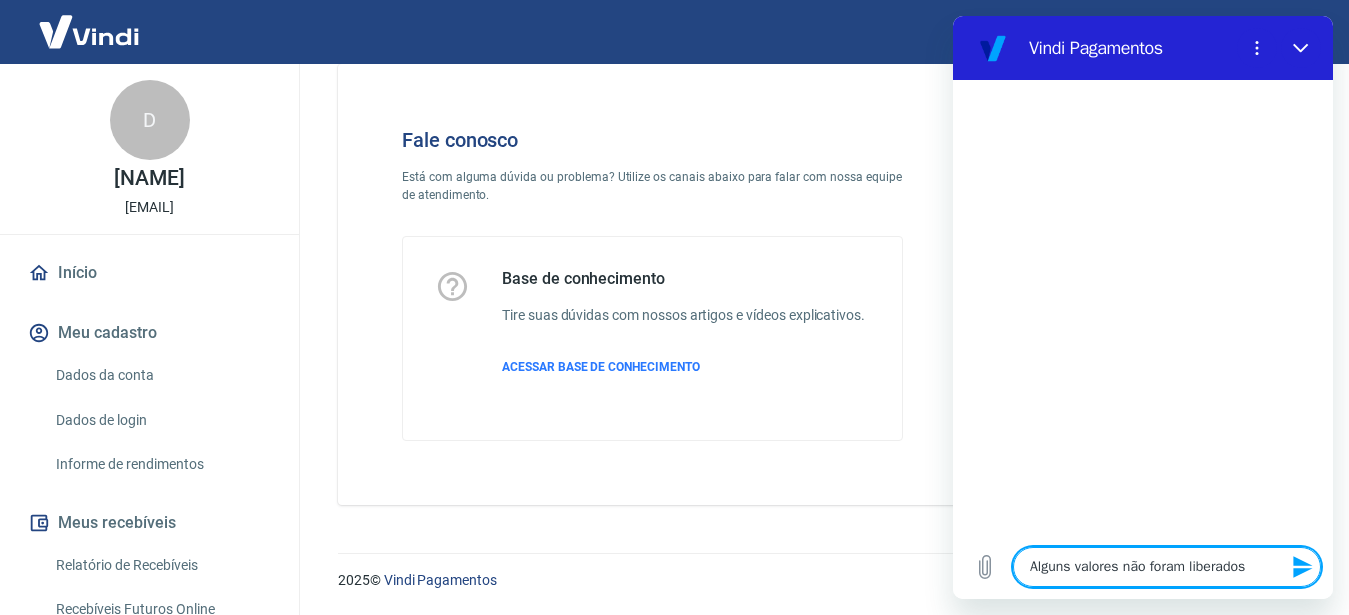 type on "x" 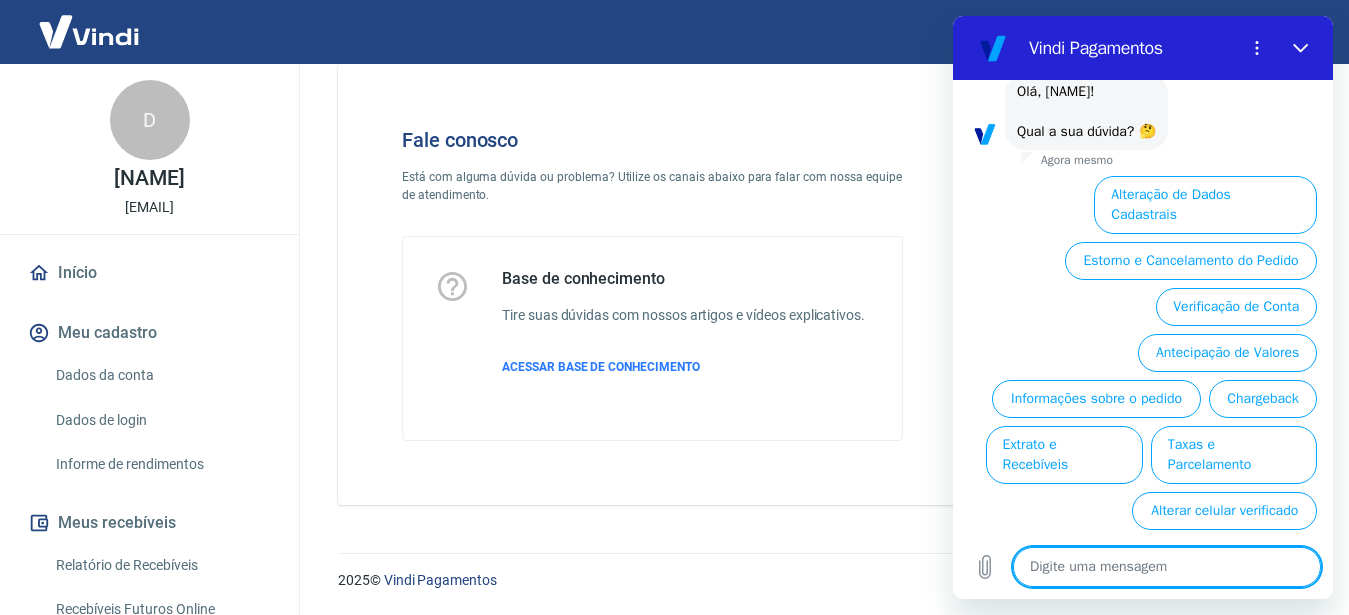 scroll, scrollTop: 118, scrollLeft: 0, axis: vertical 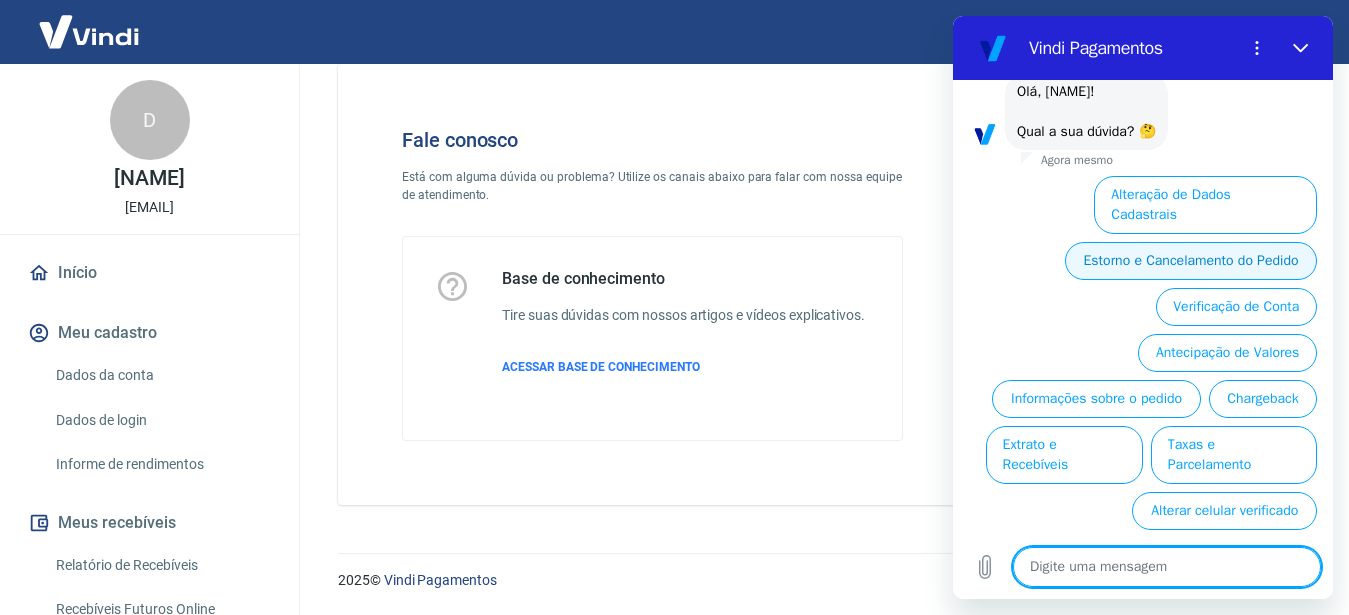 click on "Estorno e Cancelamento do Pedido" at bounding box center [1191, 261] 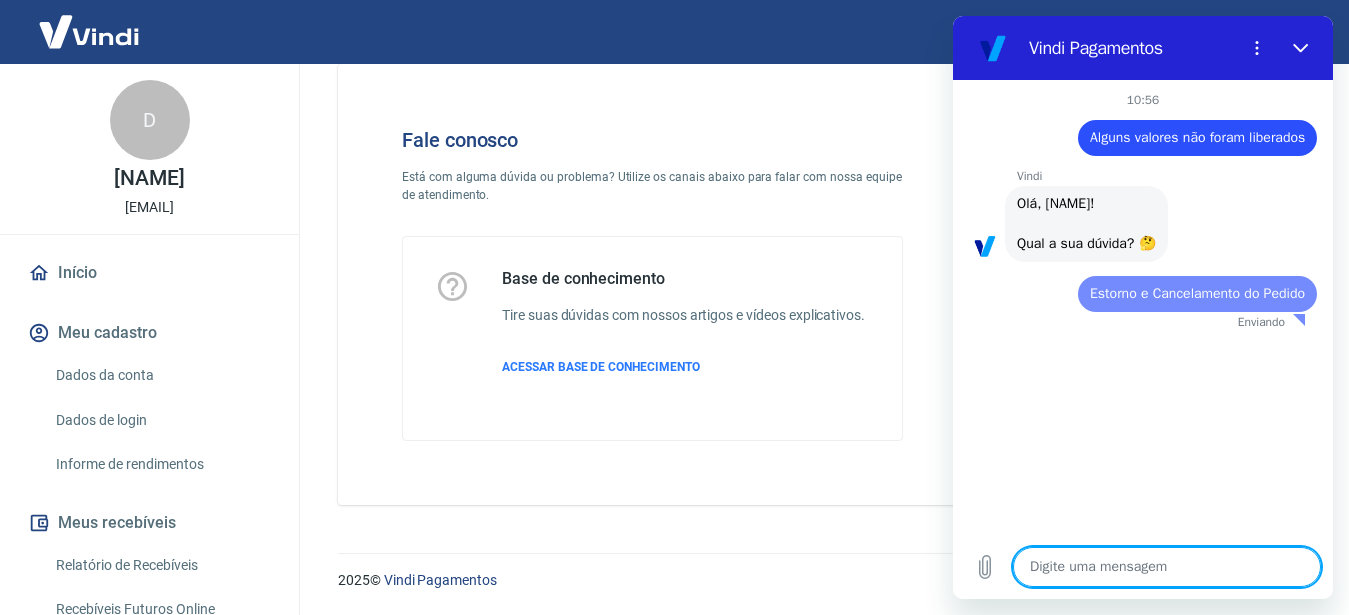 scroll, scrollTop: 0, scrollLeft: 0, axis: both 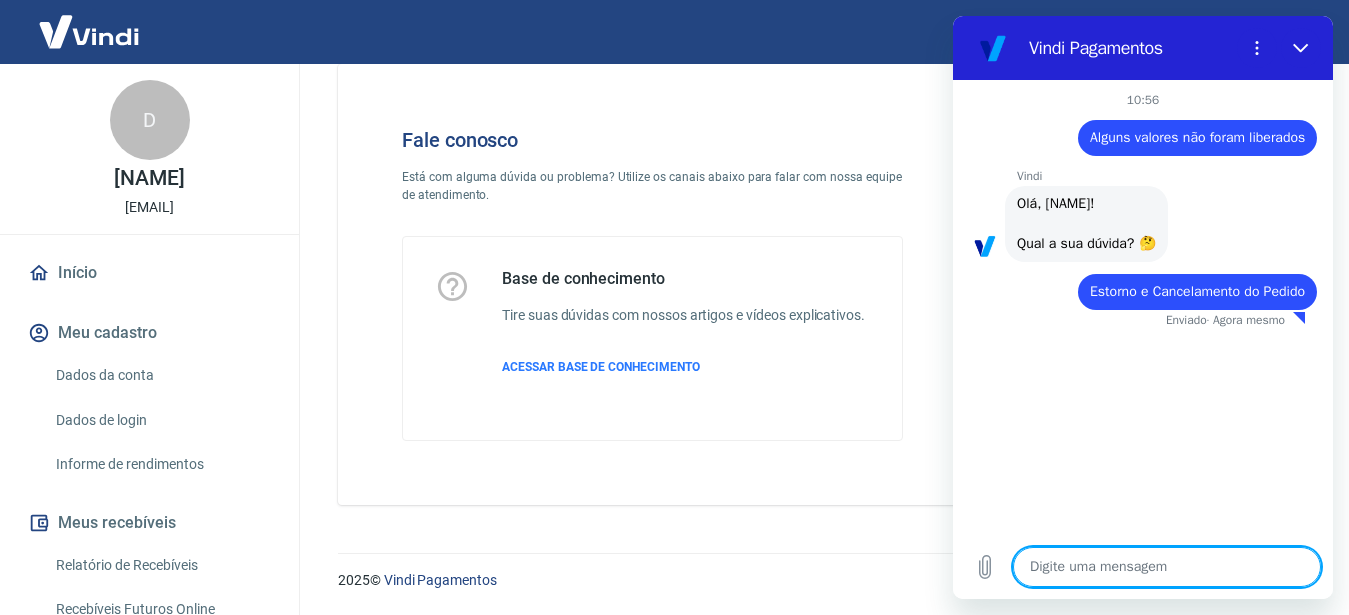 type on "x" 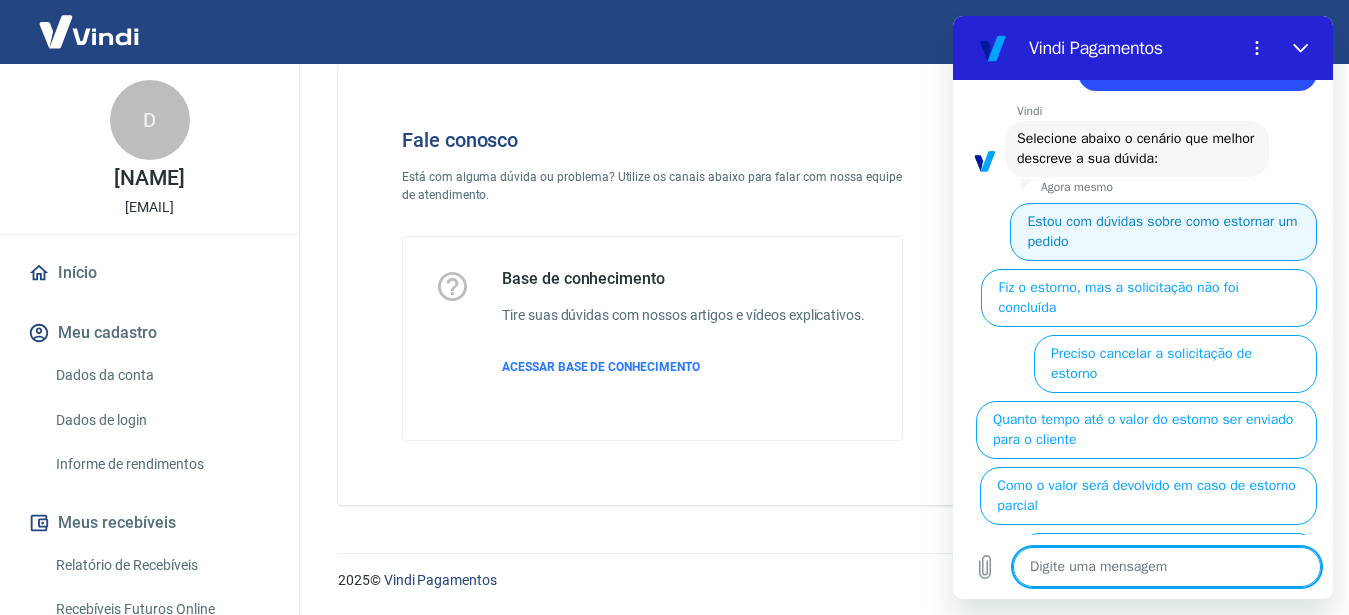 scroll, scrollTop: 220, scrollLeft: 0, axis: vertical 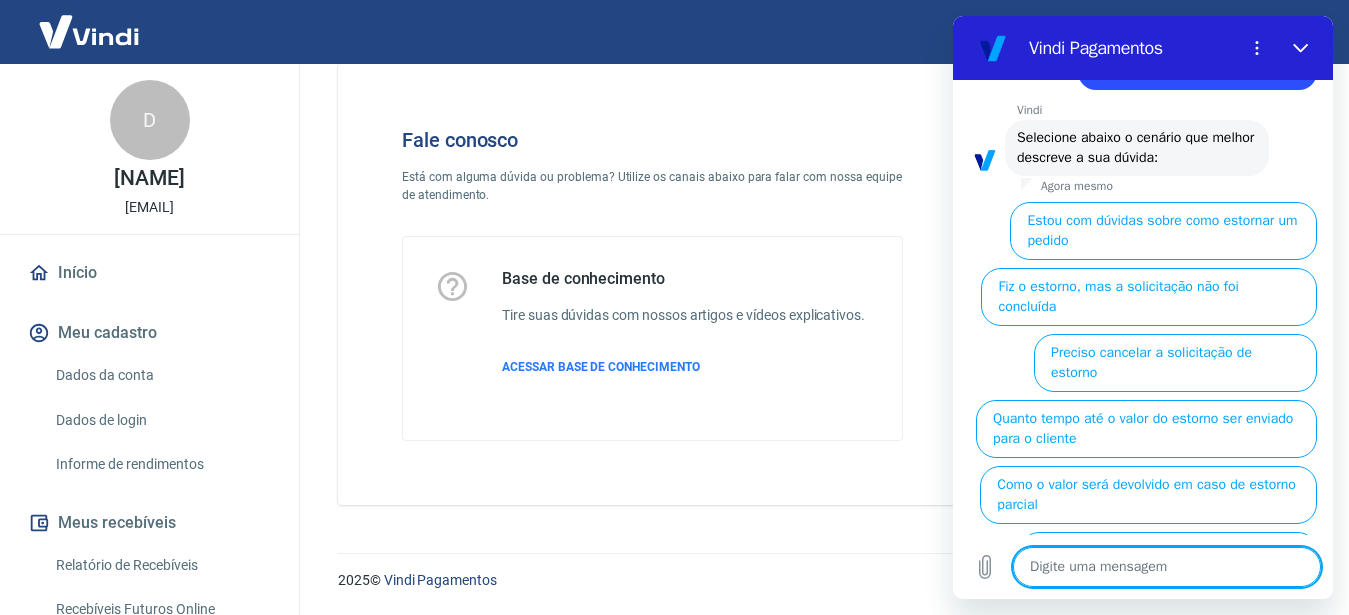 click at bounding box center [1167, 567] 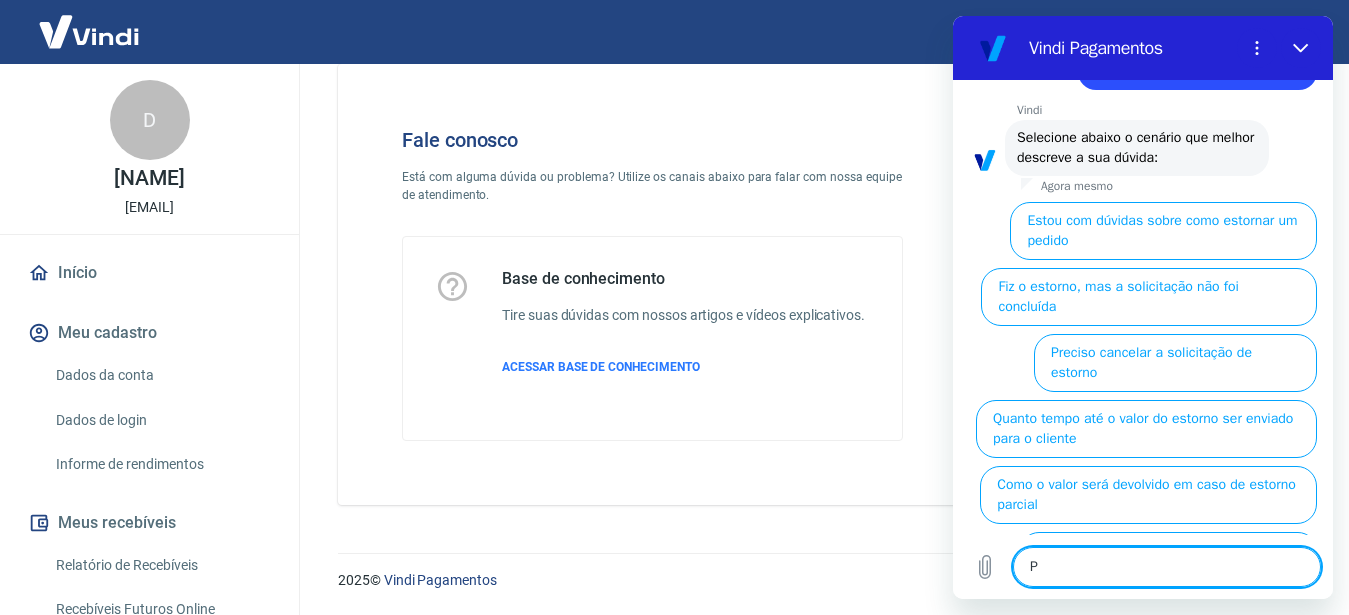 type on "Pr" 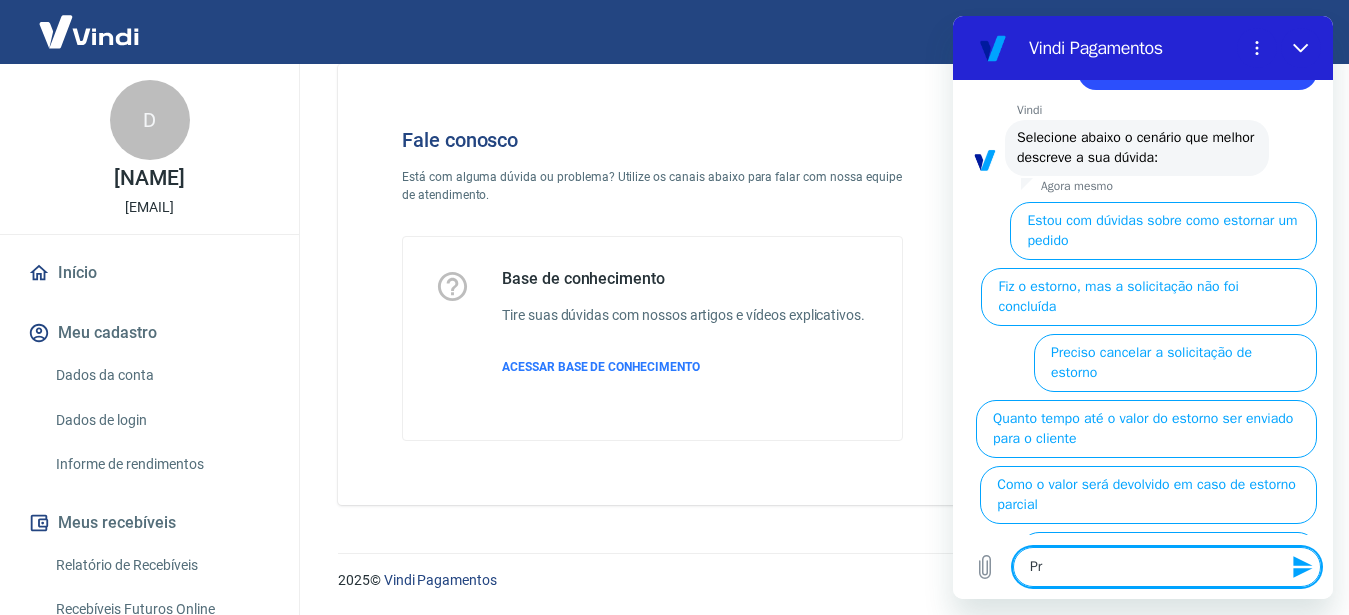 type on "Pre" 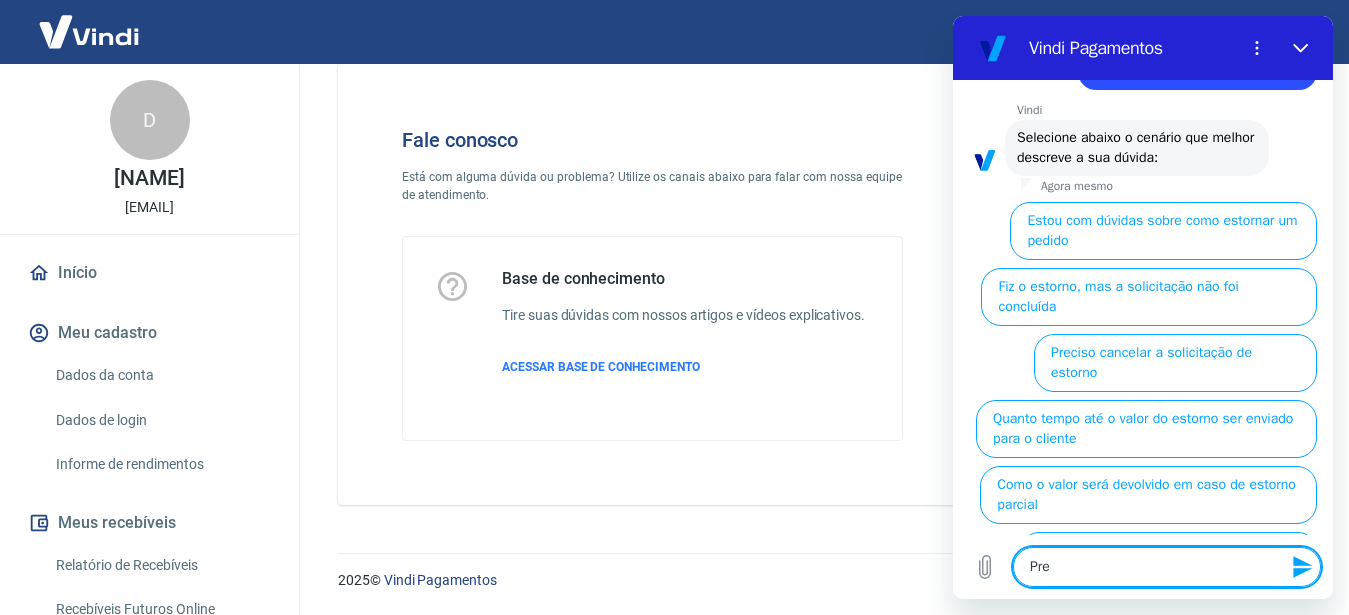 type on "Prec" 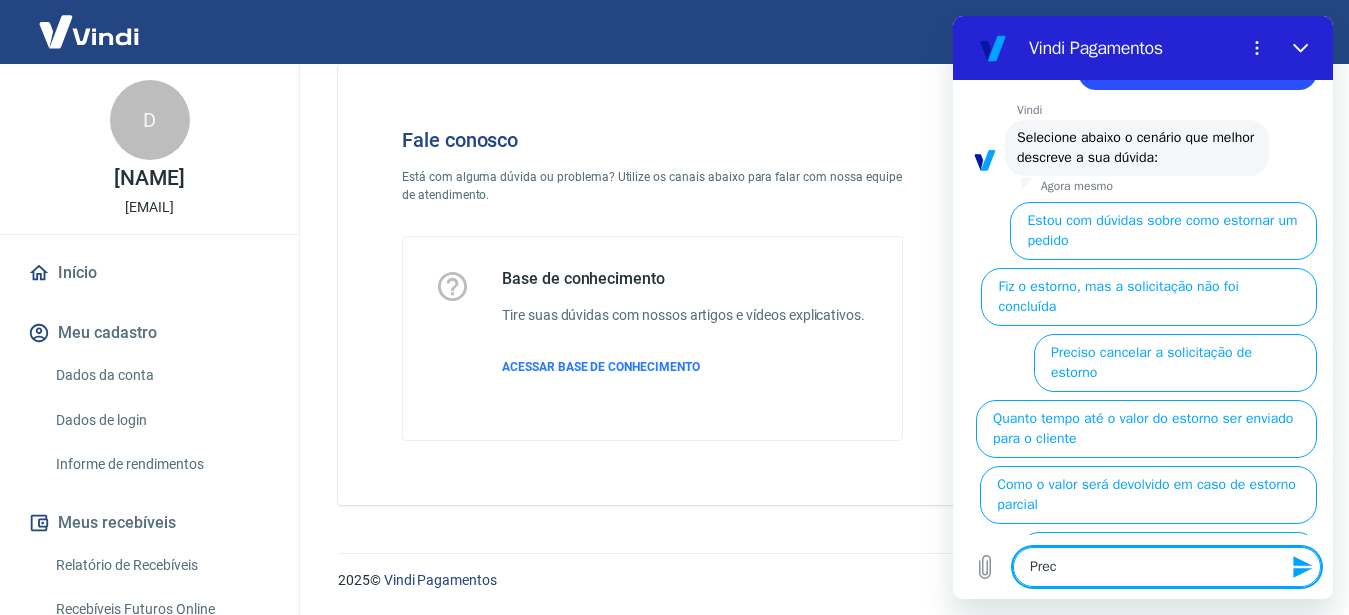 type on "Preci" 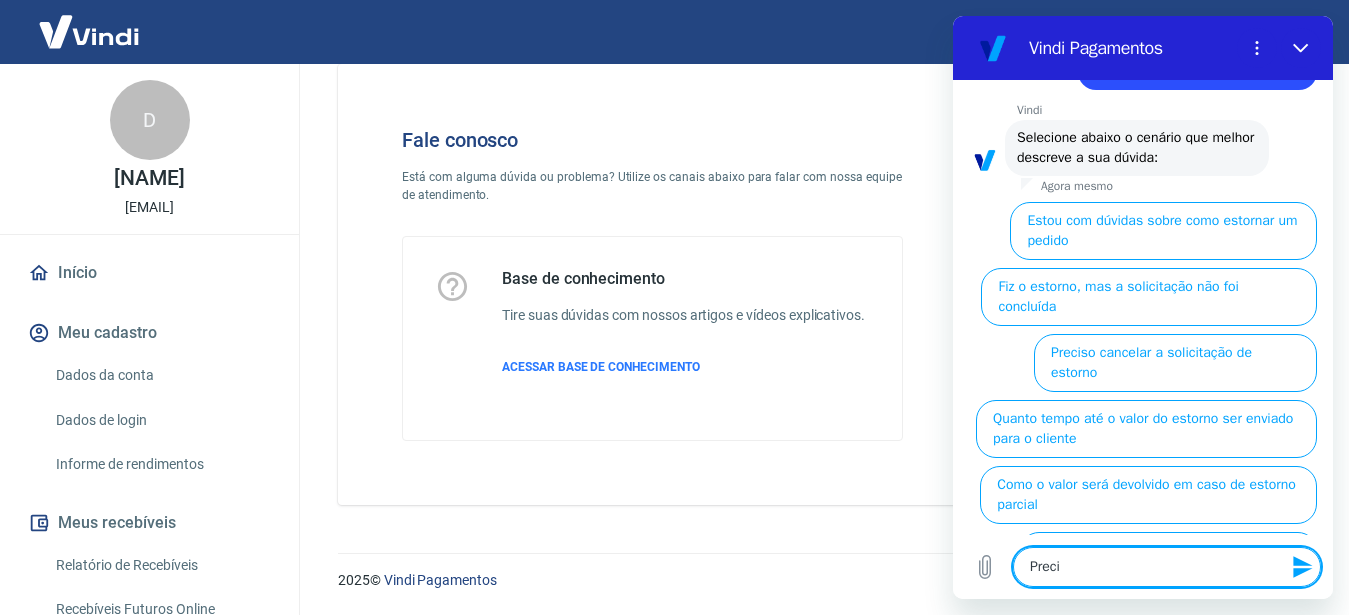 type on "Precis" 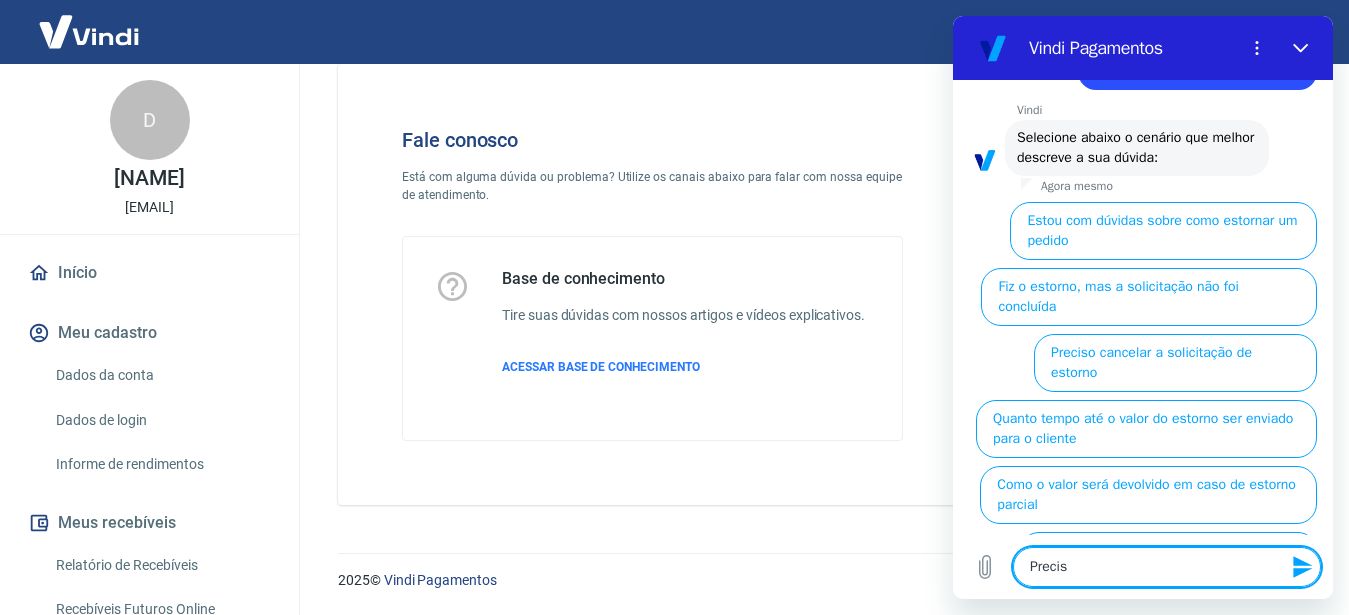 type on "Preciso" 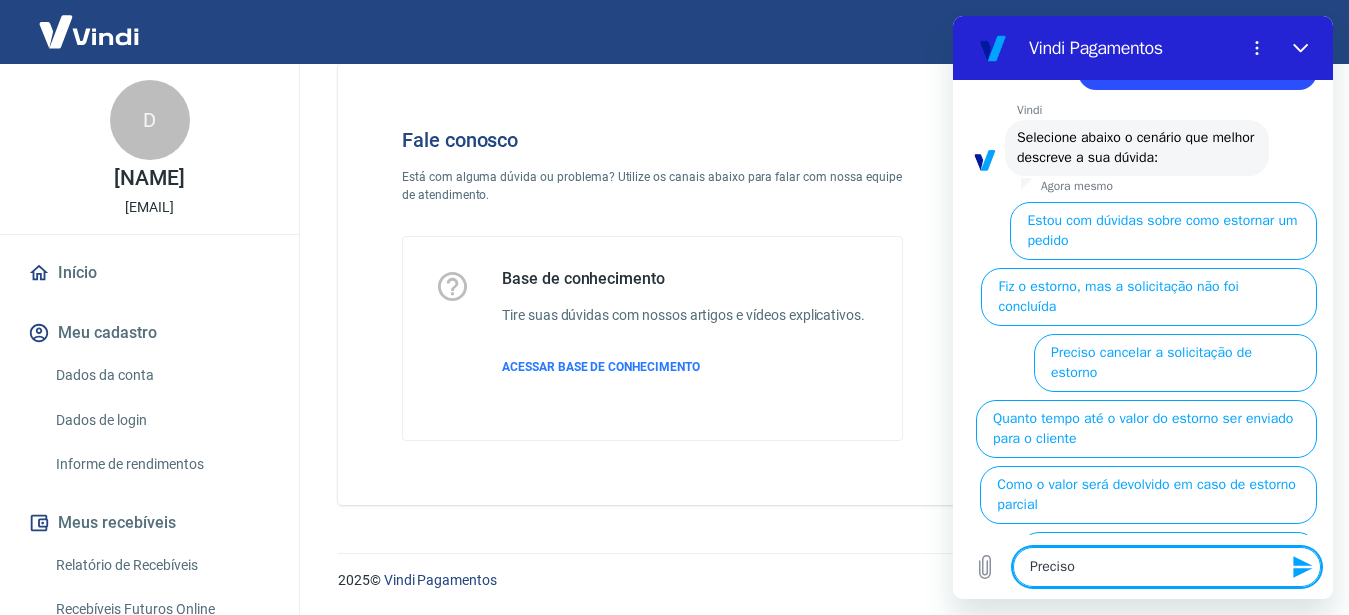 type on "Preciso" 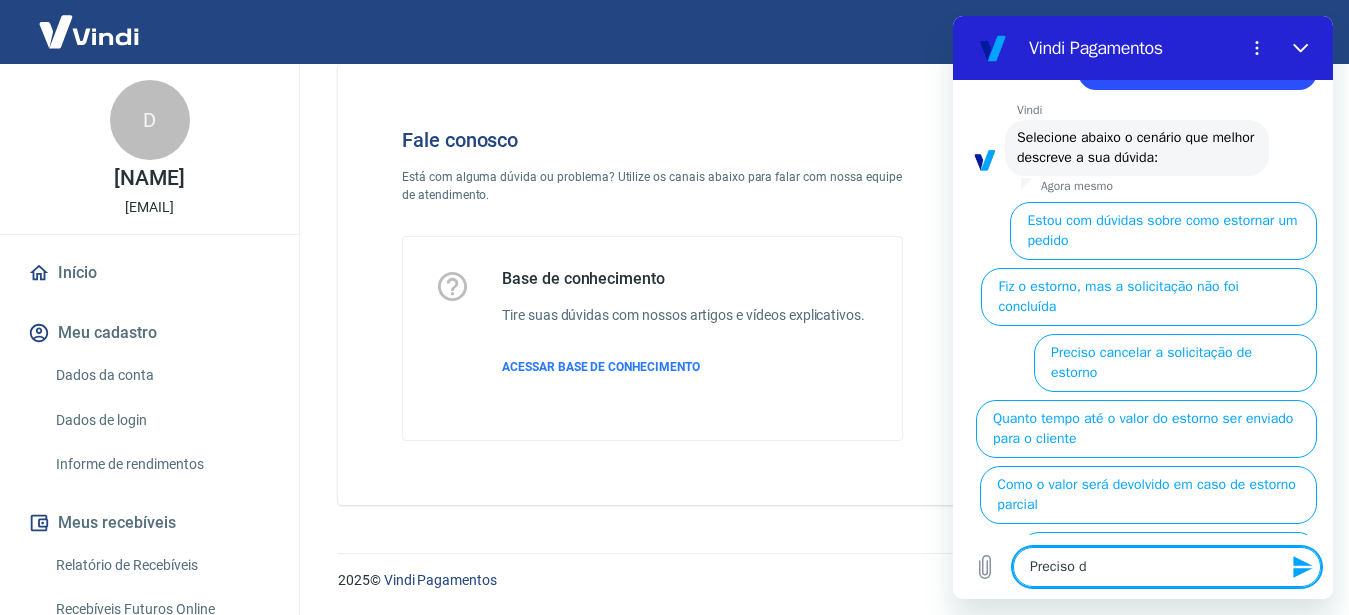 type on "Preciso de" 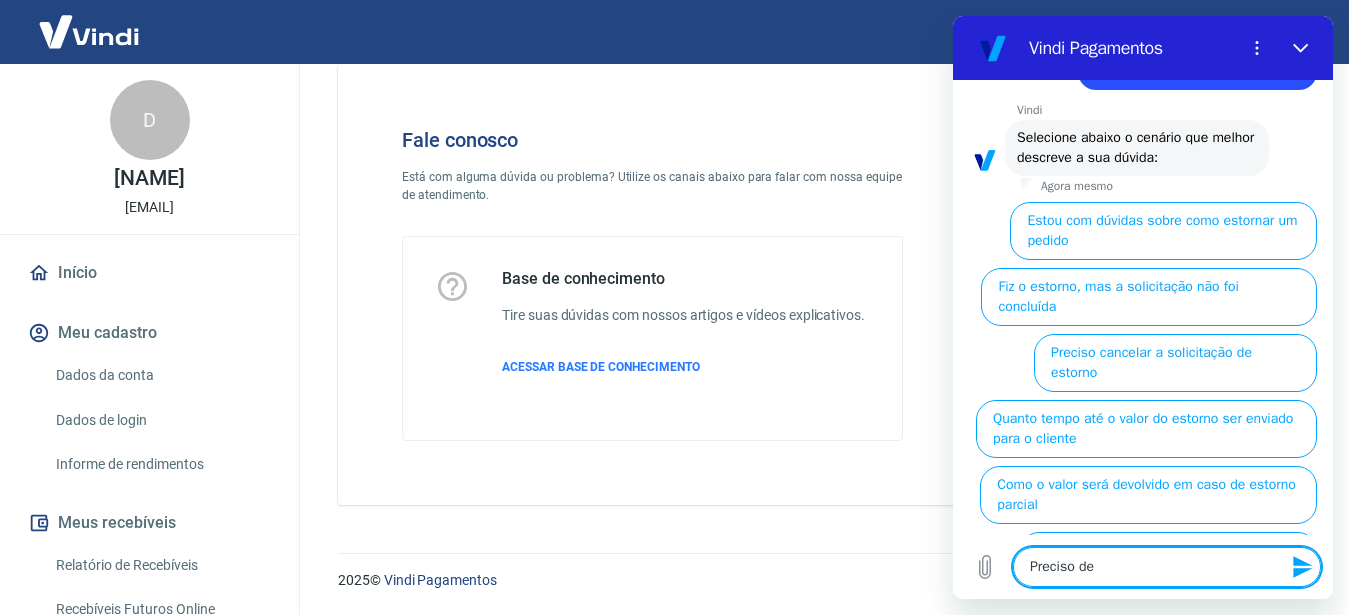 type on "Preciso de" 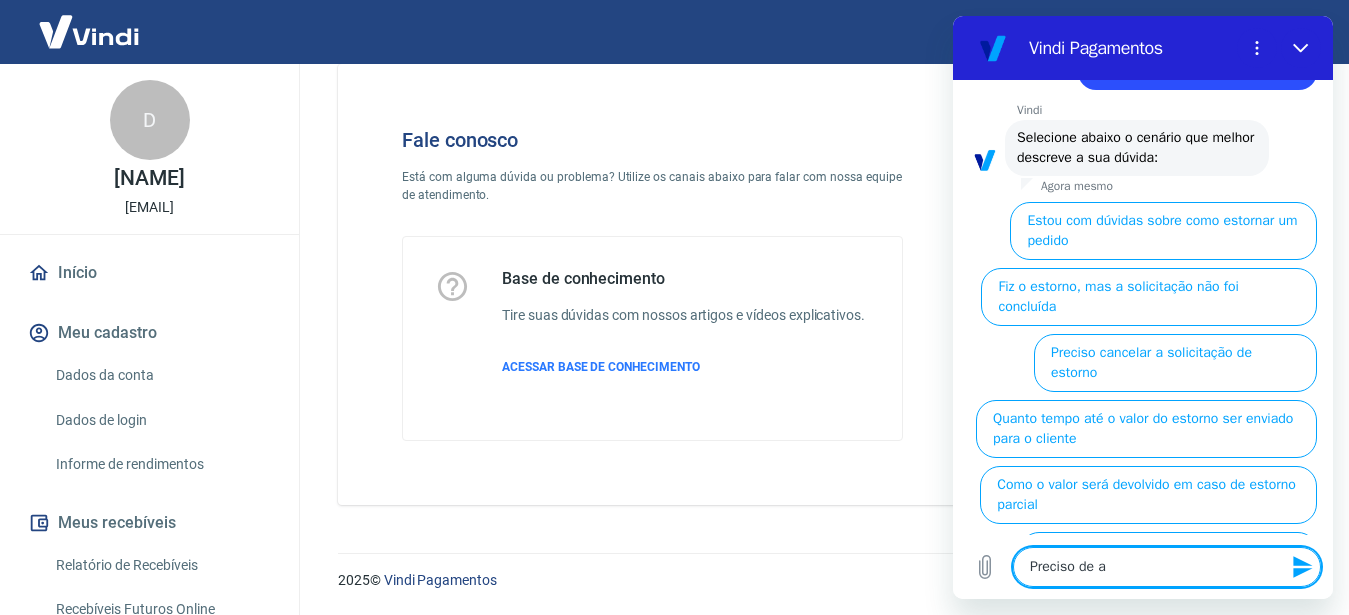 type on "Preciso de aj" 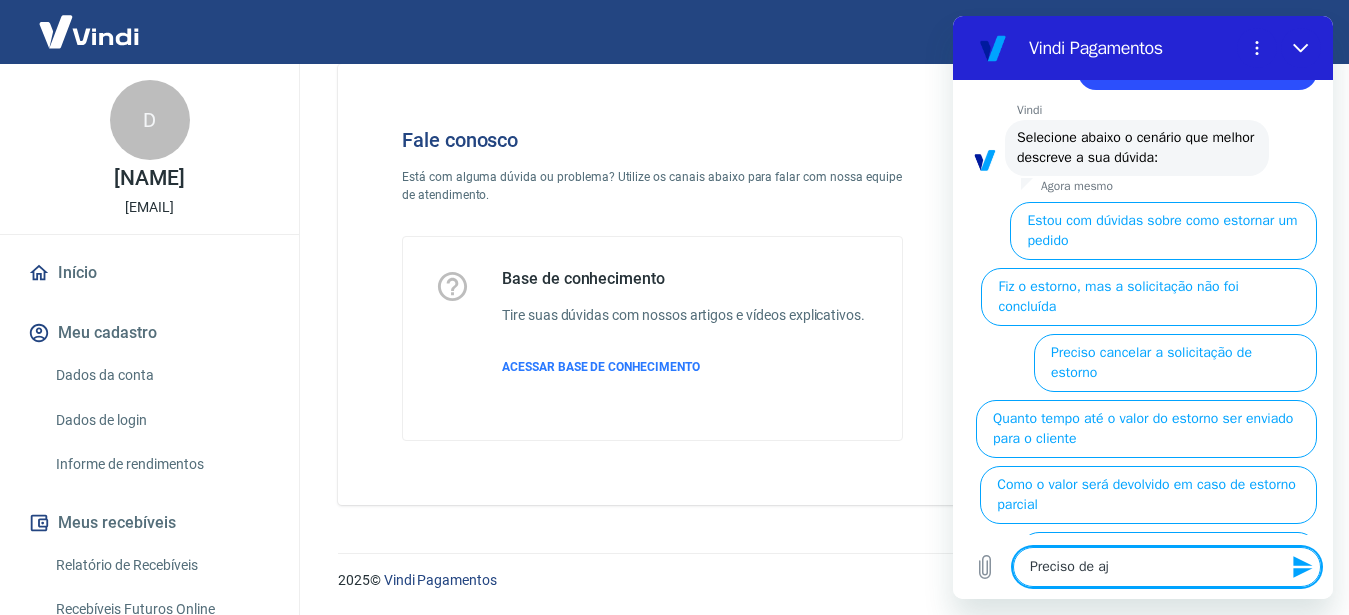 type on "Preciso de aju" 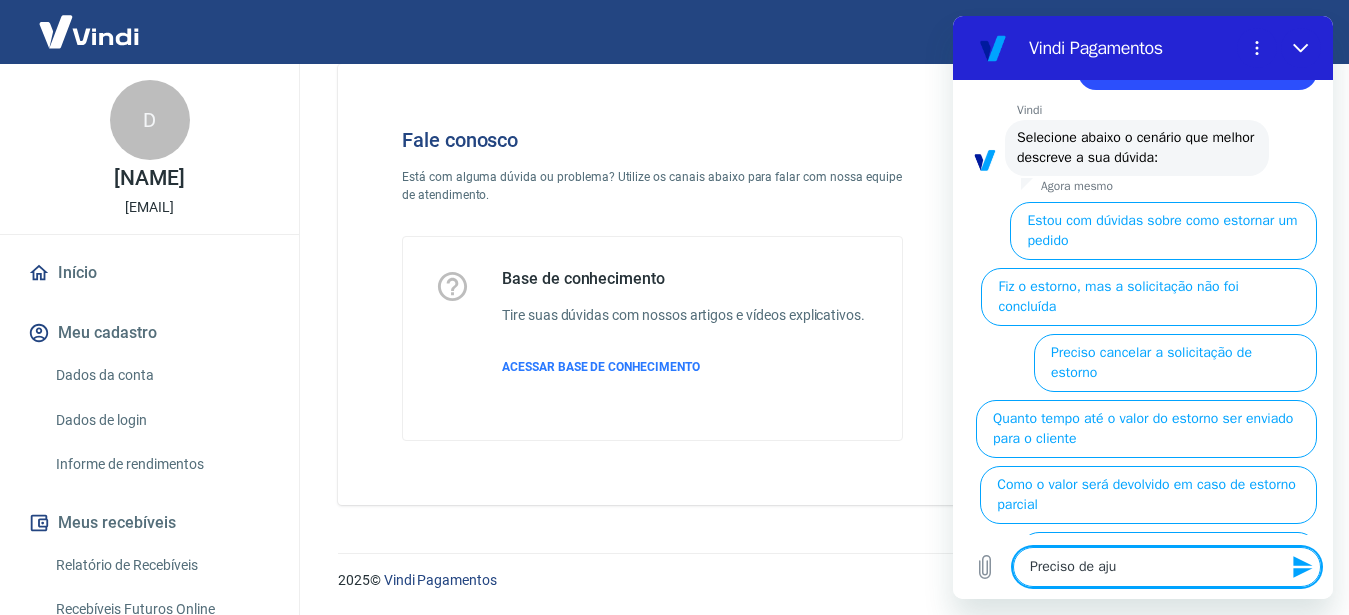 type on "Preciso de ajud" 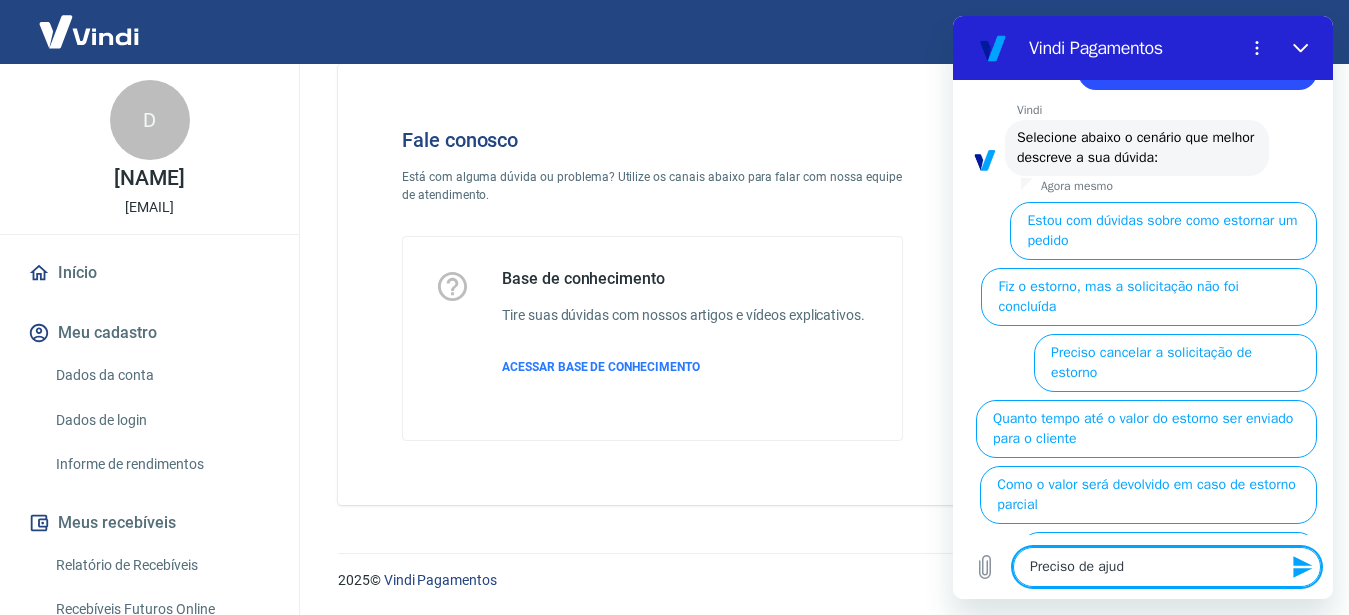 type on "Preciso de ajuda" 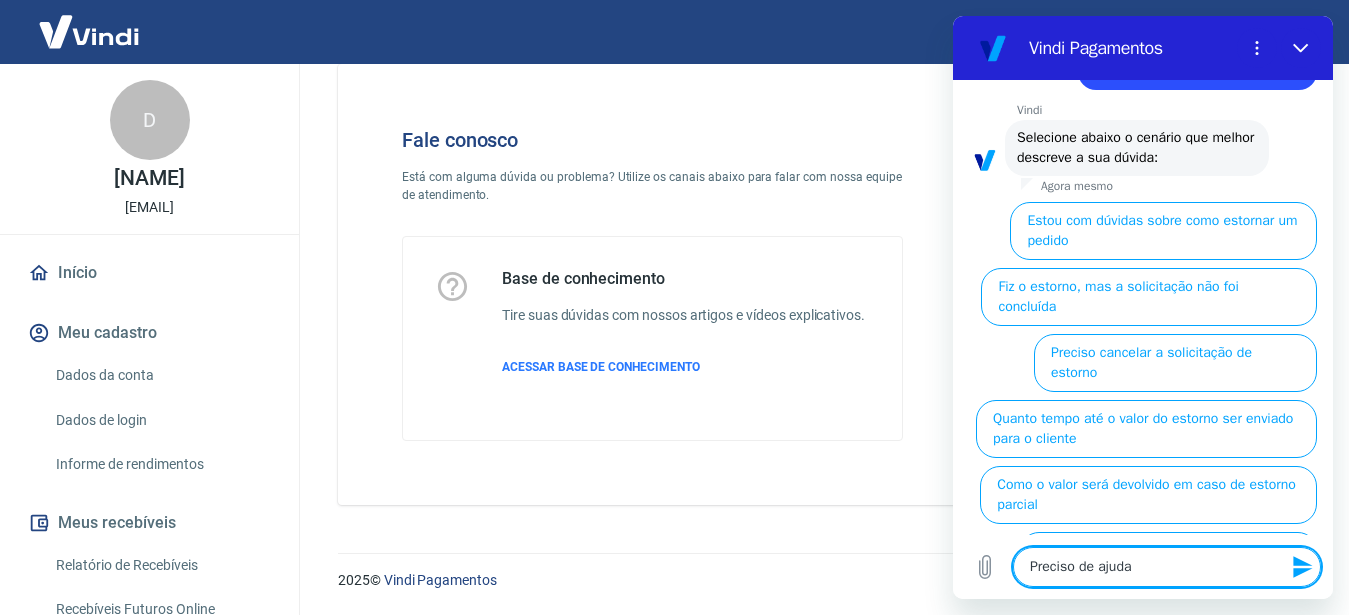 type 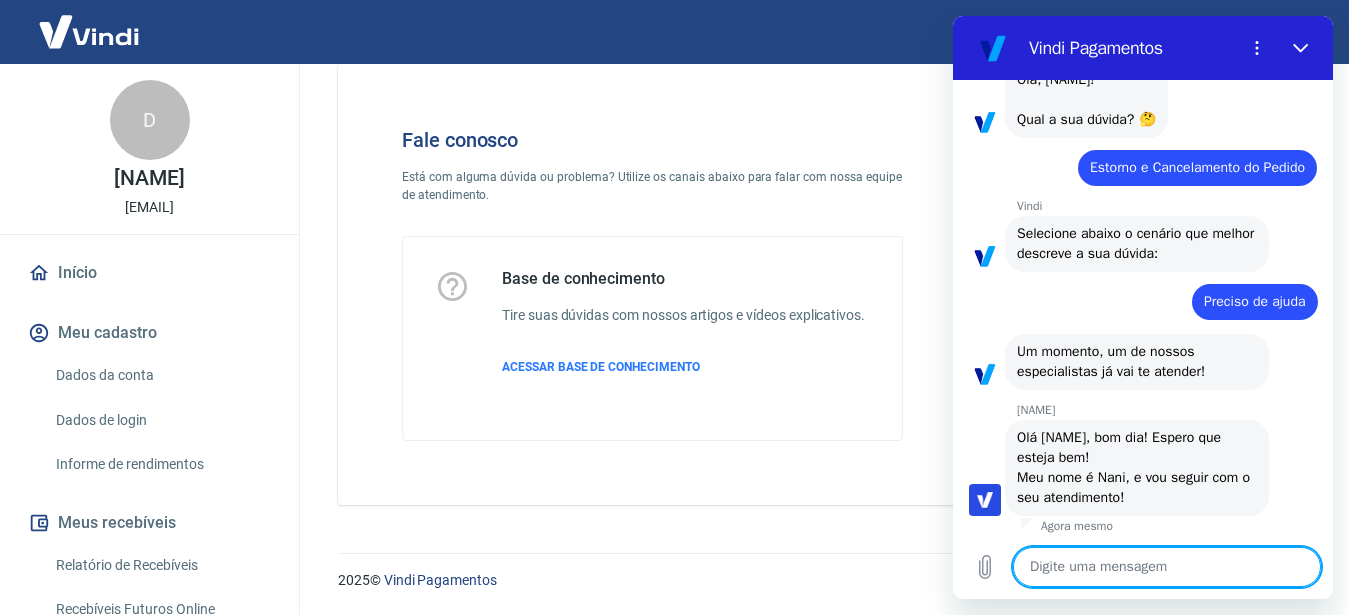 scroll, scrollTop: 128, scrollLeft: 0, axis: vertical 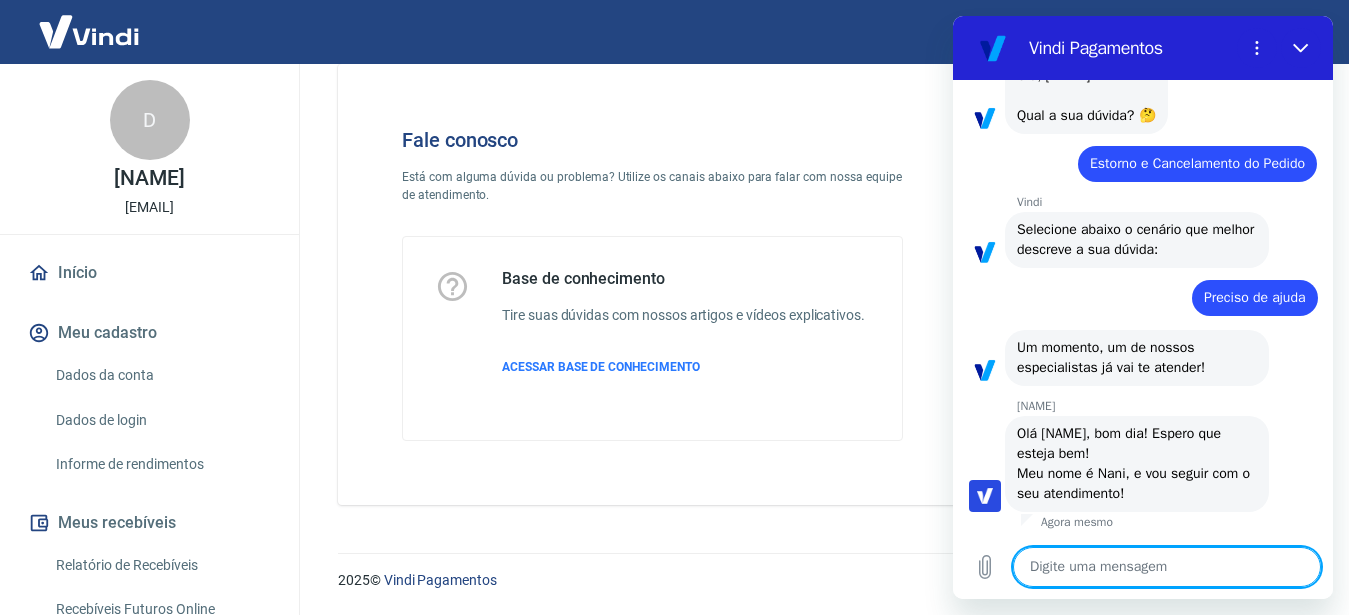 type on "x" 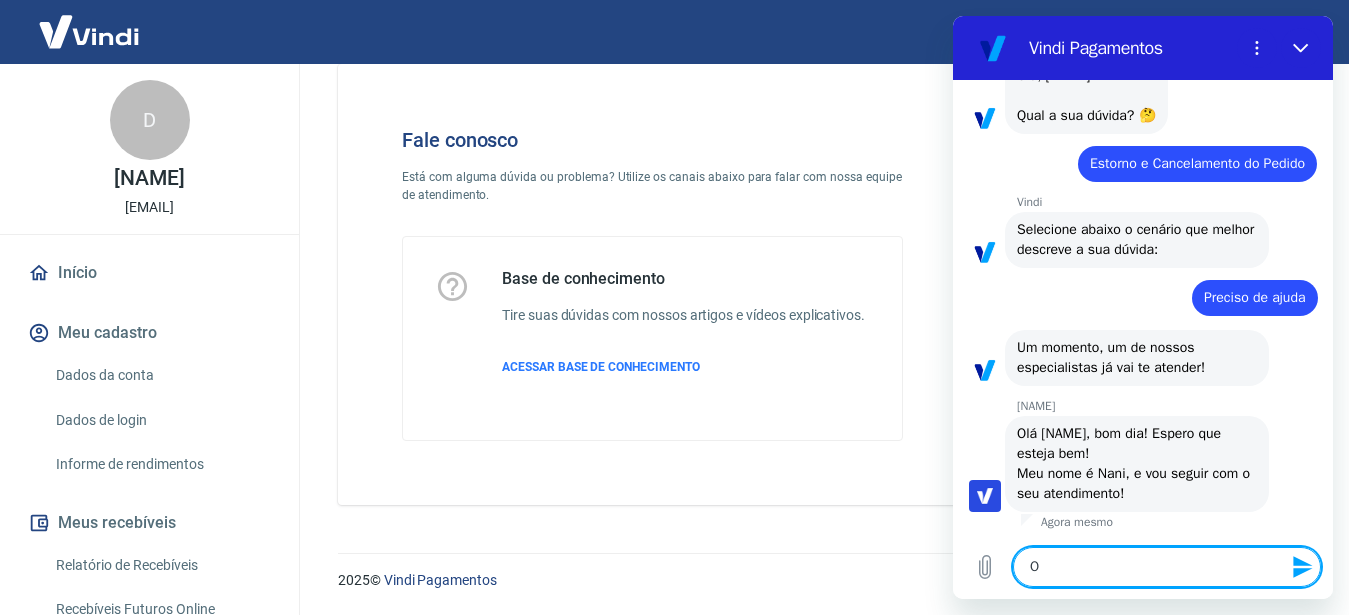 type on "Ob" 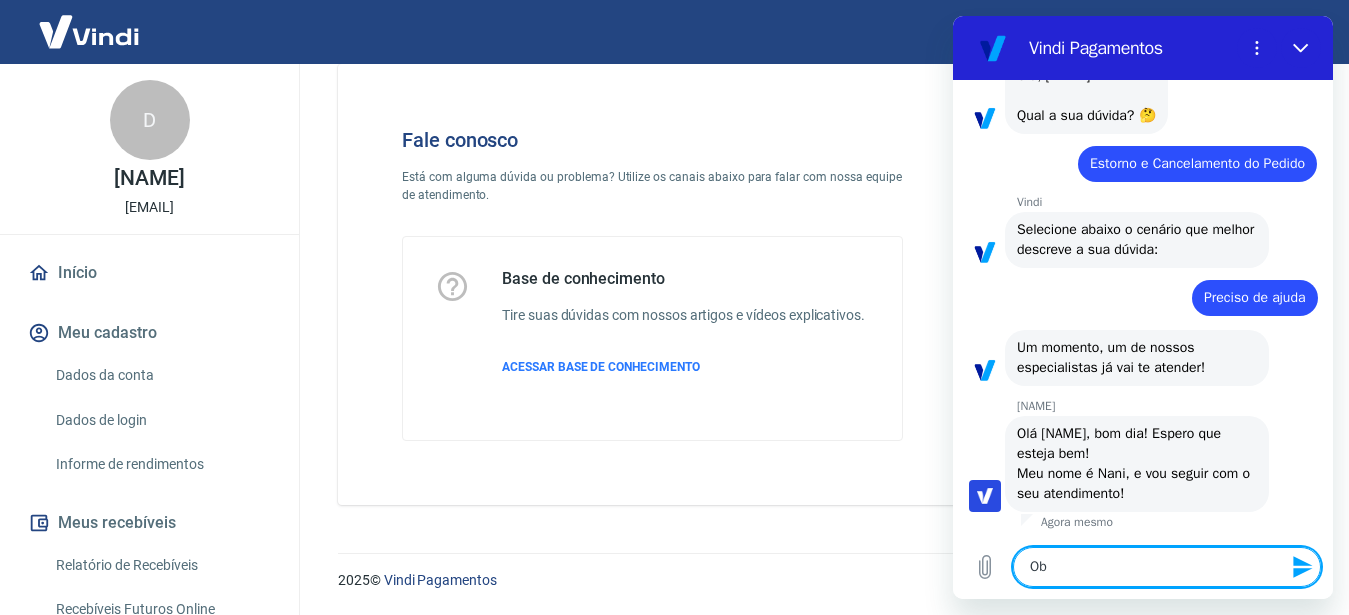 type on "Obr" 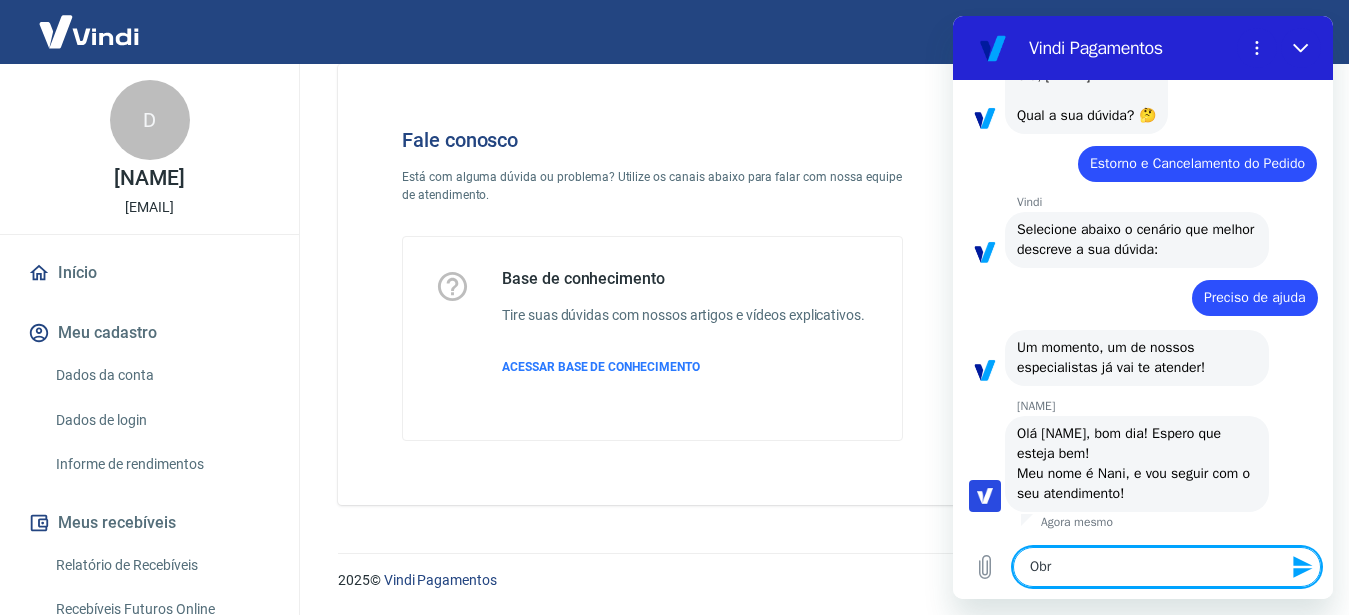 type on "x" 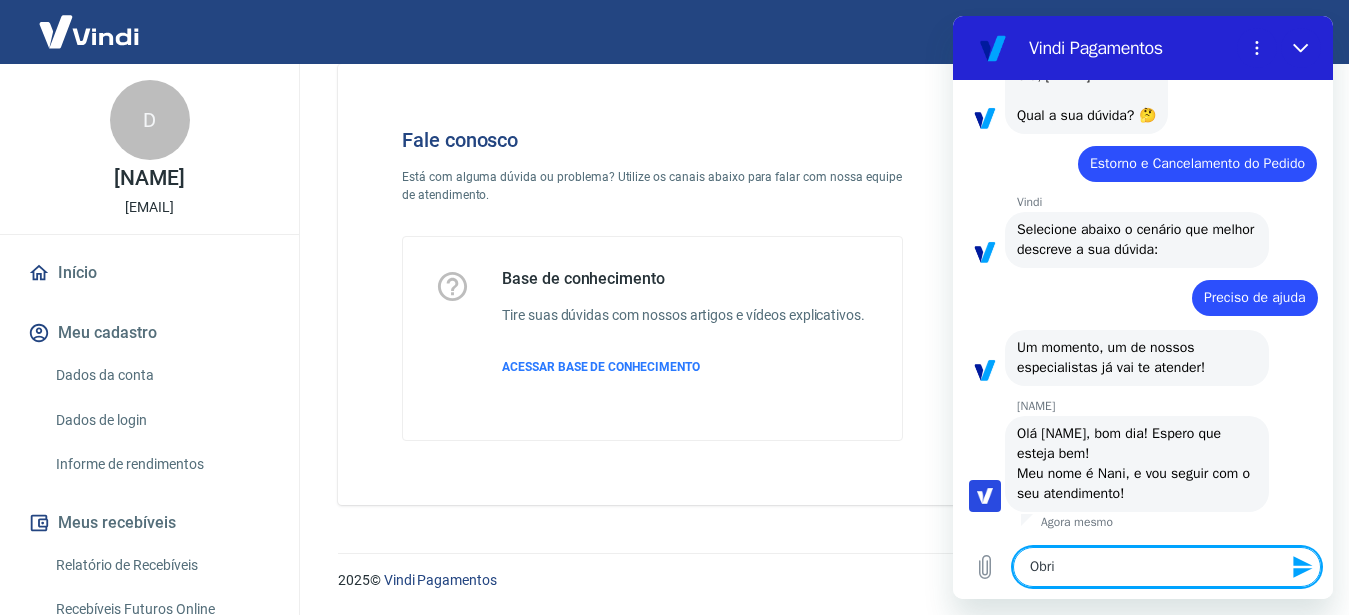 type on "Obrig" 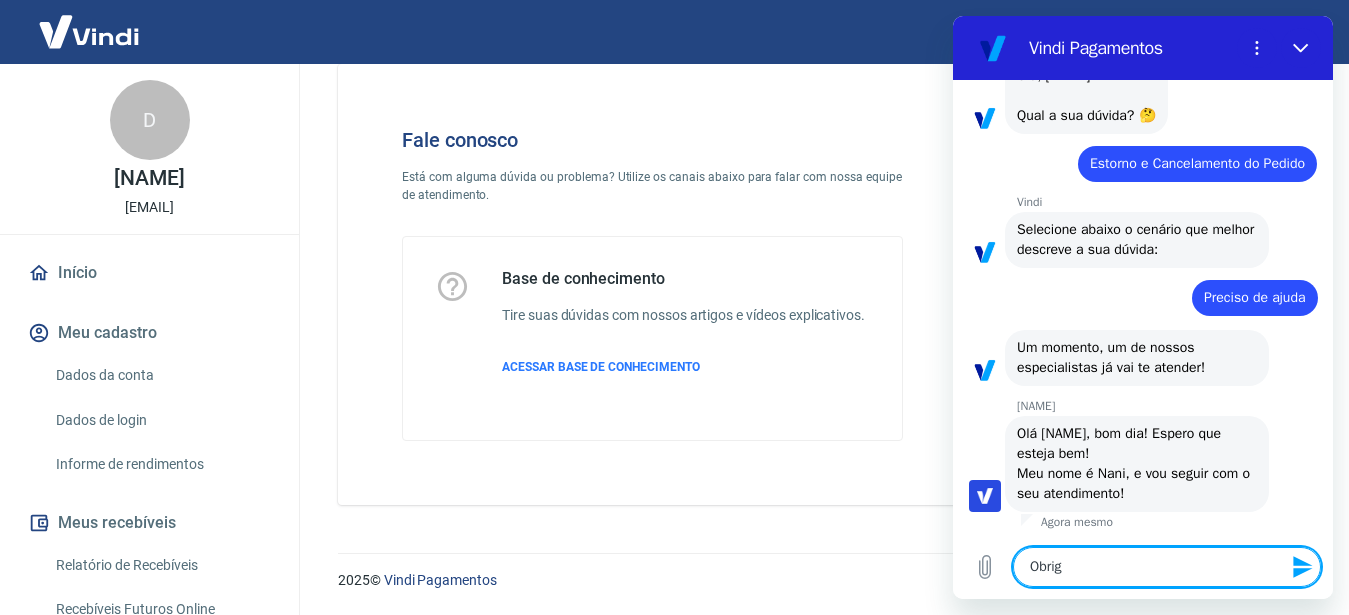 type on "Obriga" 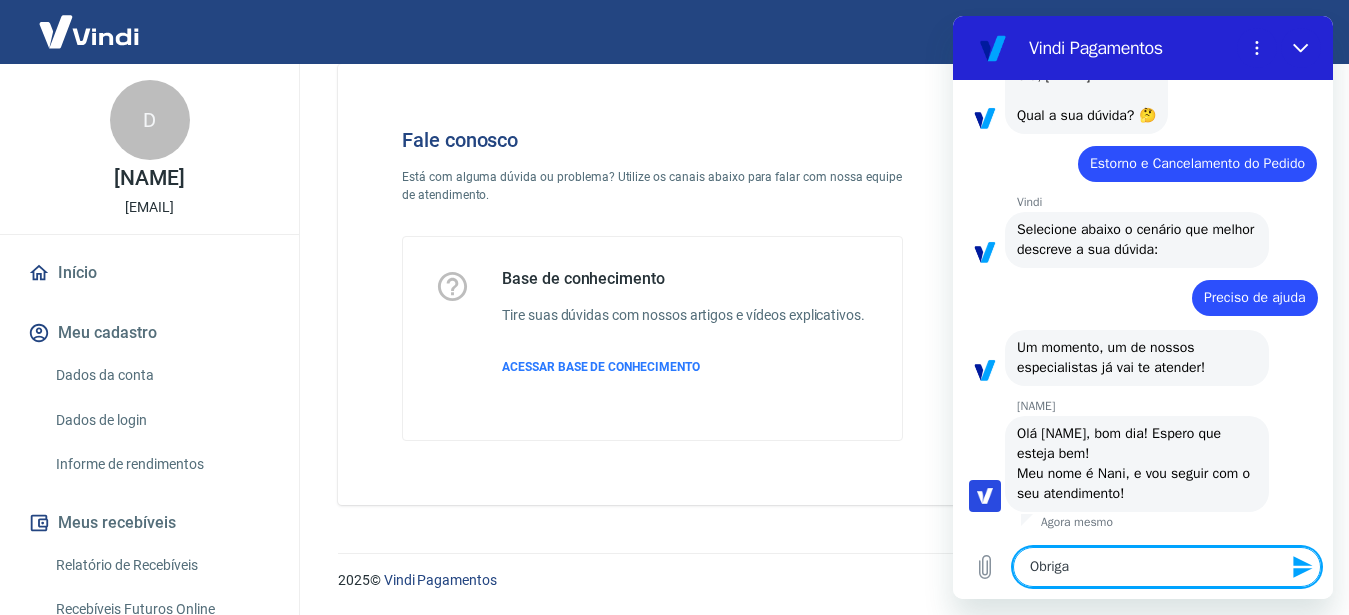 type on "Obrigad" 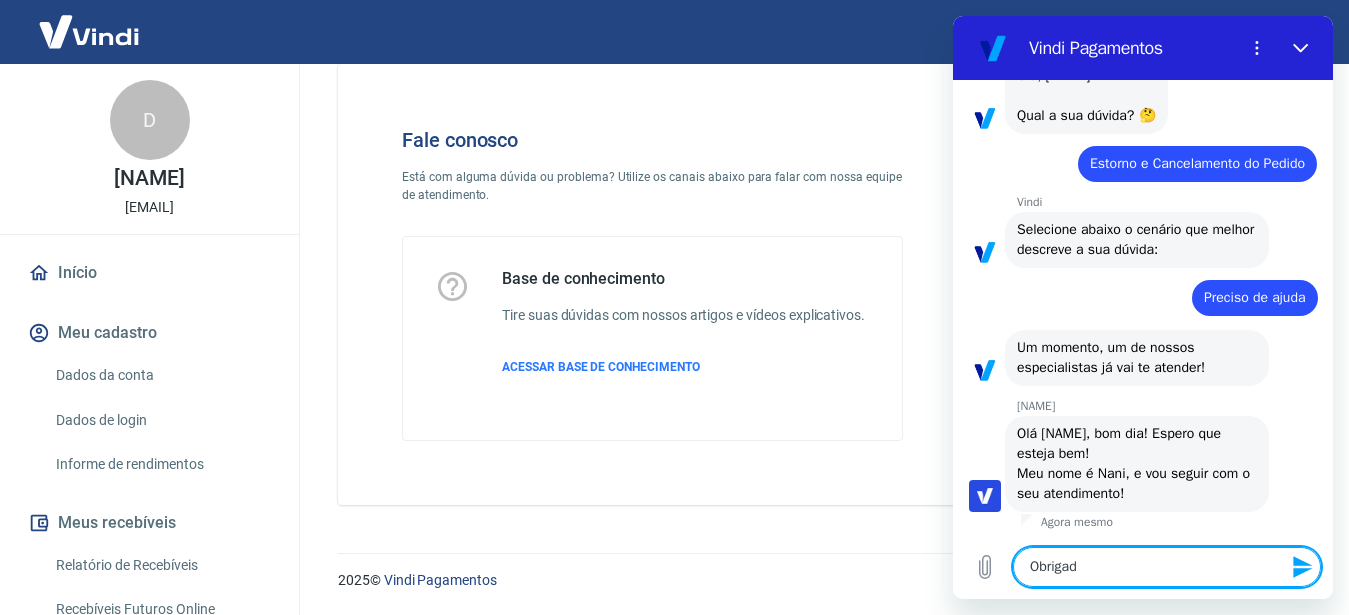 type on "Obrigada" 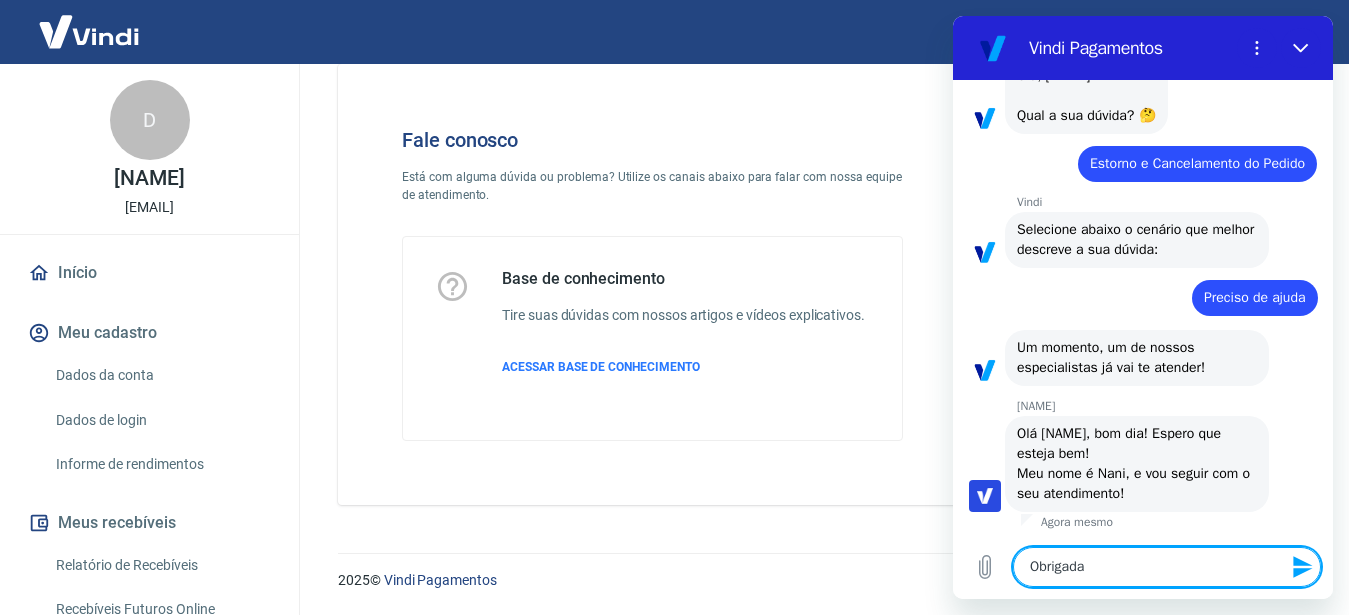 type on "Obrigada" 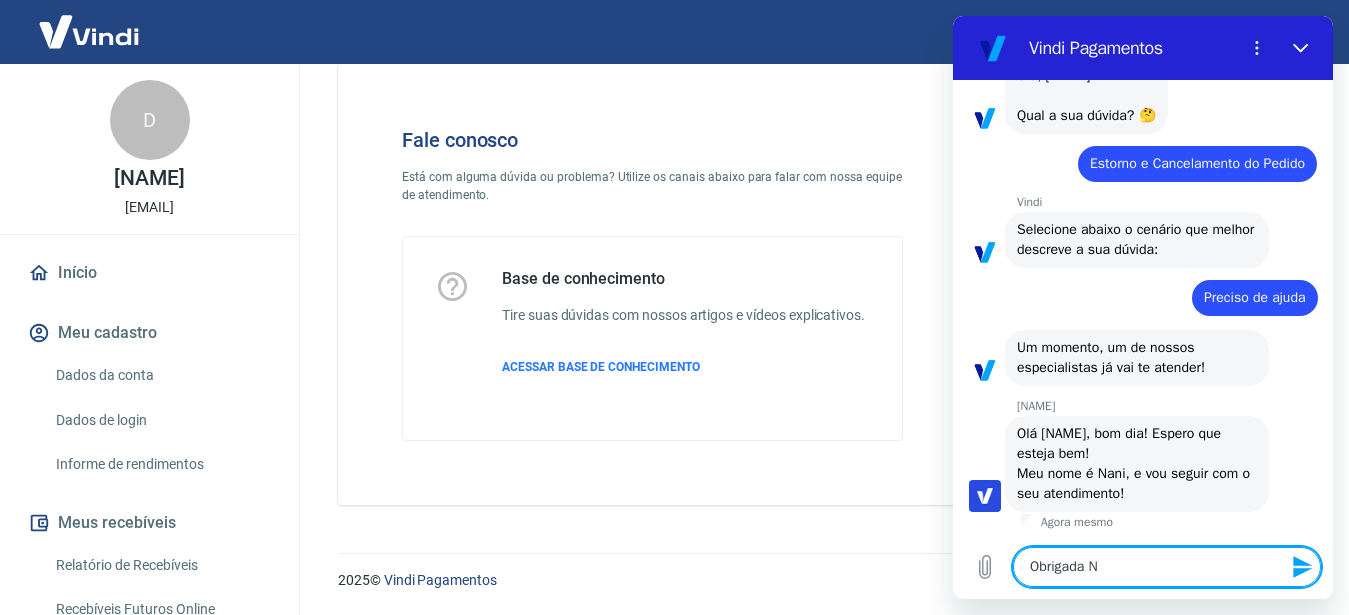 type on "Obrigada [NAME]" 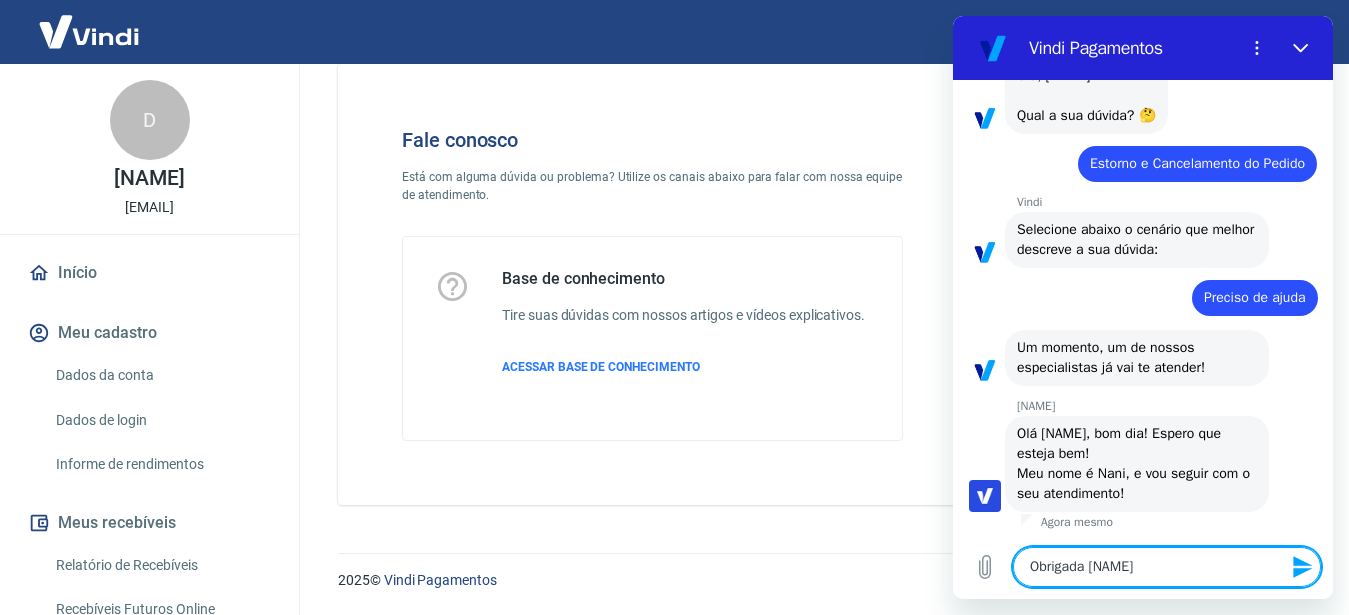type on "Obrigada [NAME]" 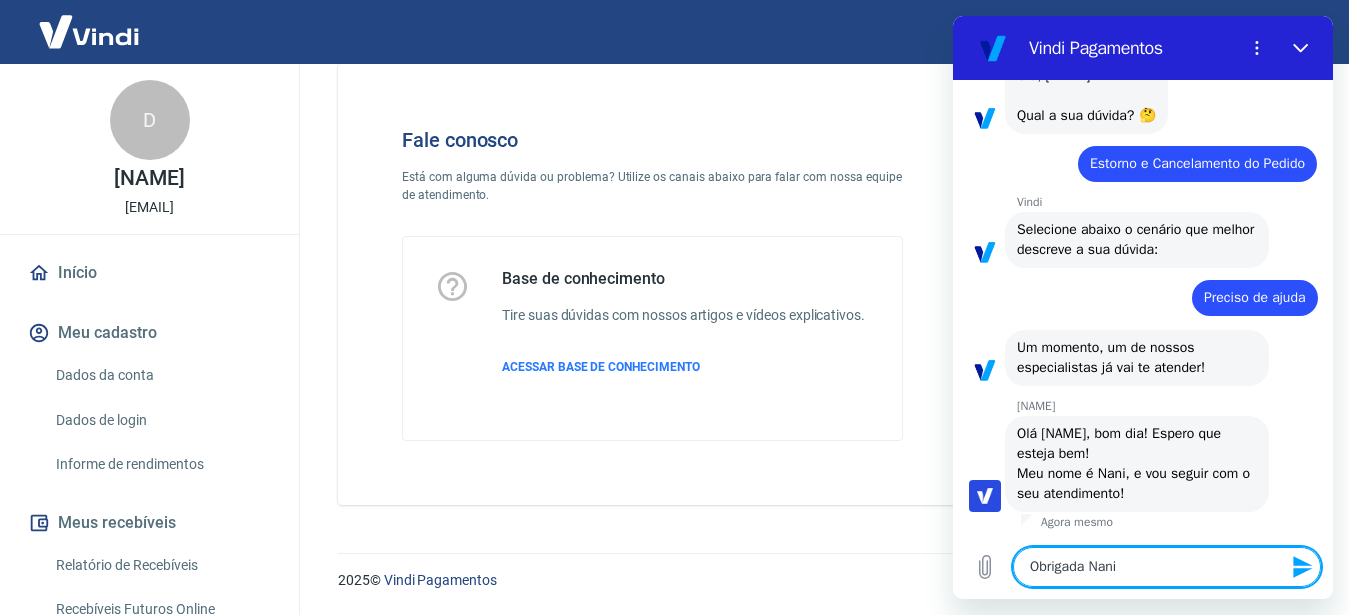 type 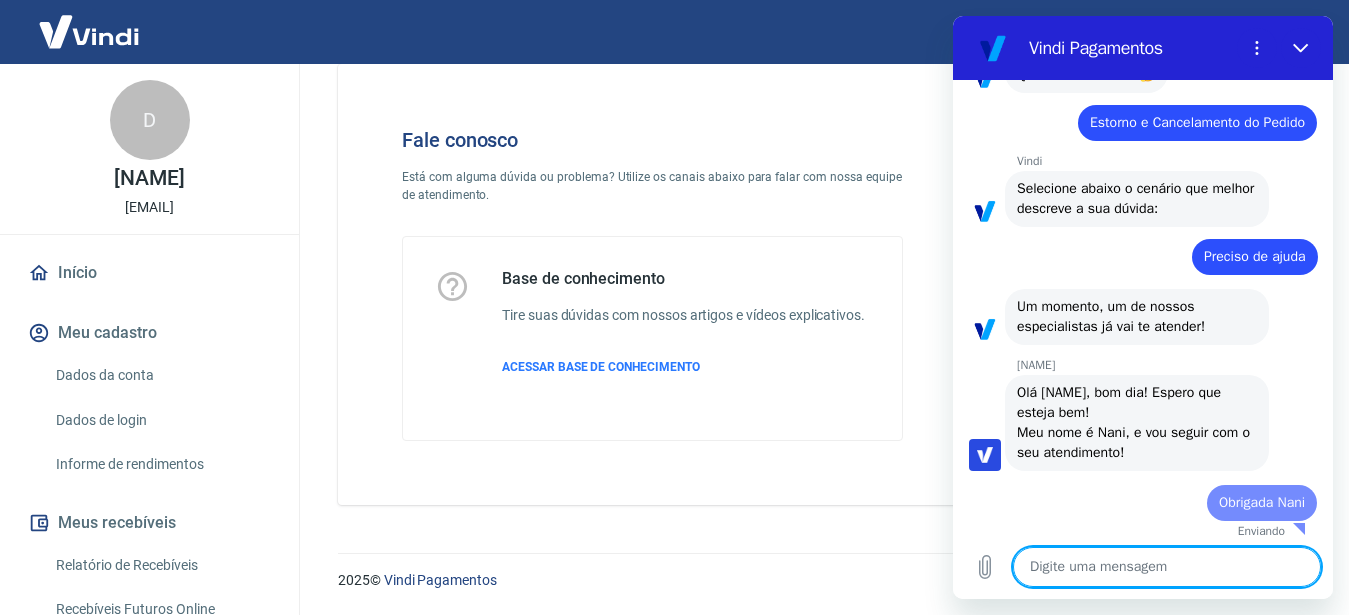 type on "x" 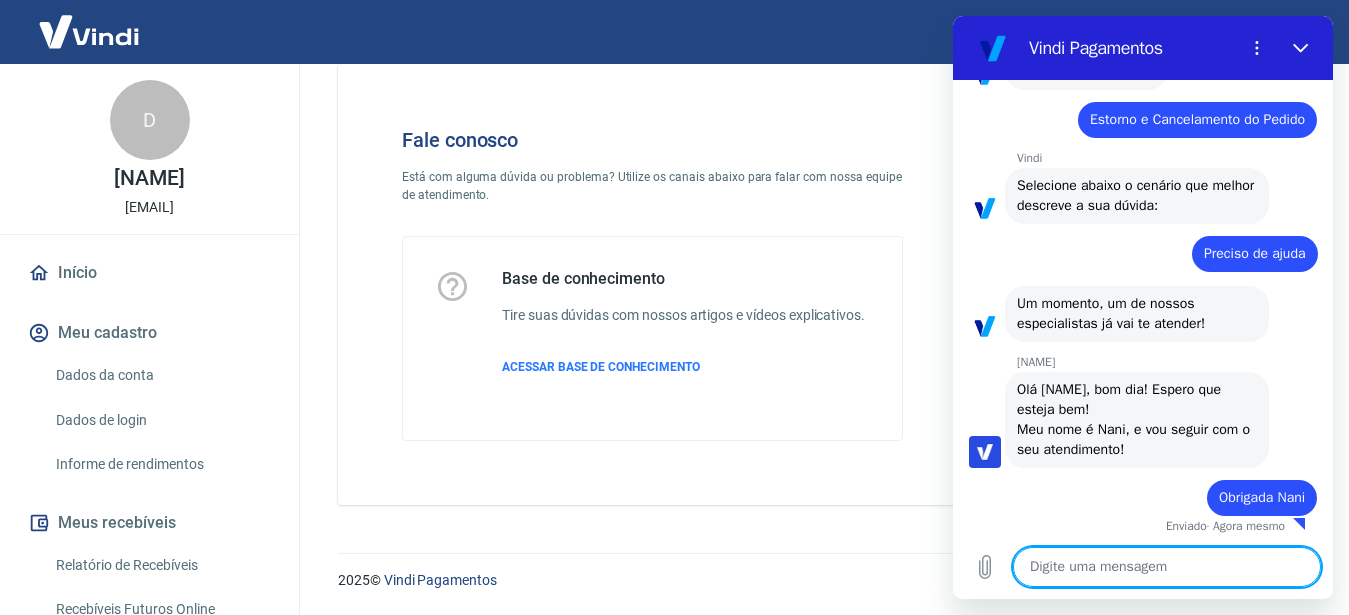 type on "e" 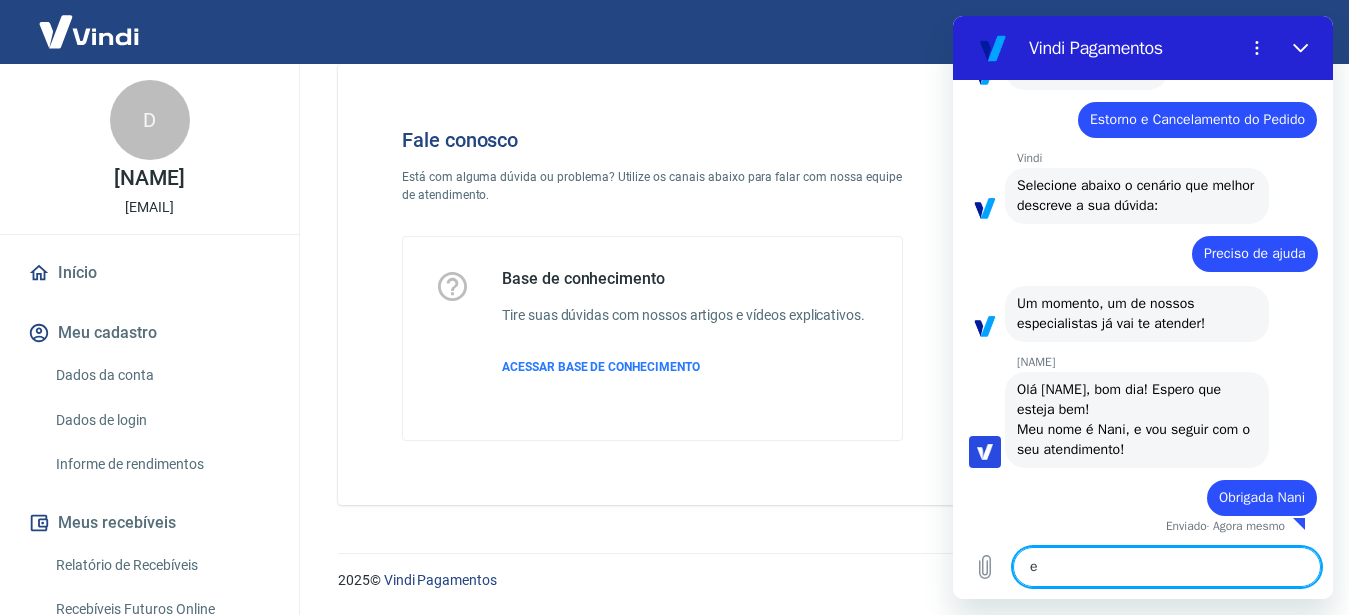type on "en" 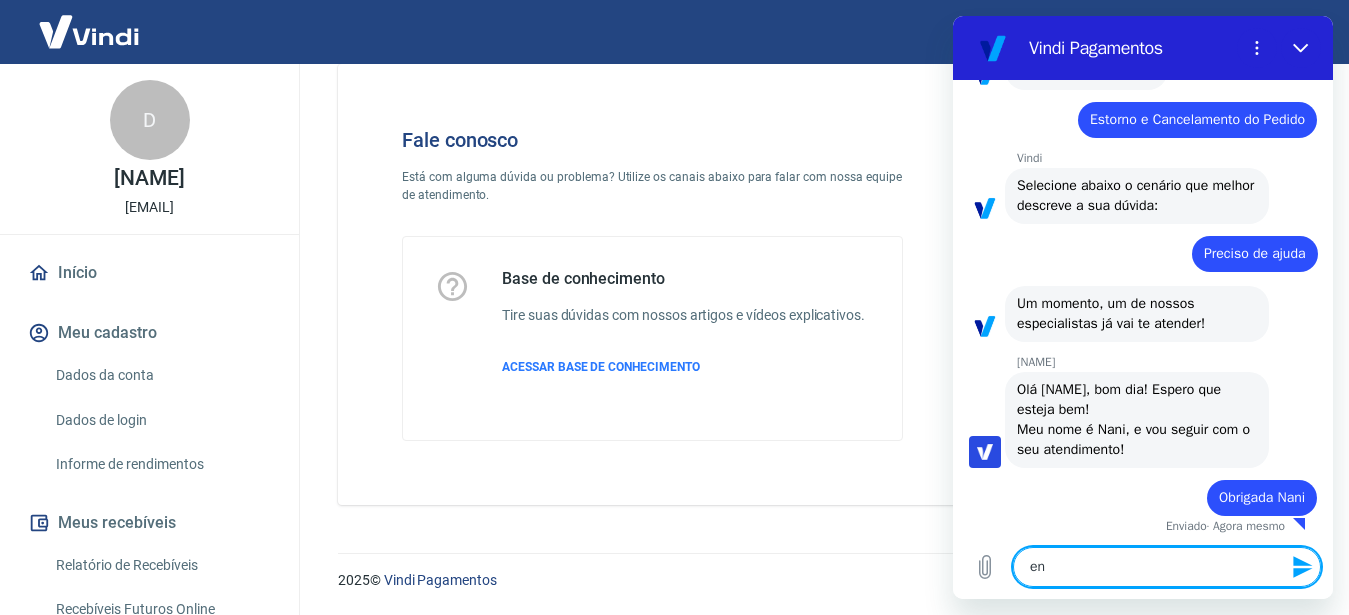 type on "ent" 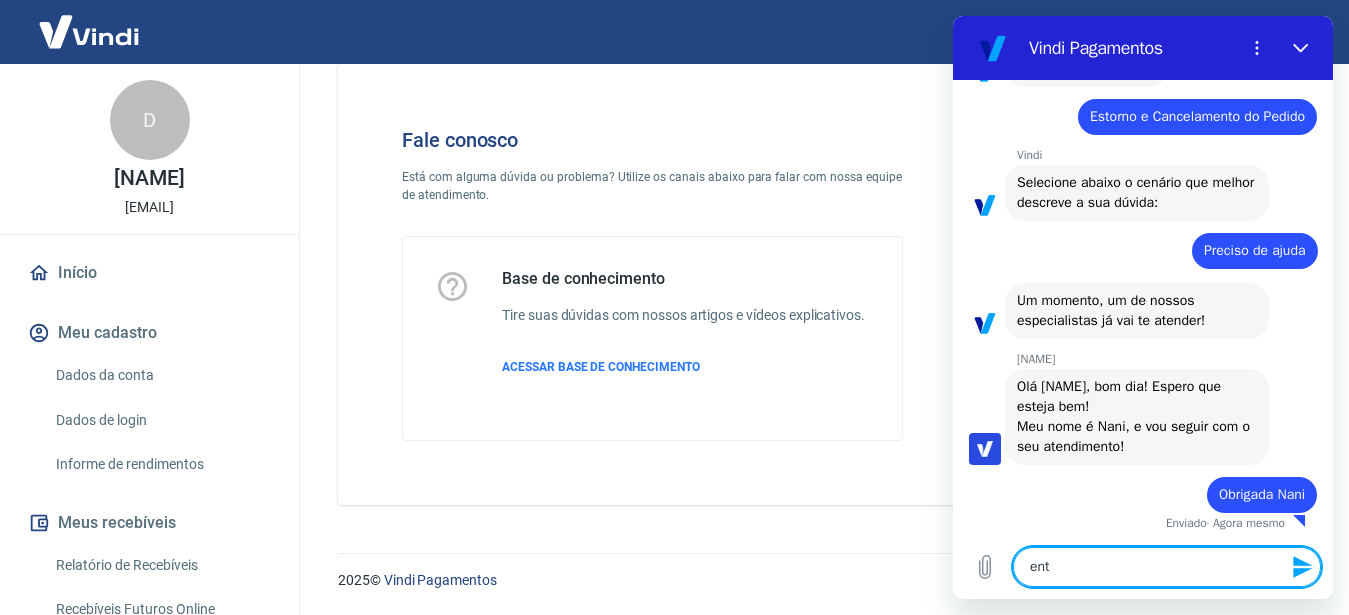 type on "entã" 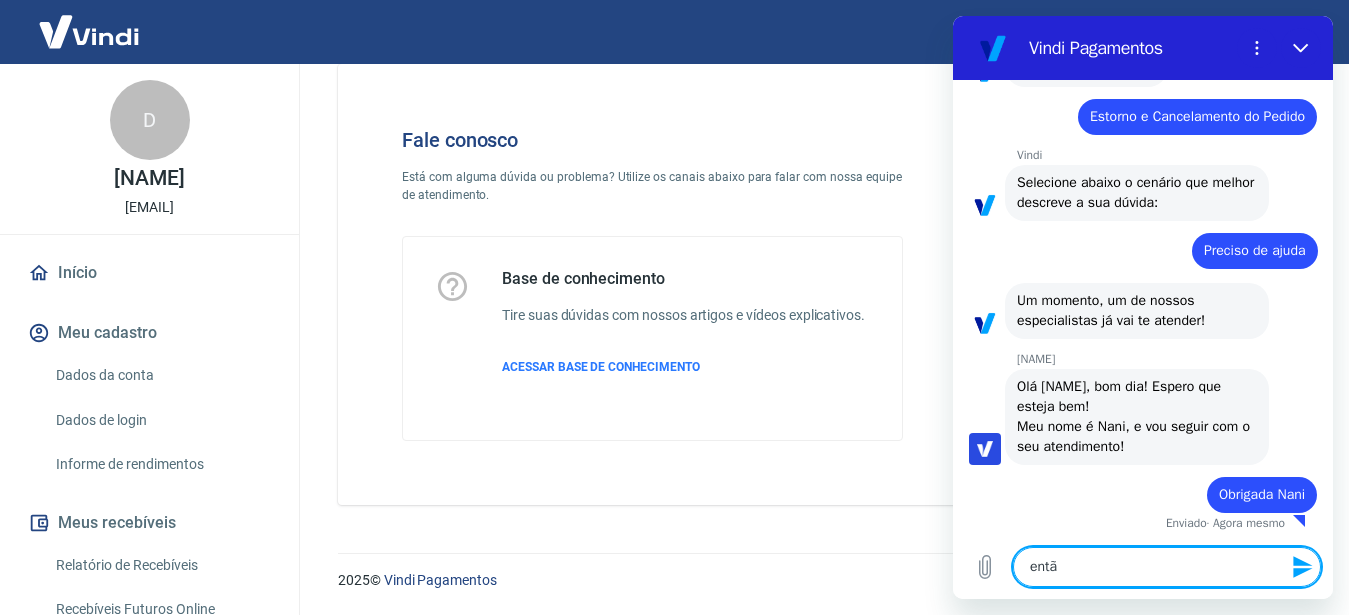 type on "então" 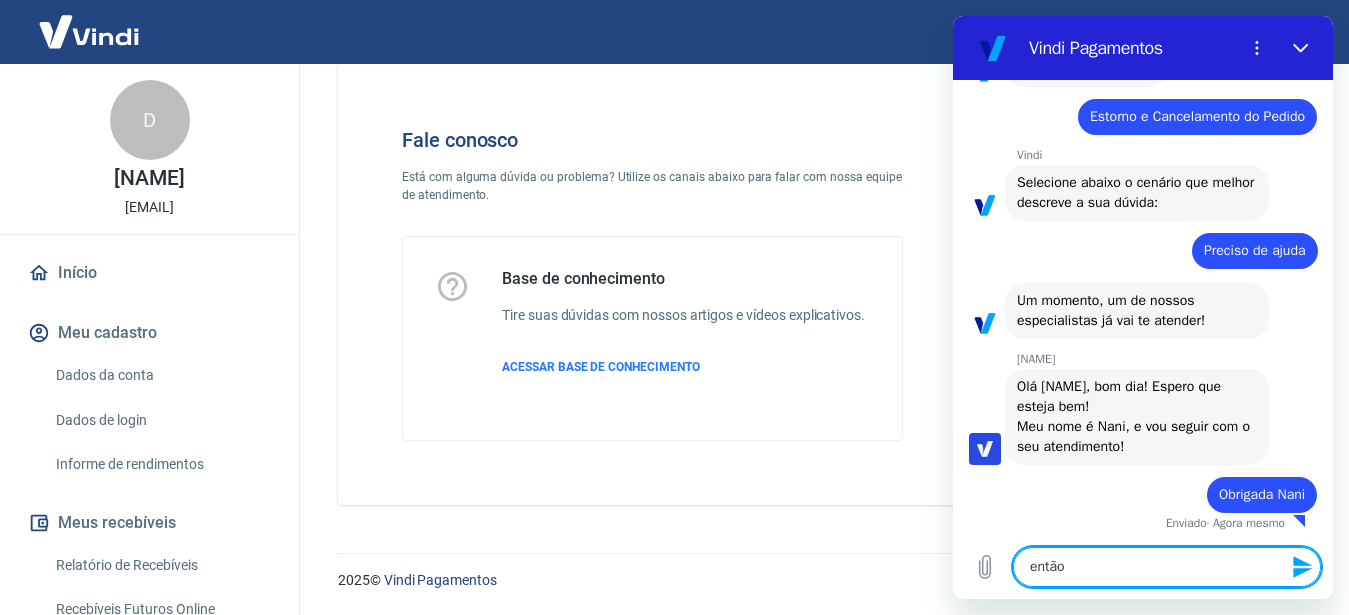 scroll, scrollTop: 176, scrollLeft: 0, axis: vertical 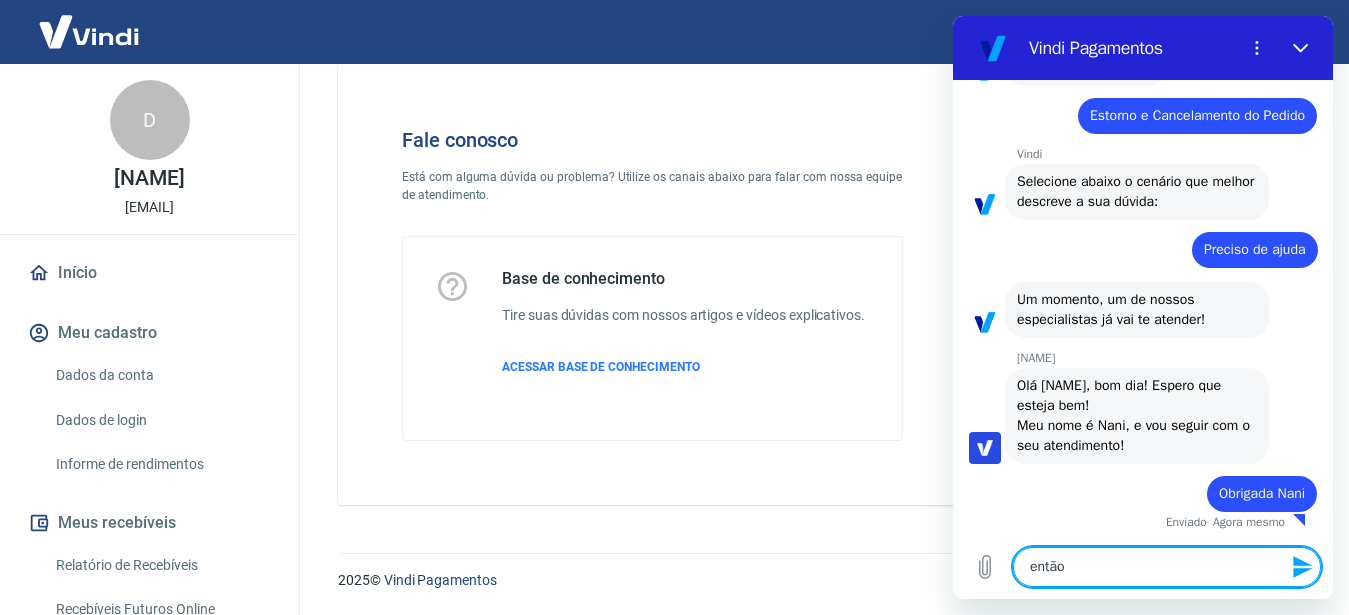 type on "então," 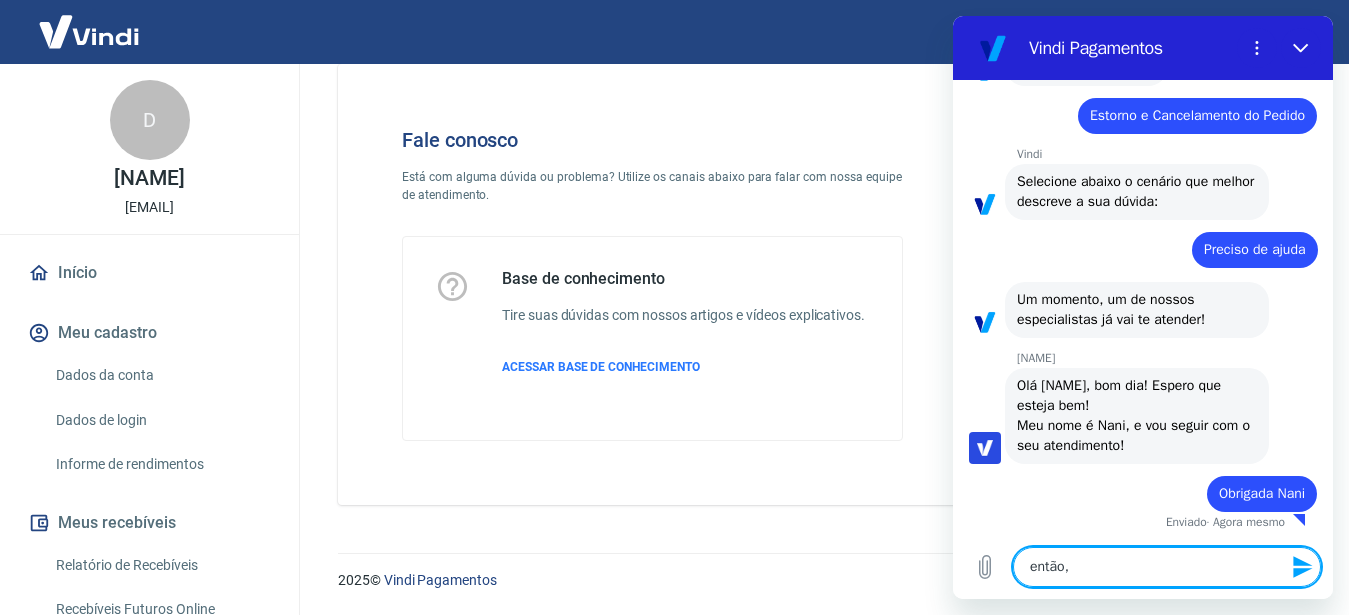 type on "então," 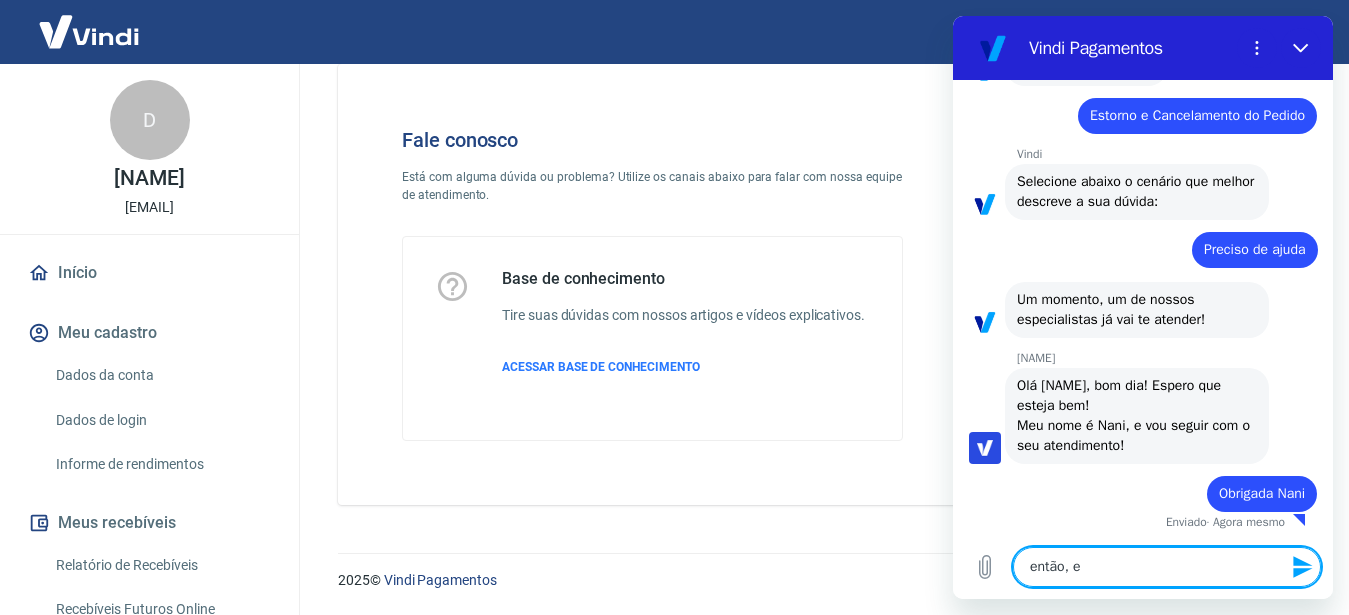 type on "então, es" 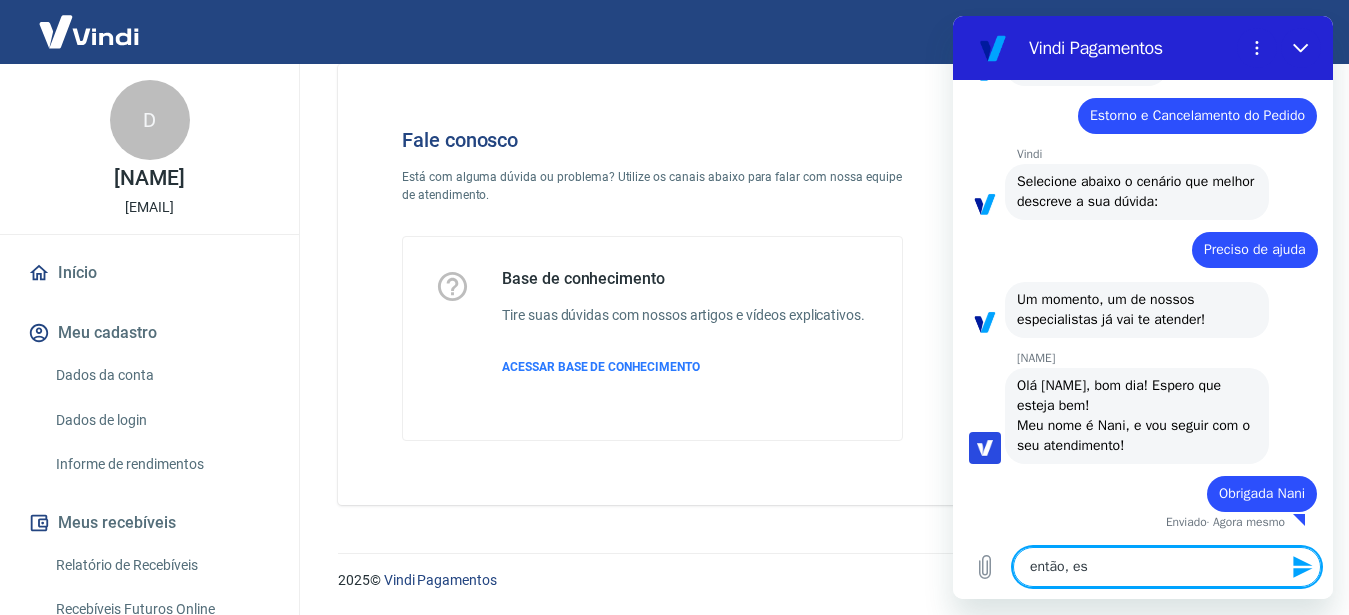 type on "x" 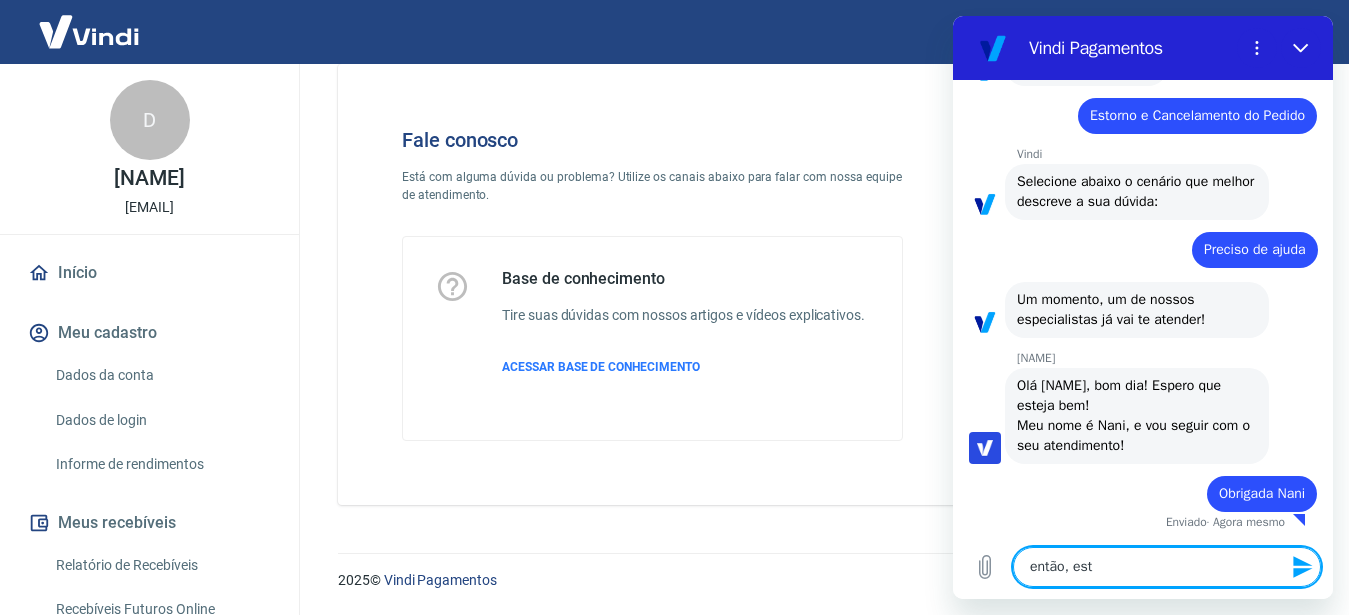 type on "então, esto" 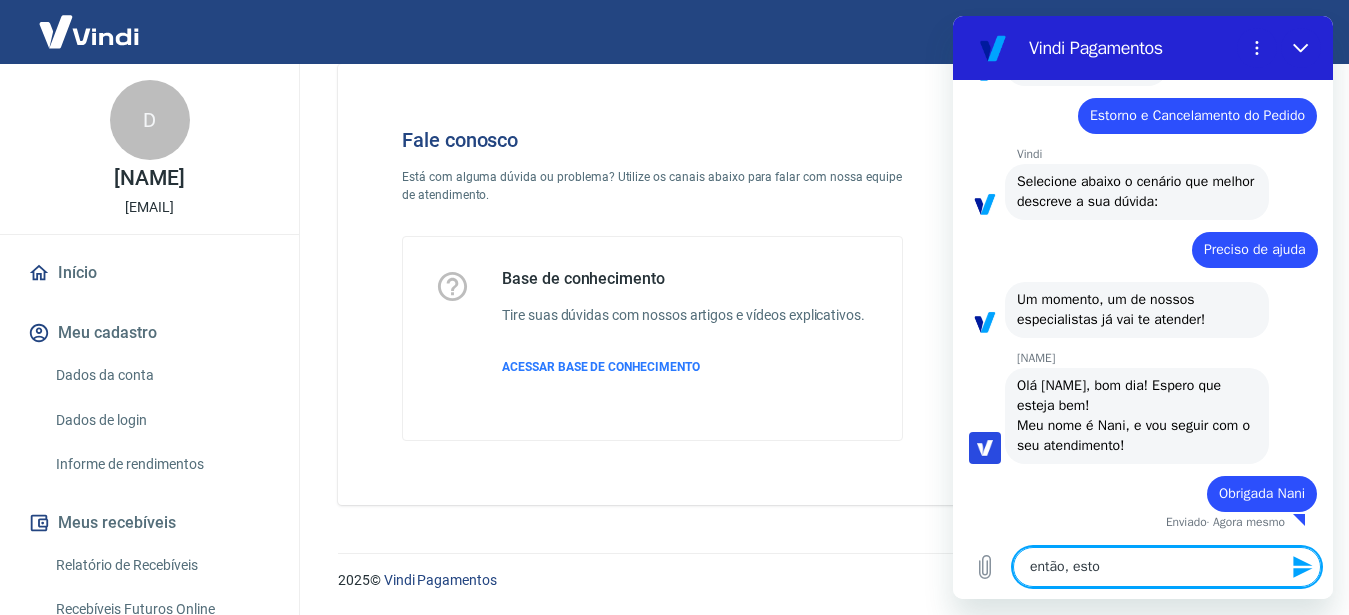 type on "então, estou" 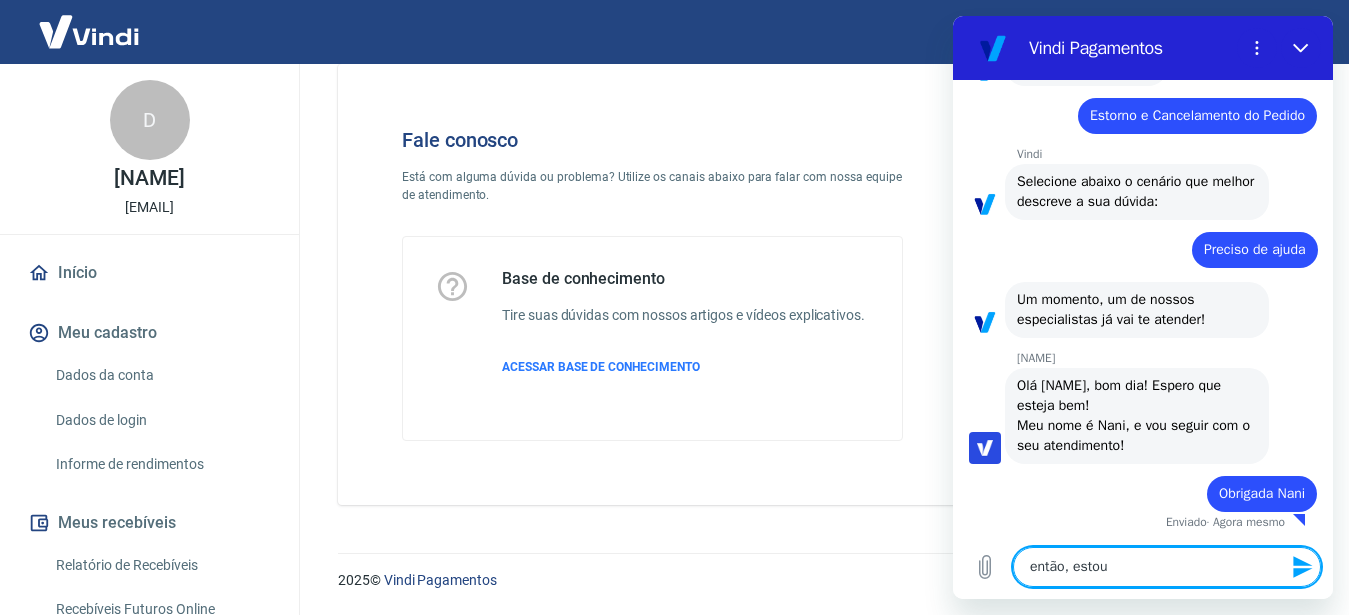 type on "então, estou" 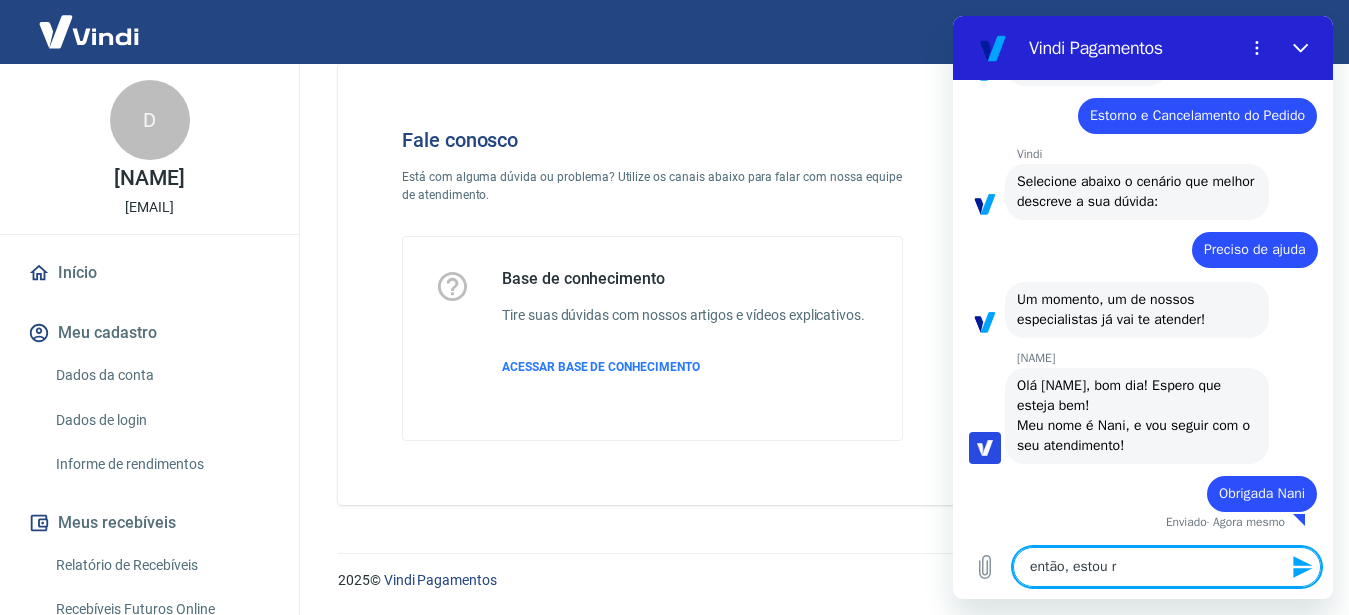 type on "então, estou re" 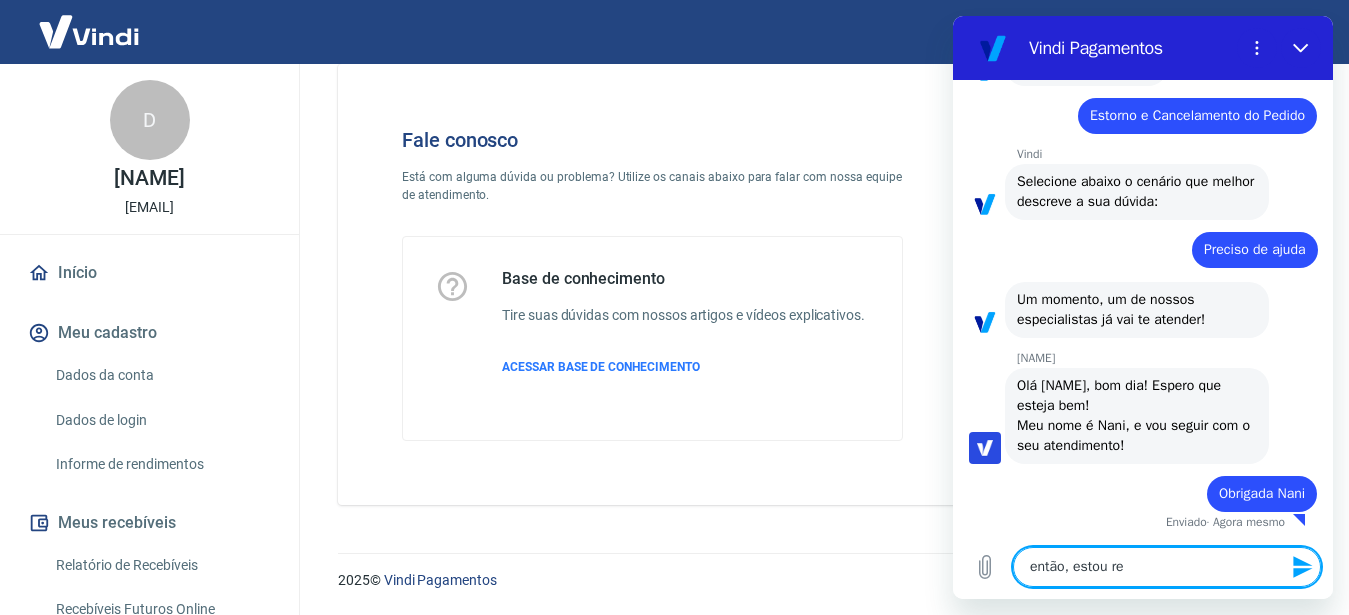 type on "então, estou rev" 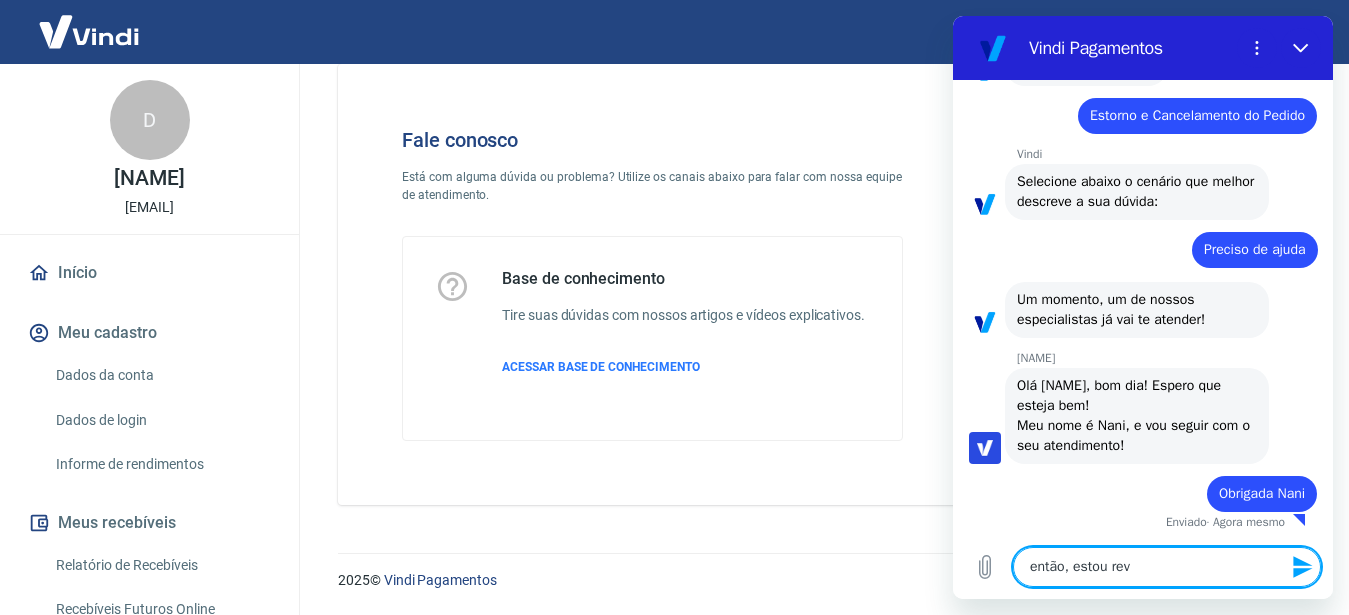 type on "então, estou revi" 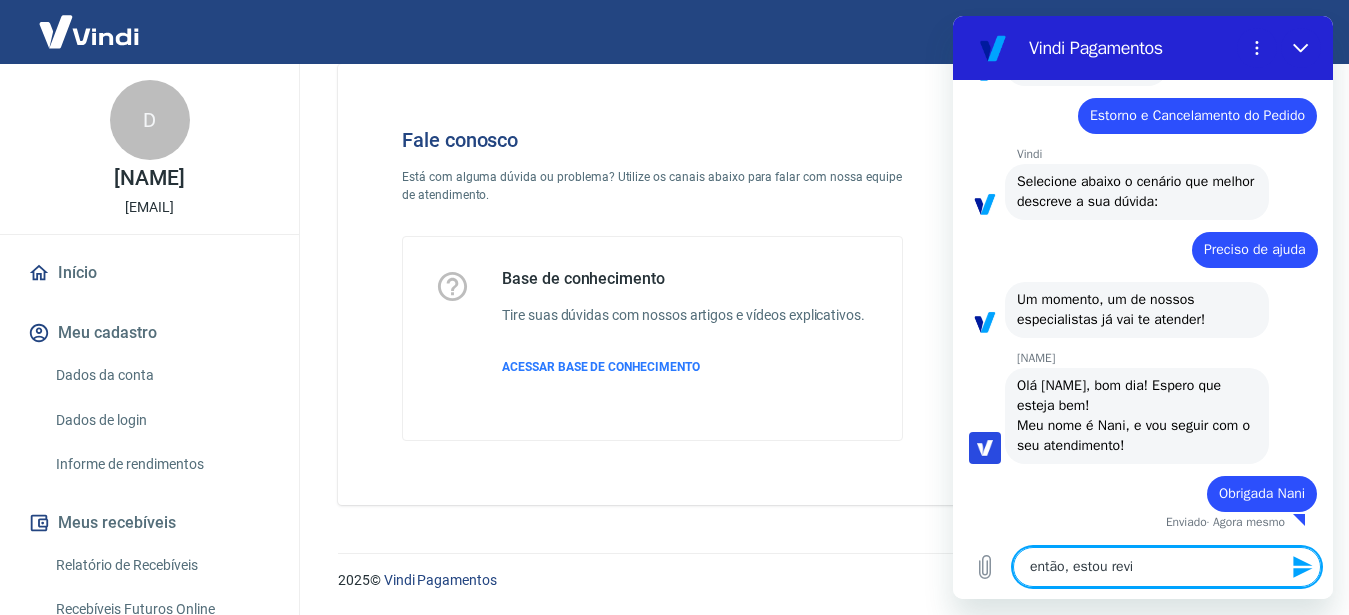 type on "então, estou revis" 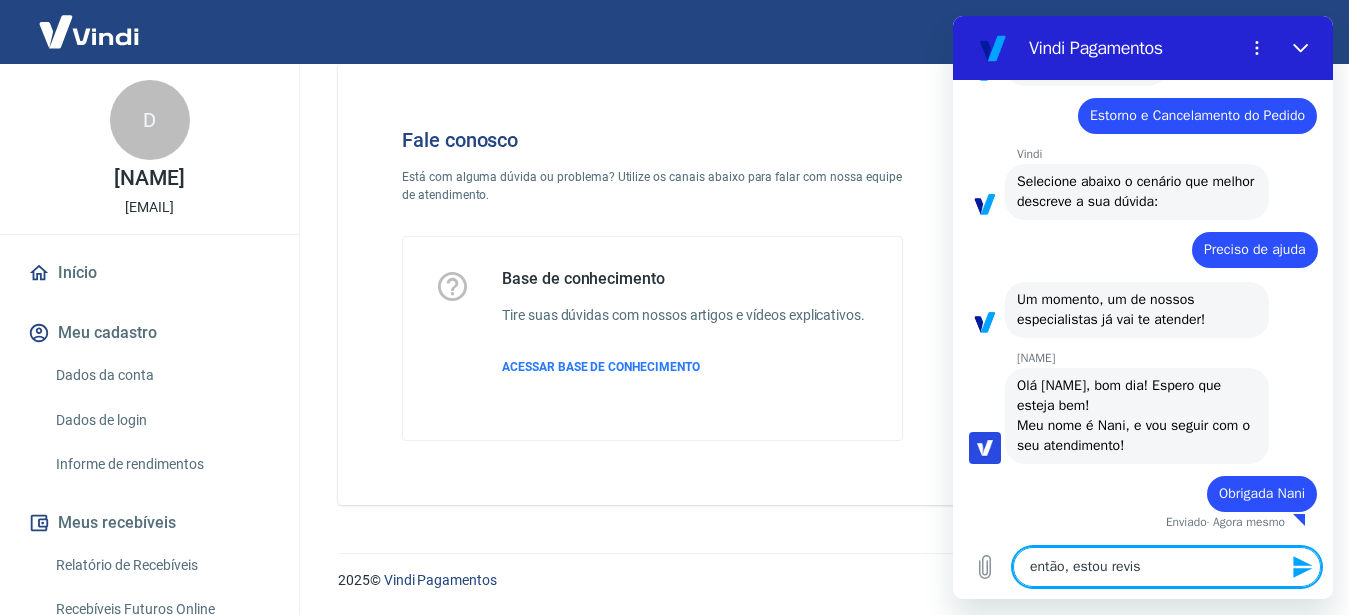 type on "então, estou revisa" 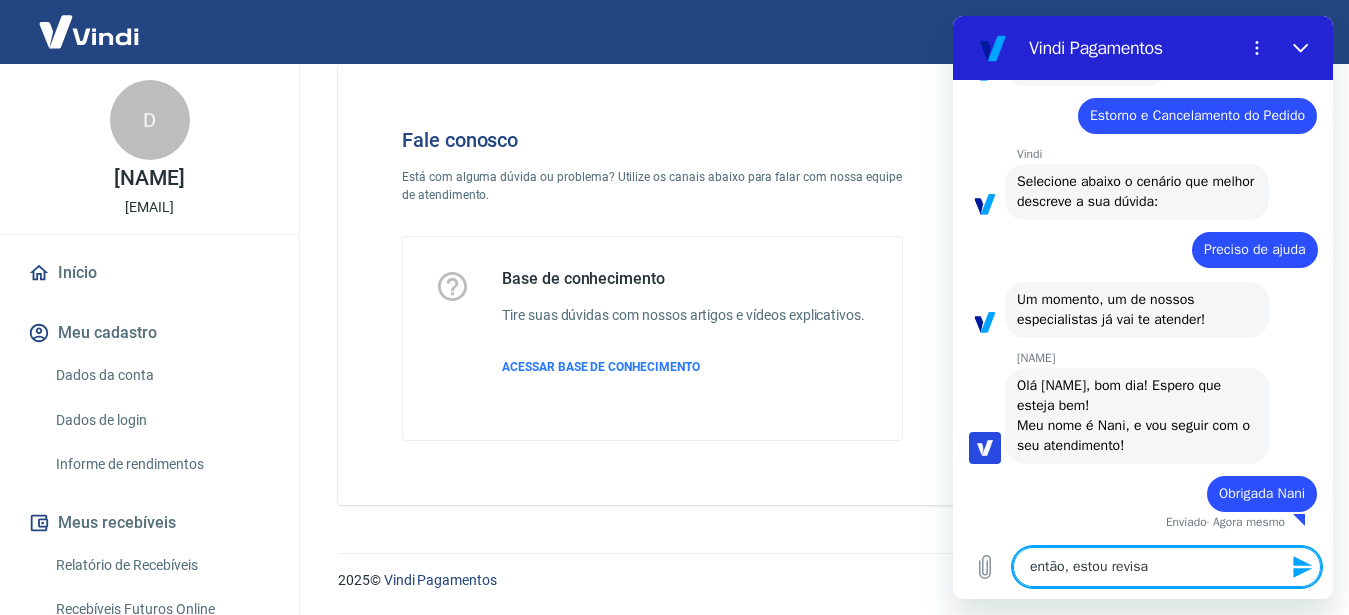 type on "então, estou revisan" 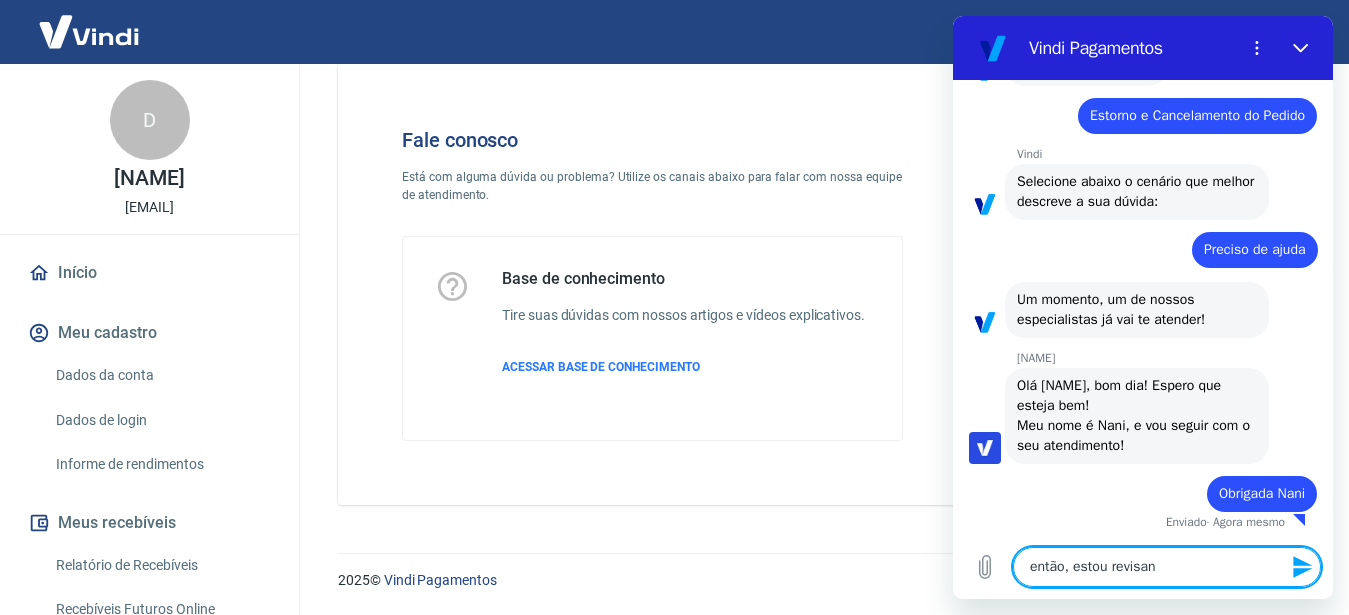 type on "então, estou revisand" 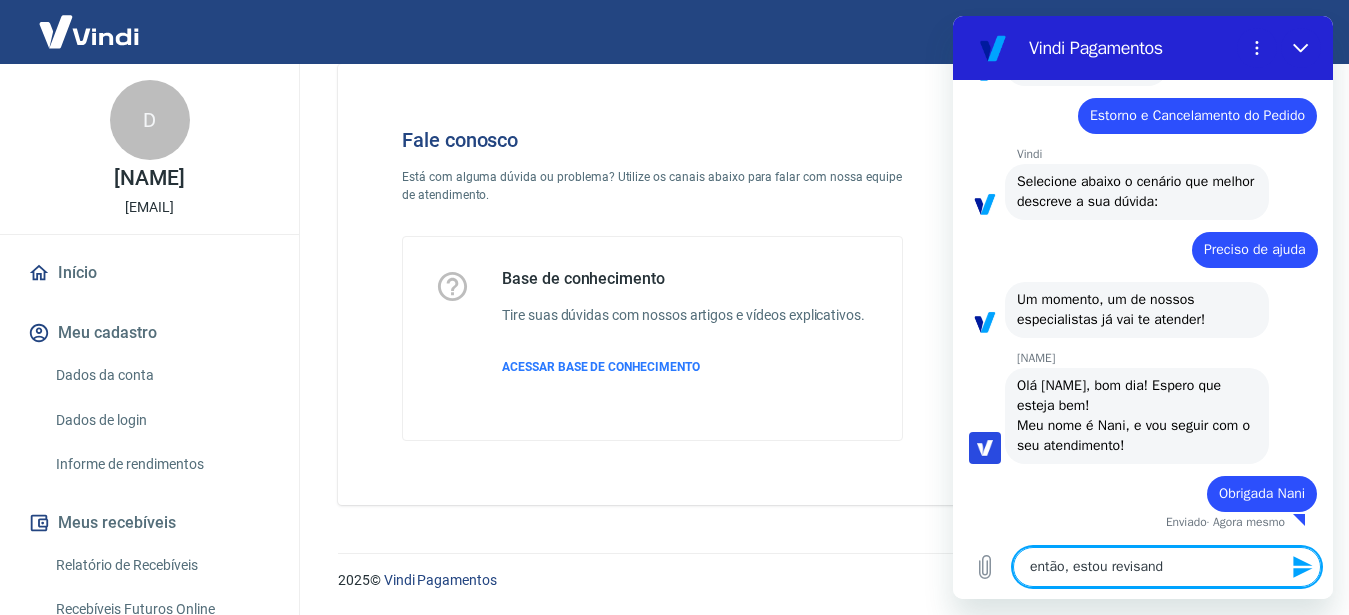 type on "então, estou revisando" 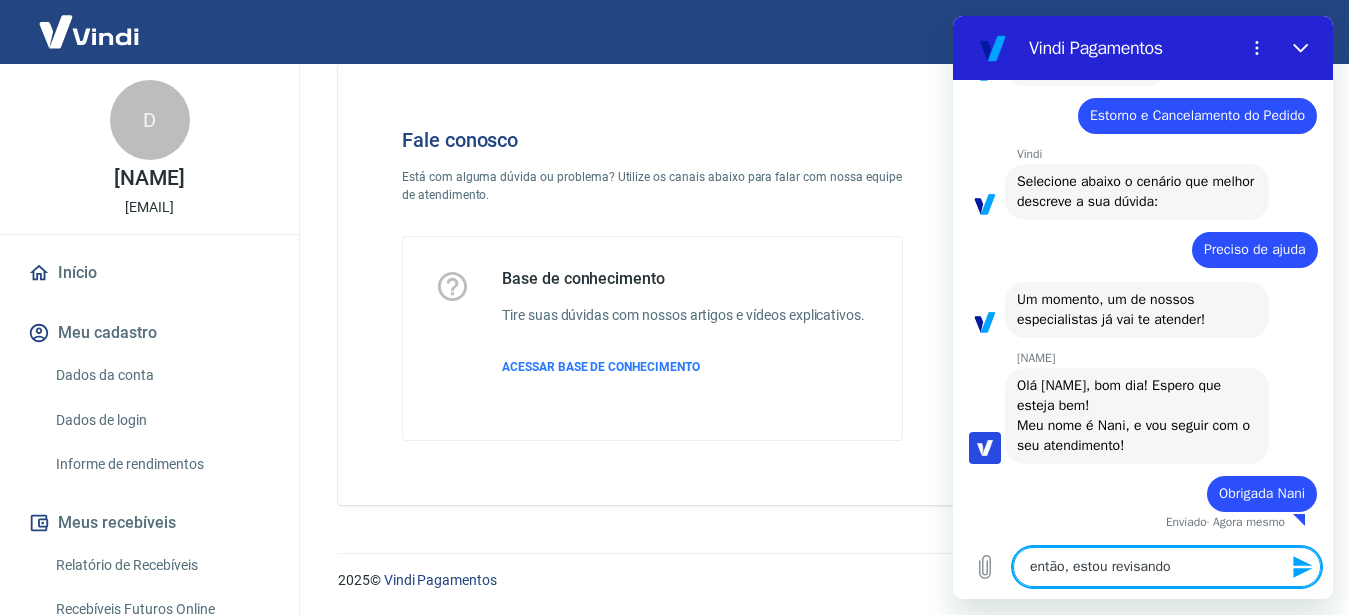 type on "então, estou revisando" 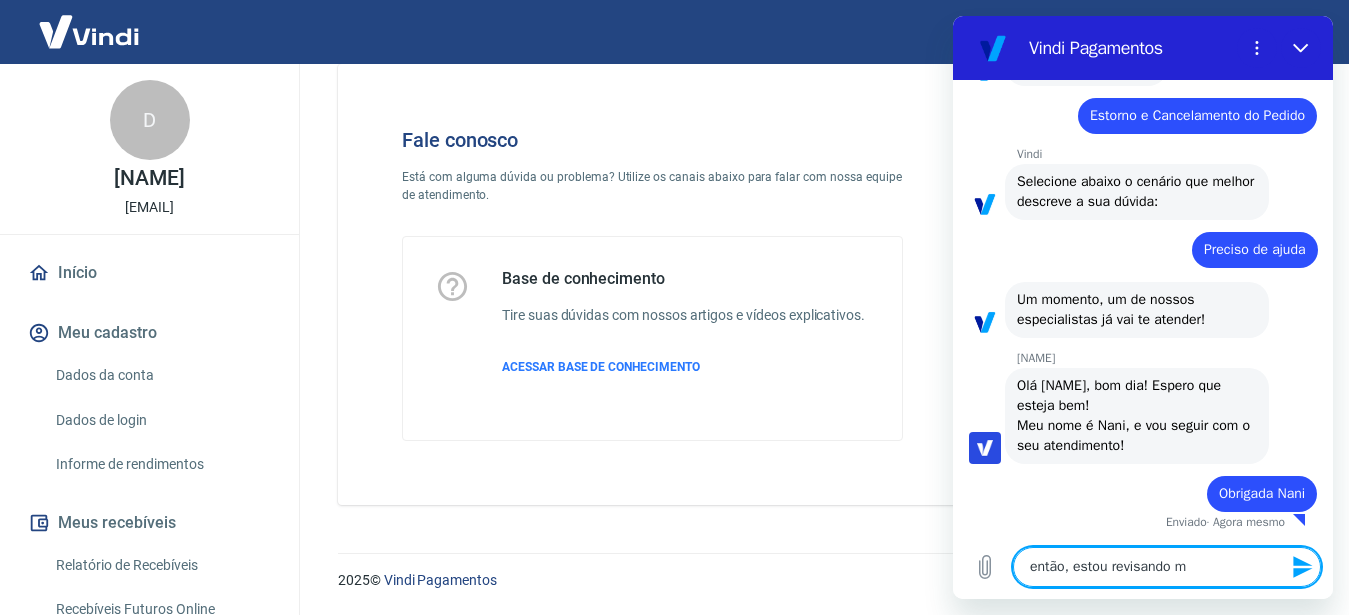 type on "então, estou revisando me" 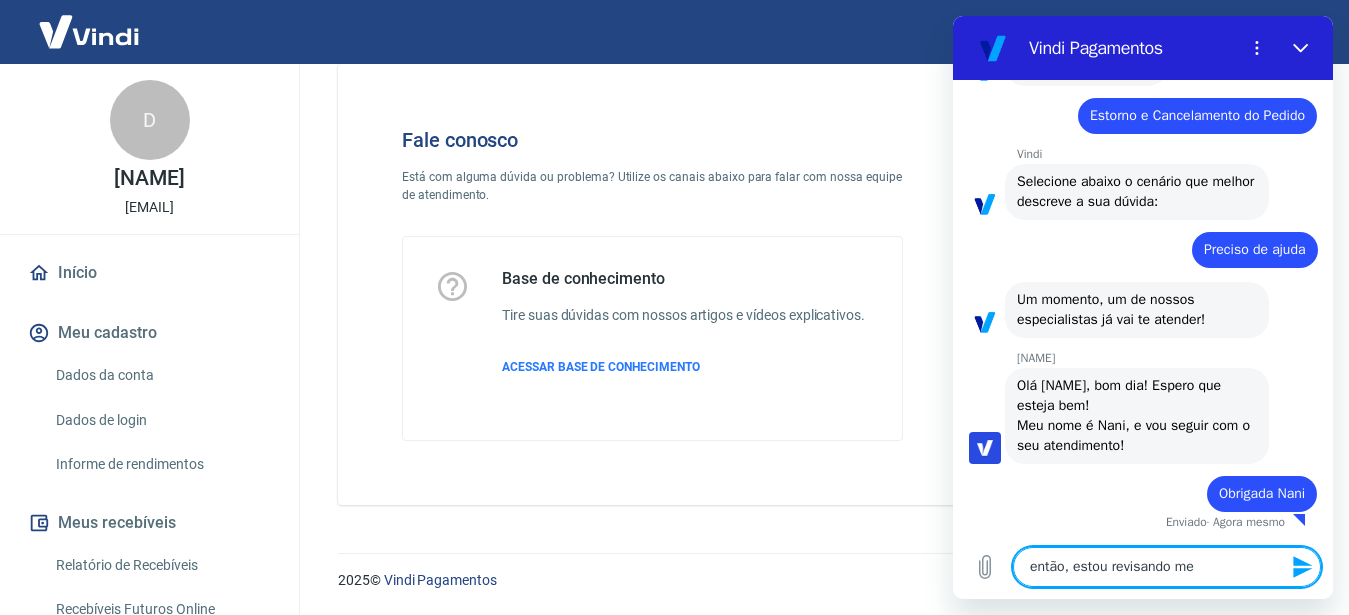 type on "então, estou revisando meu" 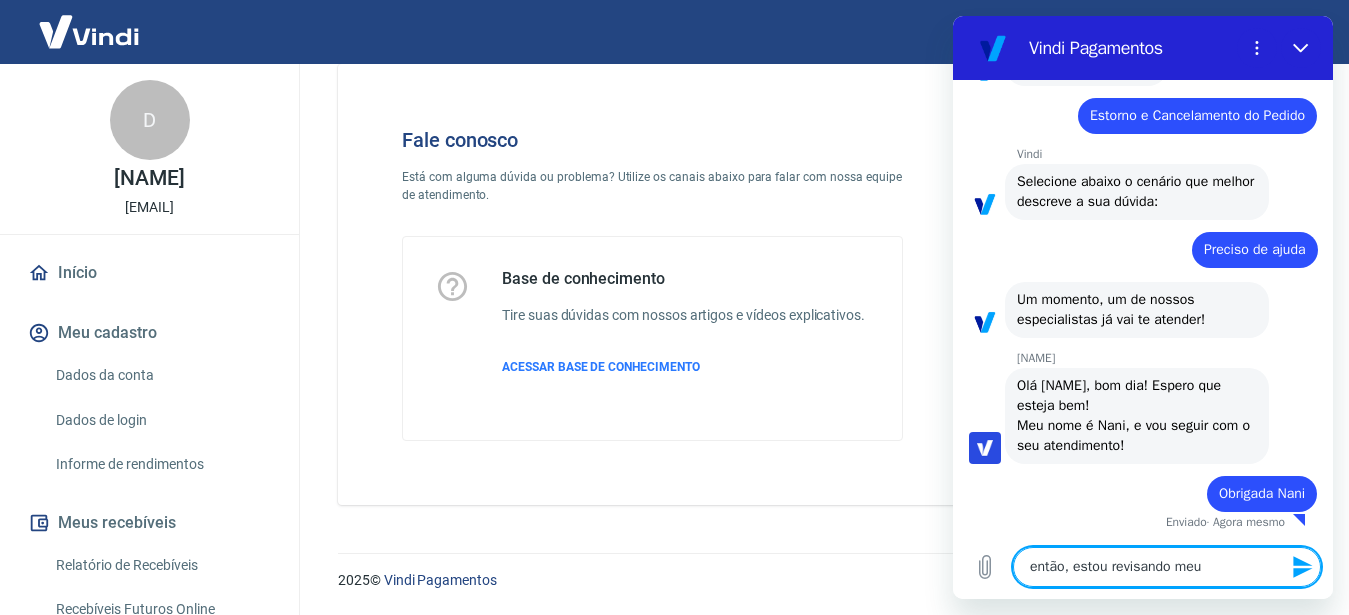 type on "então, estou revisando meus" 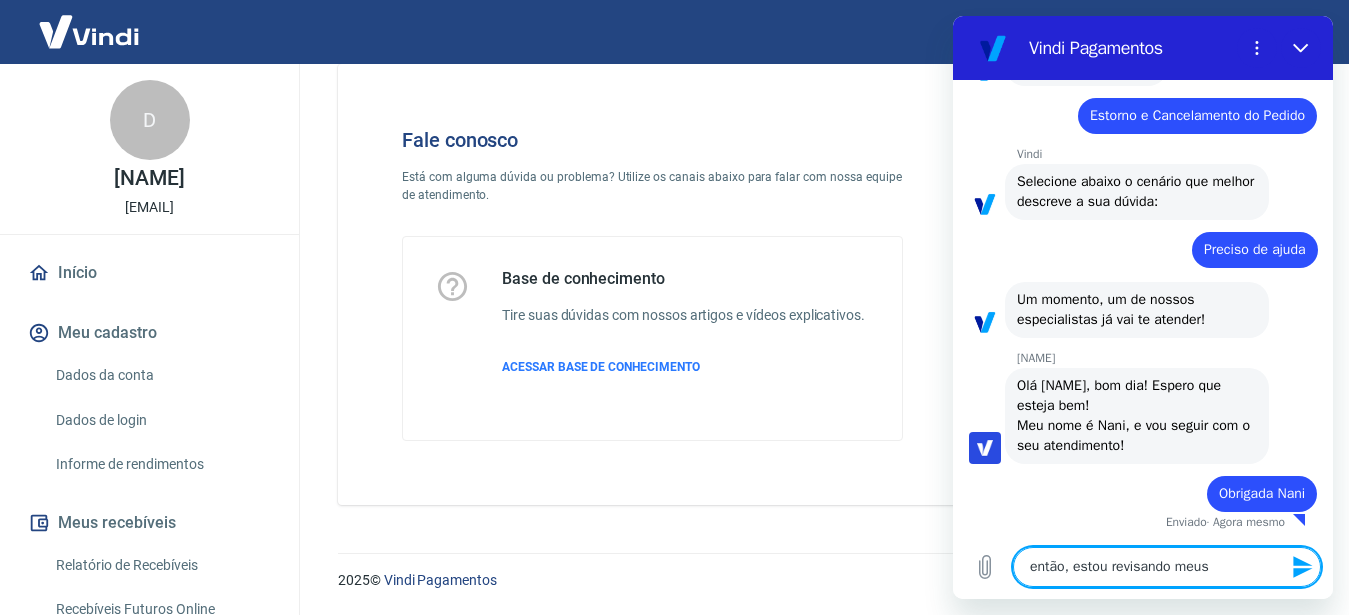 type on "então, estou revisando meus" 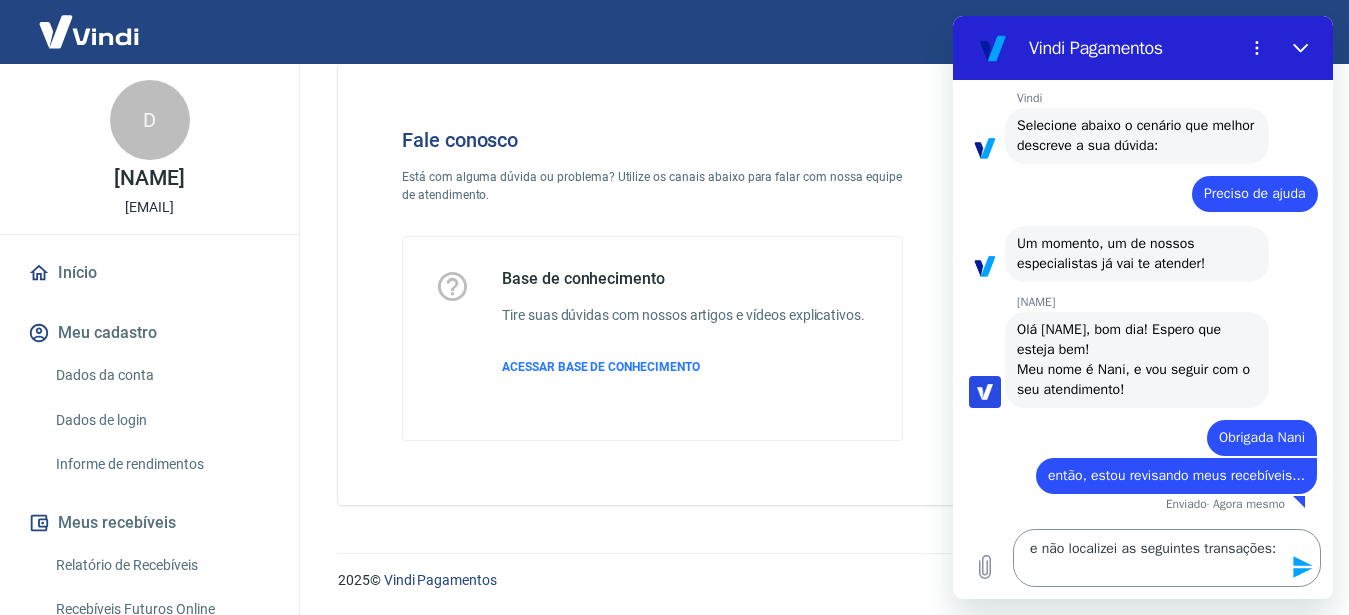 scroll, scrollTop: 252, scrollLeft: 0, axis: vertical 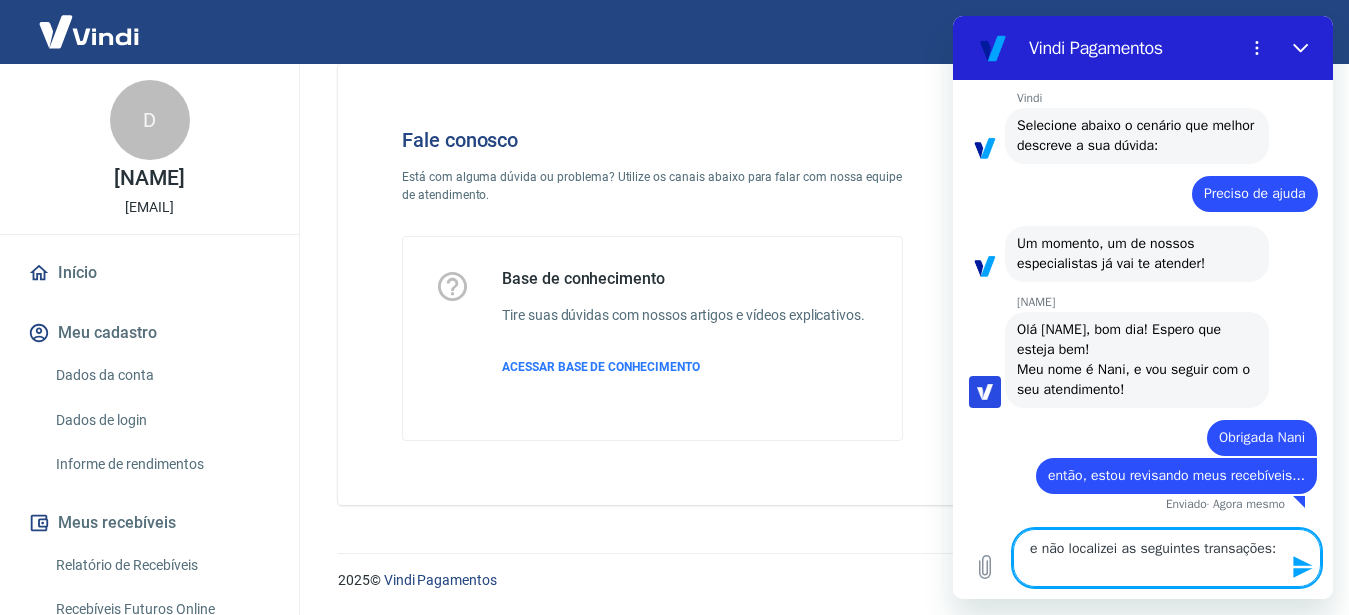 paste on "Transação 221320451 Valor a receber: R$ 230,96 – consta como liberado dia 05.08 mas não fiz o saque e não liberou até o momento.
Transação  221366113  Valor a receber: R$ 136,14 também consta como liberado dia 05.08 mas não fiz o saque e não liberou até o momento." 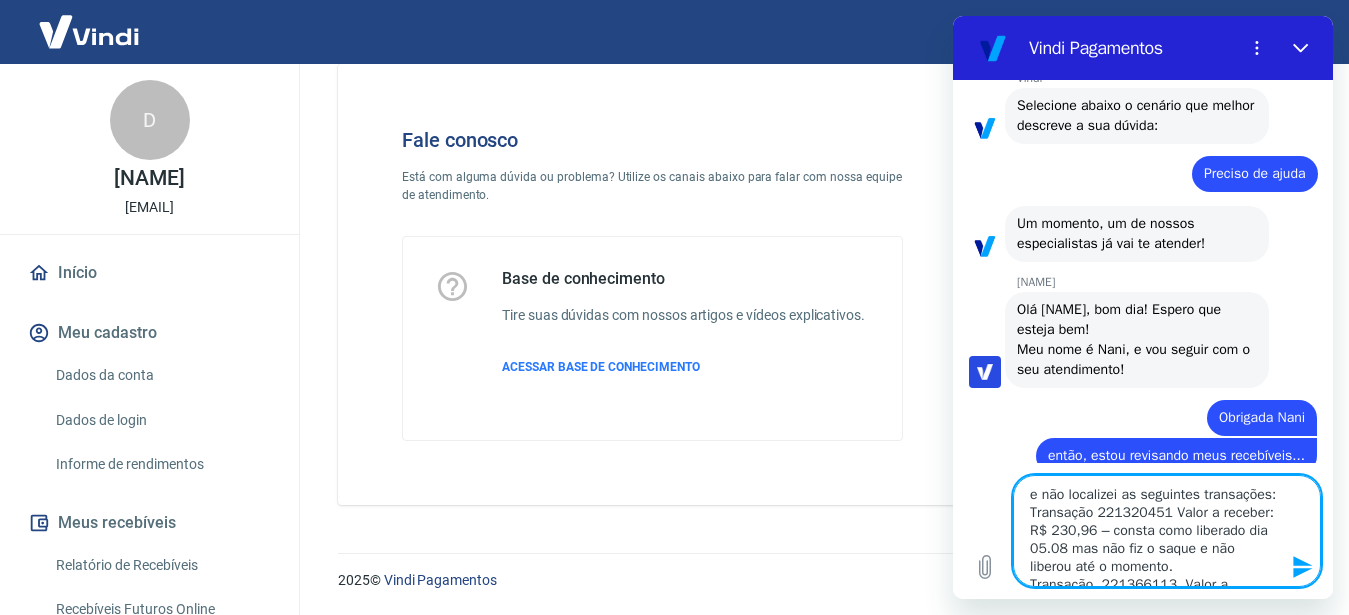 scroll, scrollTop: 80, scrollLeft: 0, axis: vertical 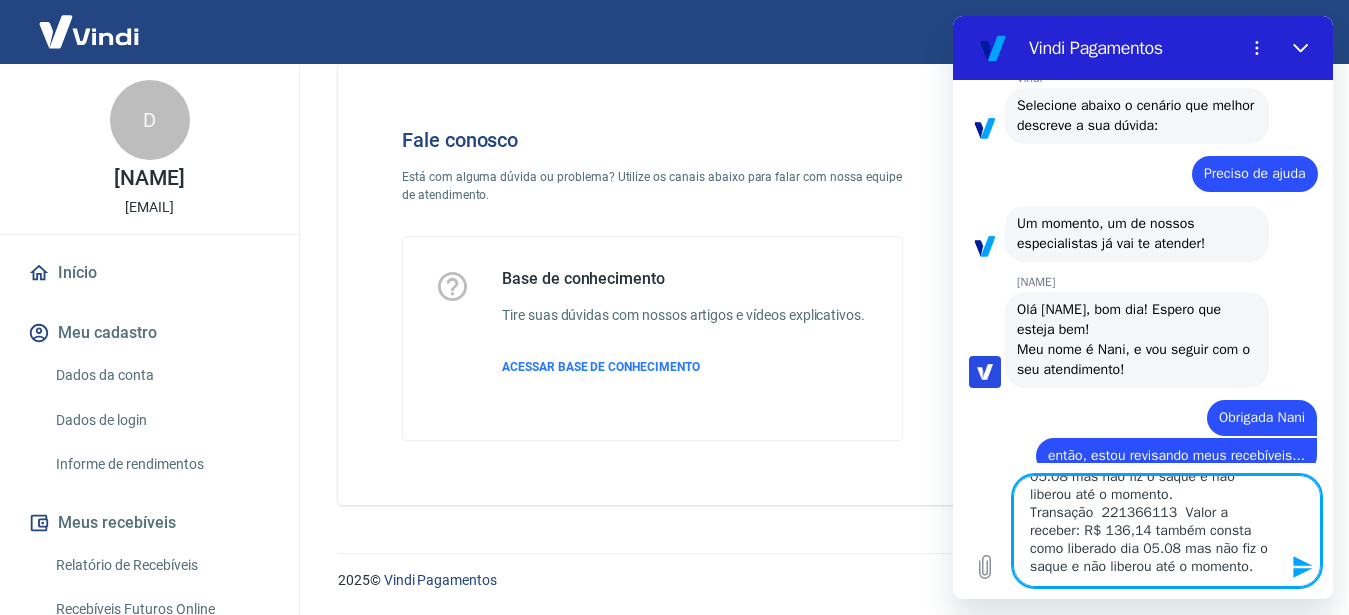 click on "e não localizei as seguintes transações:
Transação 221320451 Valor a receber: R$ 230,96 – consta como liberado dia 05.08 mas não fiz o saque e não liberou até o momento.
Transação  221366113  Valor a receber: R$ 136,14 também consta como liberado dia 05.08 mas não fiz o saque e não liberou até o momento." at bounding box center [1167, 531] 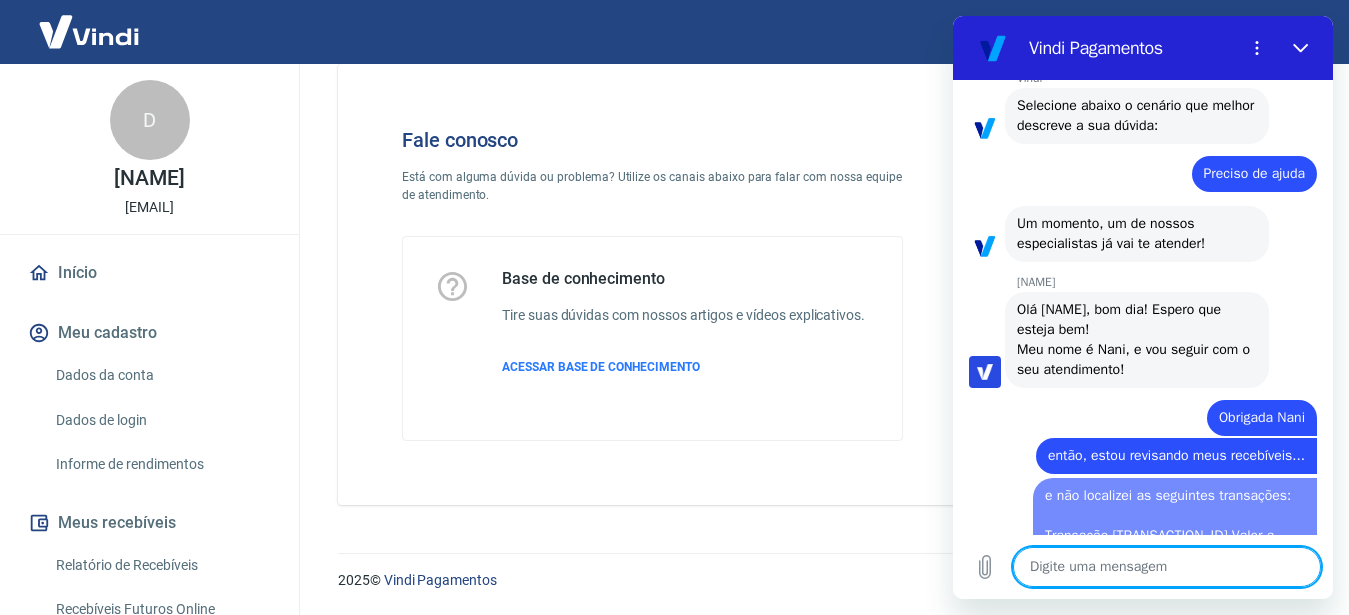 scroll, scrollTop: 0, scrollLeft: 0, axis: both 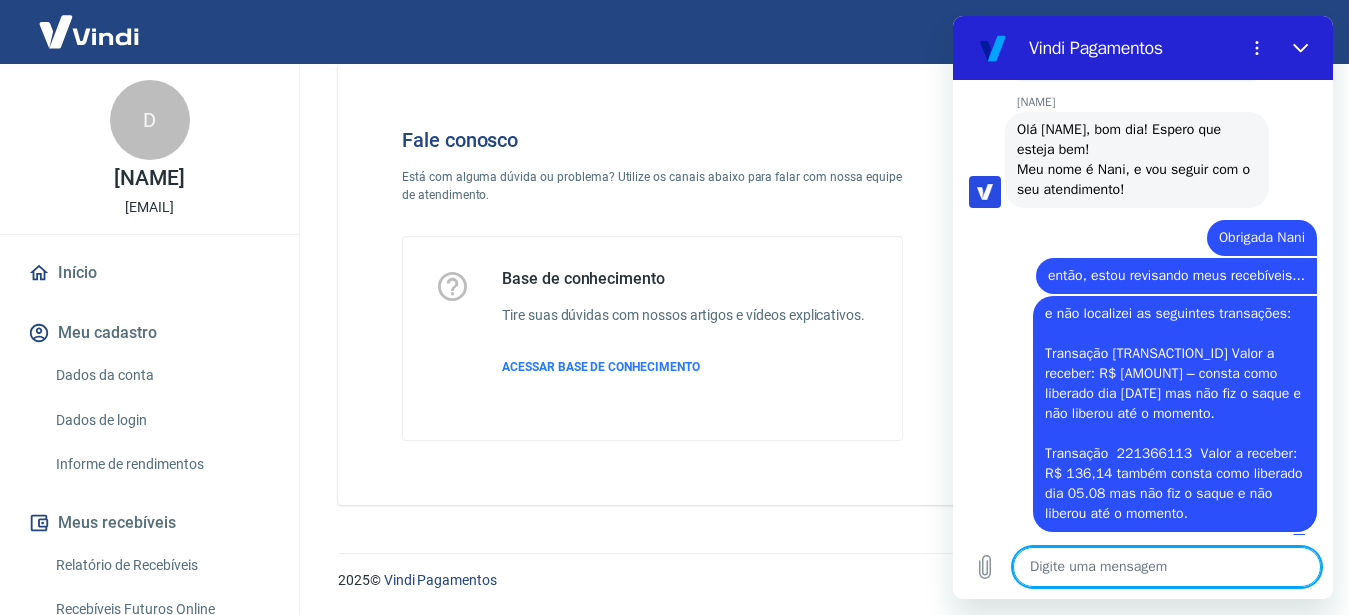 click at bounding box center (1167, 567) 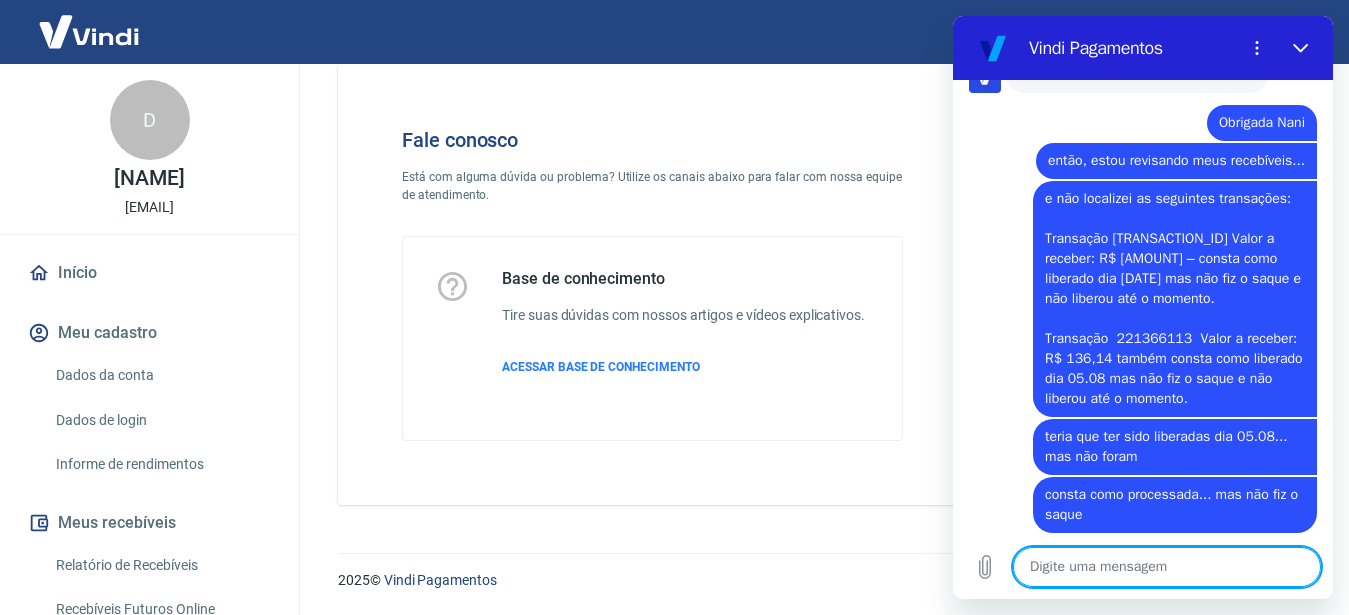 scroll, scrollTop: 548, scrollLeft: 0, axis: vertical 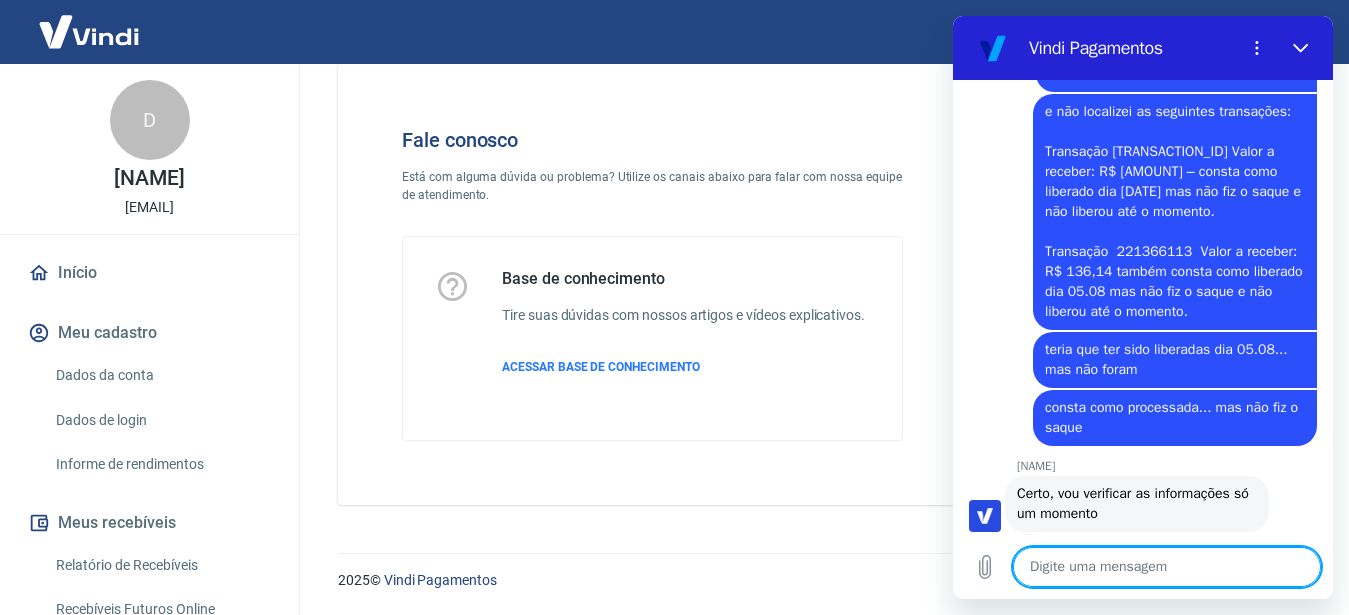 click at bounding box center [1167, 567] 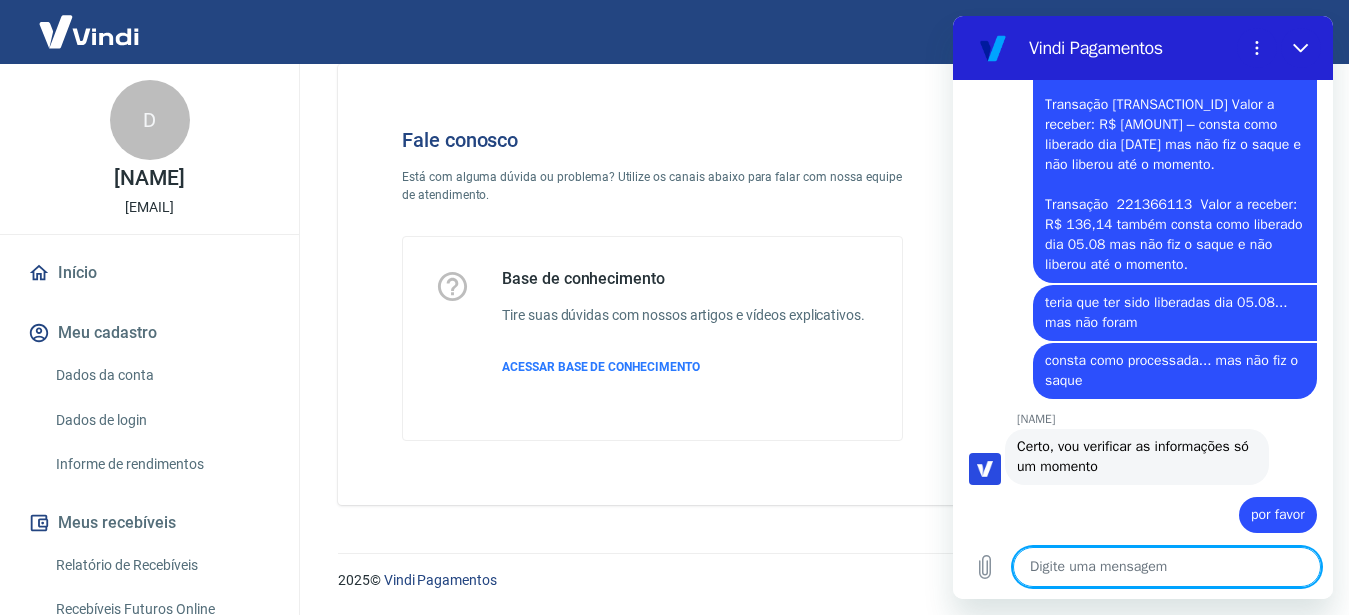 scroll, scrollTop: 682, scrollLeft: 0, axis: vertical 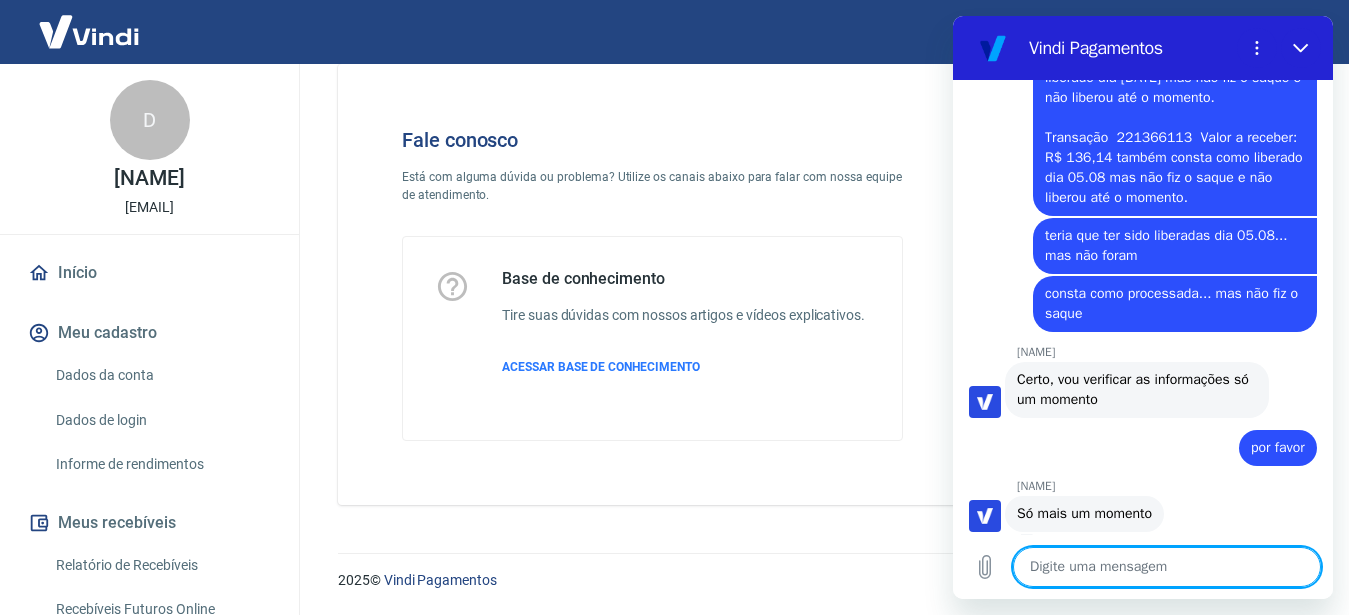 click at bounding box center (1167, 567) 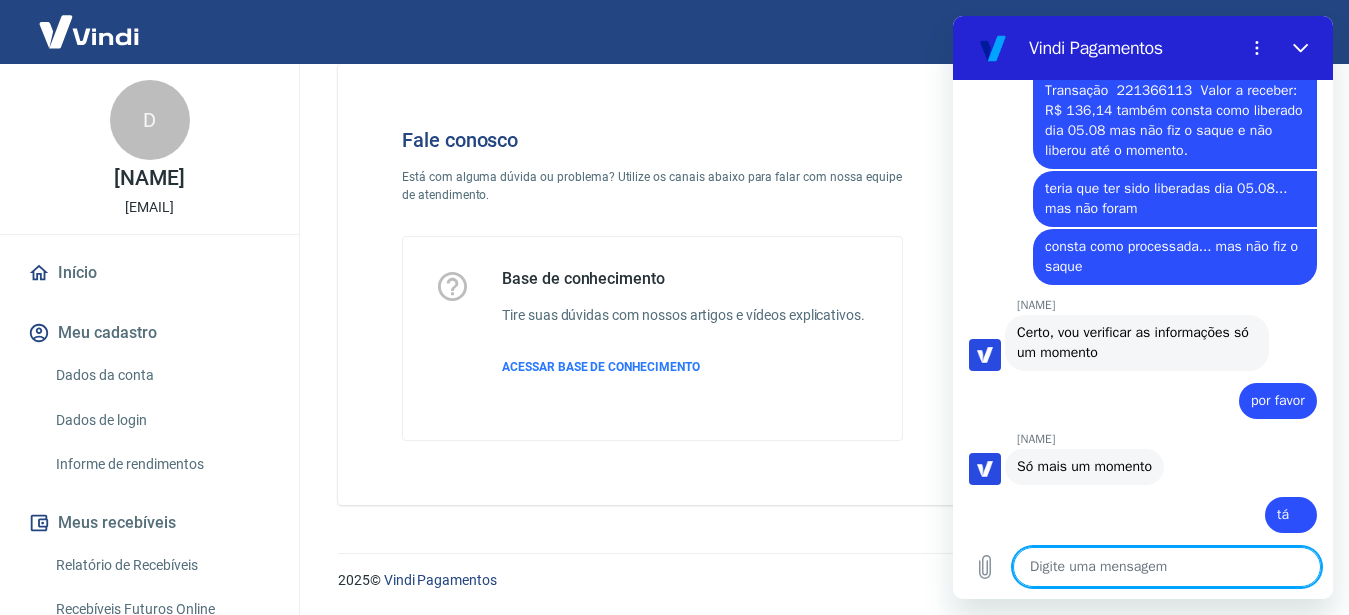 scroll, scrollTop: 796, scrollLeft: 0, axis: vertical 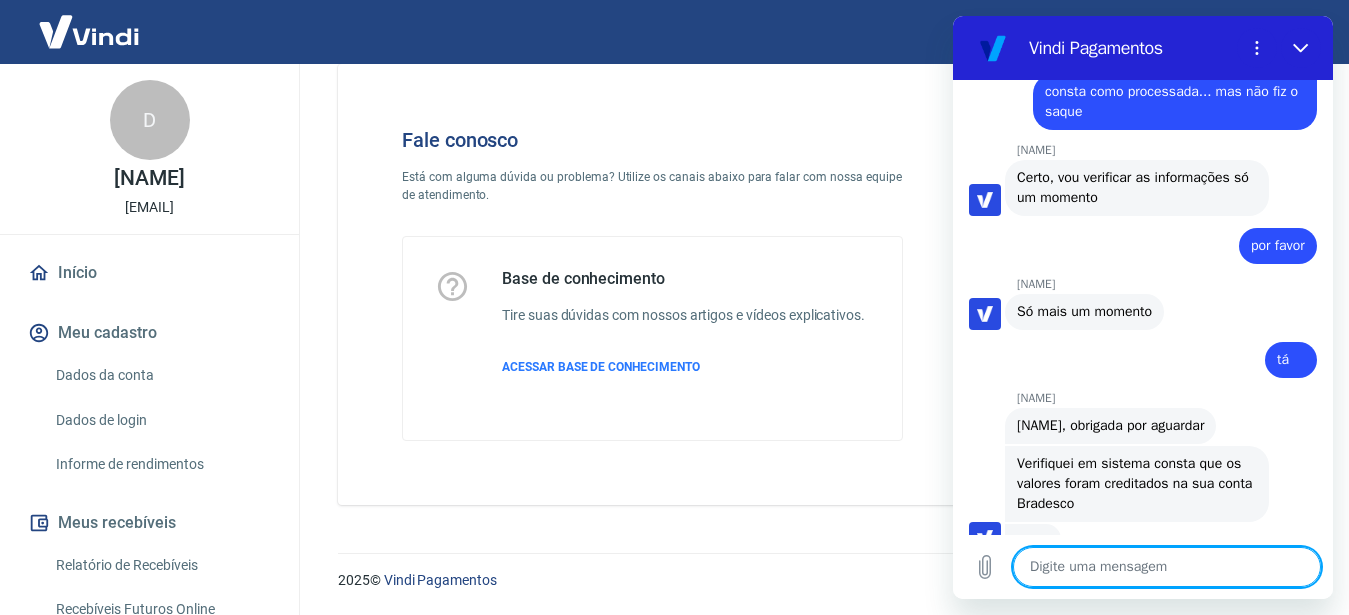 click at bounding box center [1167, 567] 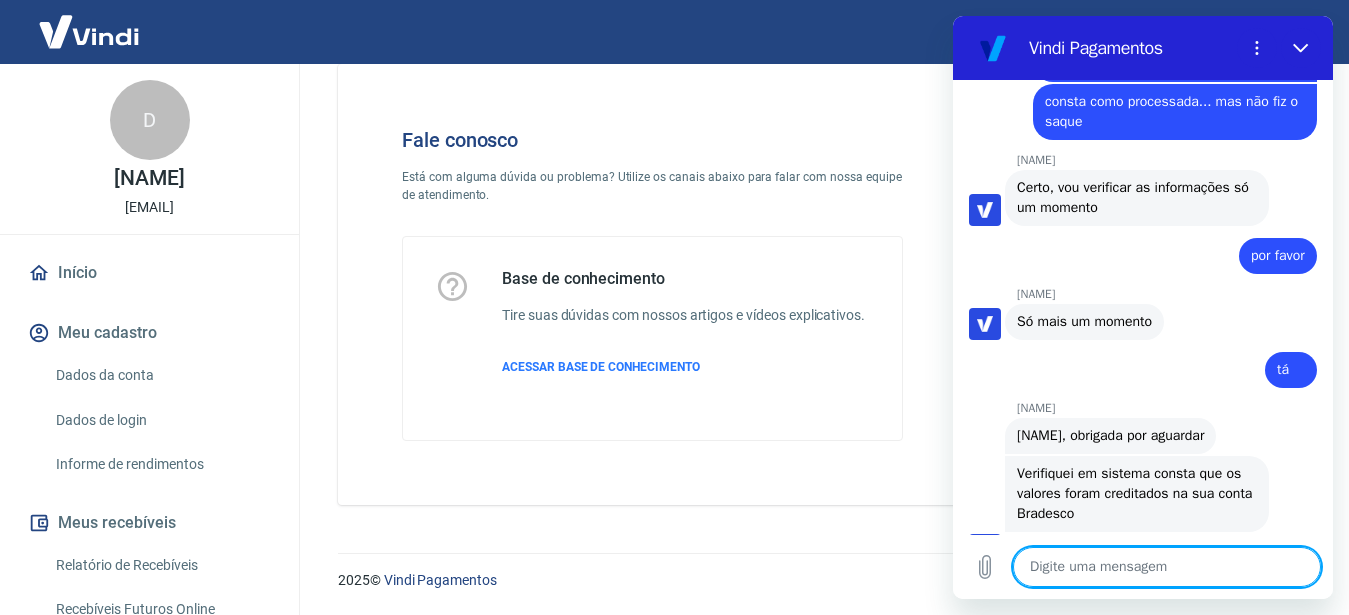 scroll, scrollTop: 950, scrollLeft: 0, axis: vertical 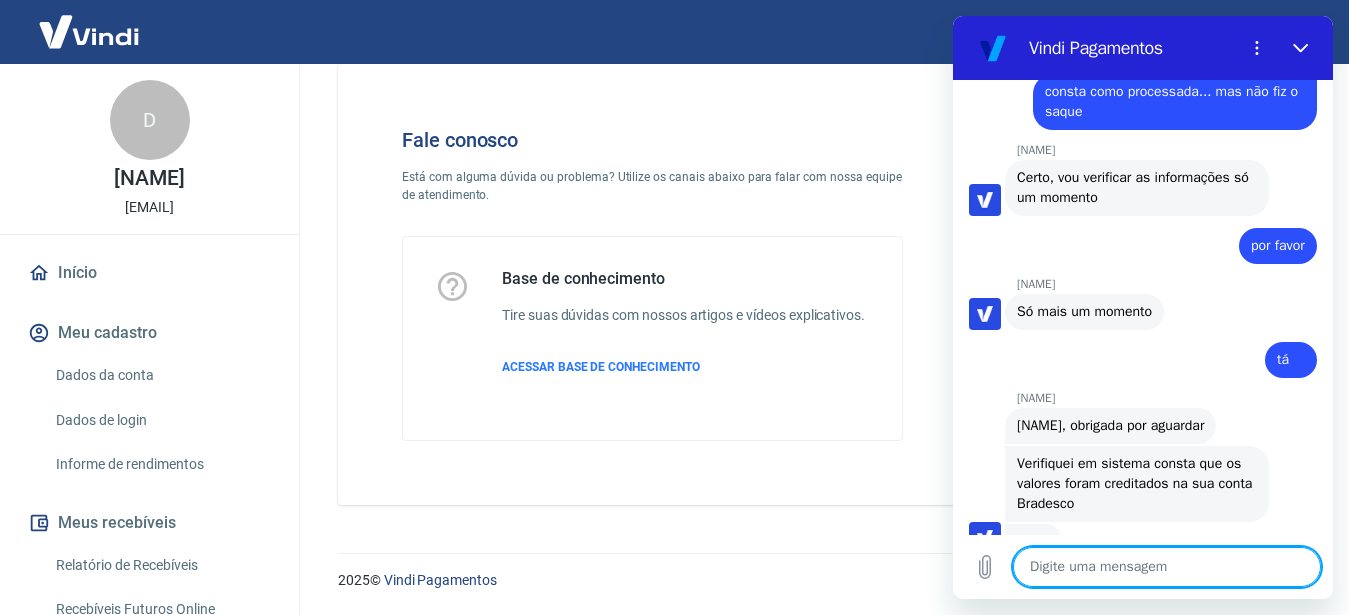 click at bounding box center (1167, 567) 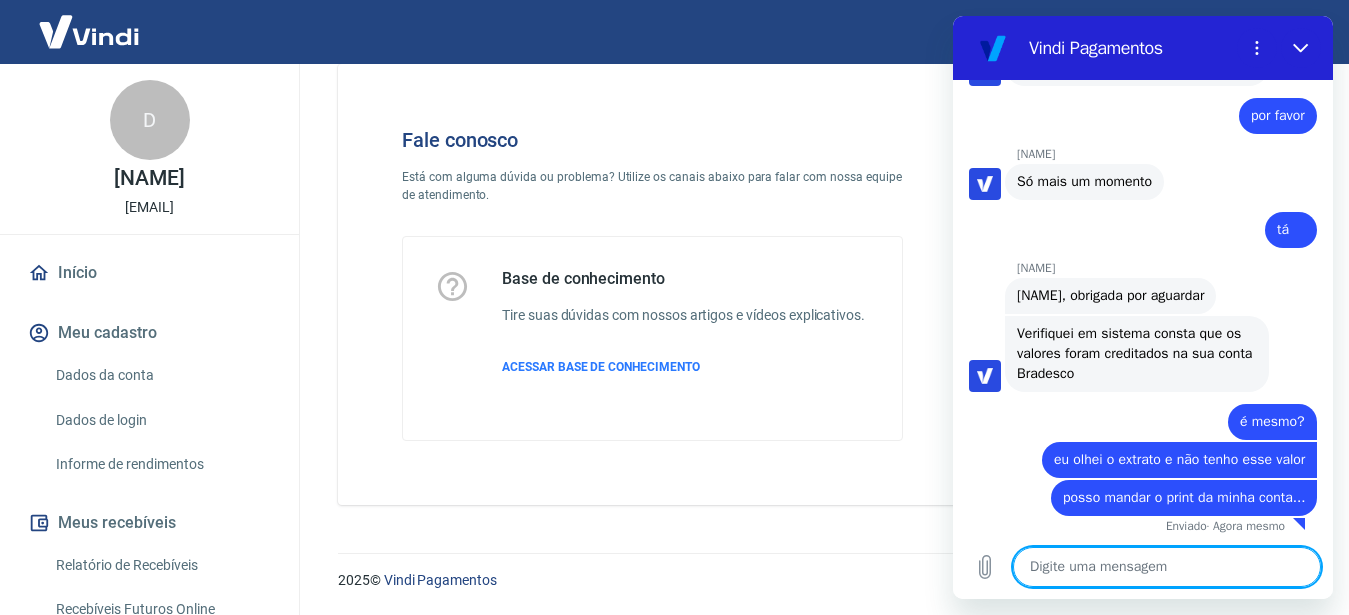scroll, scrollTop: 1084, scrollLeft: 0, axis: vertical 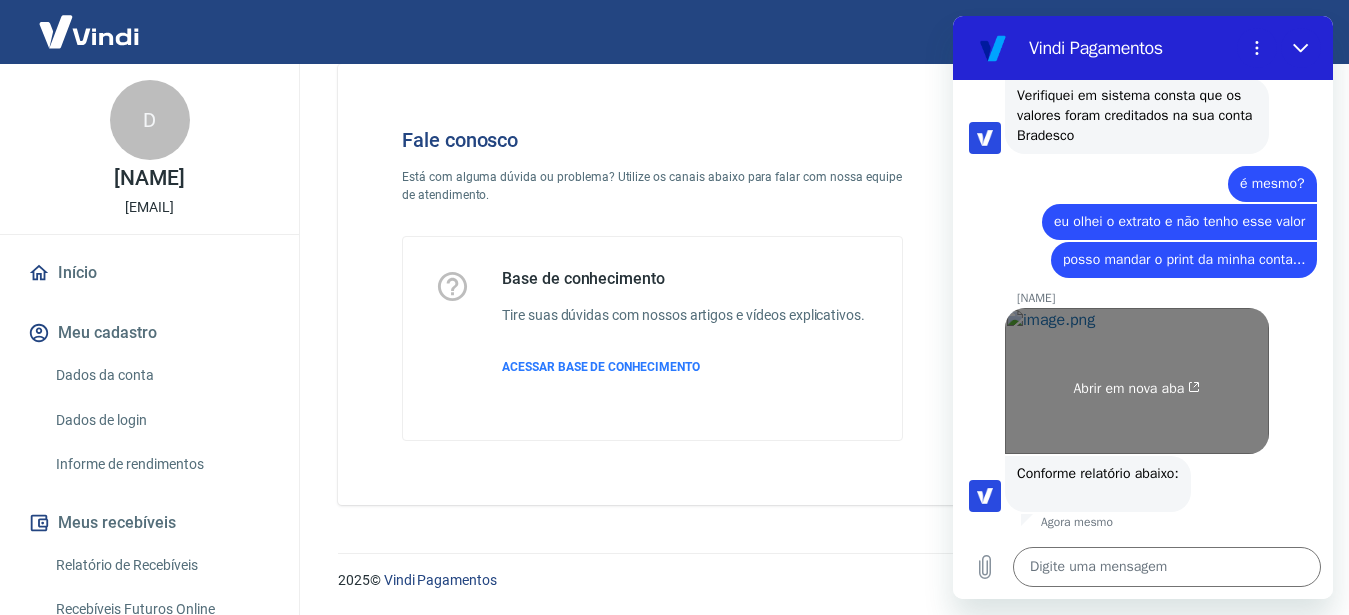 click at bounding box center (1137, 381) 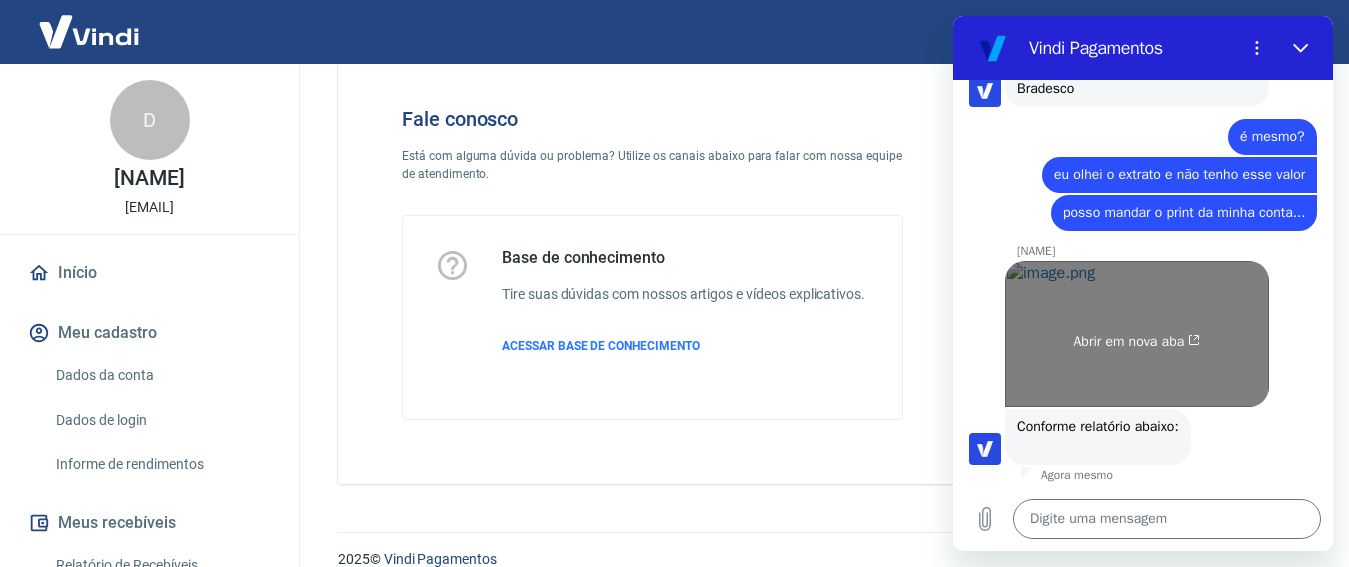 scroll, scrollTop: 1366, scrollLeft: 0, axis: vertical 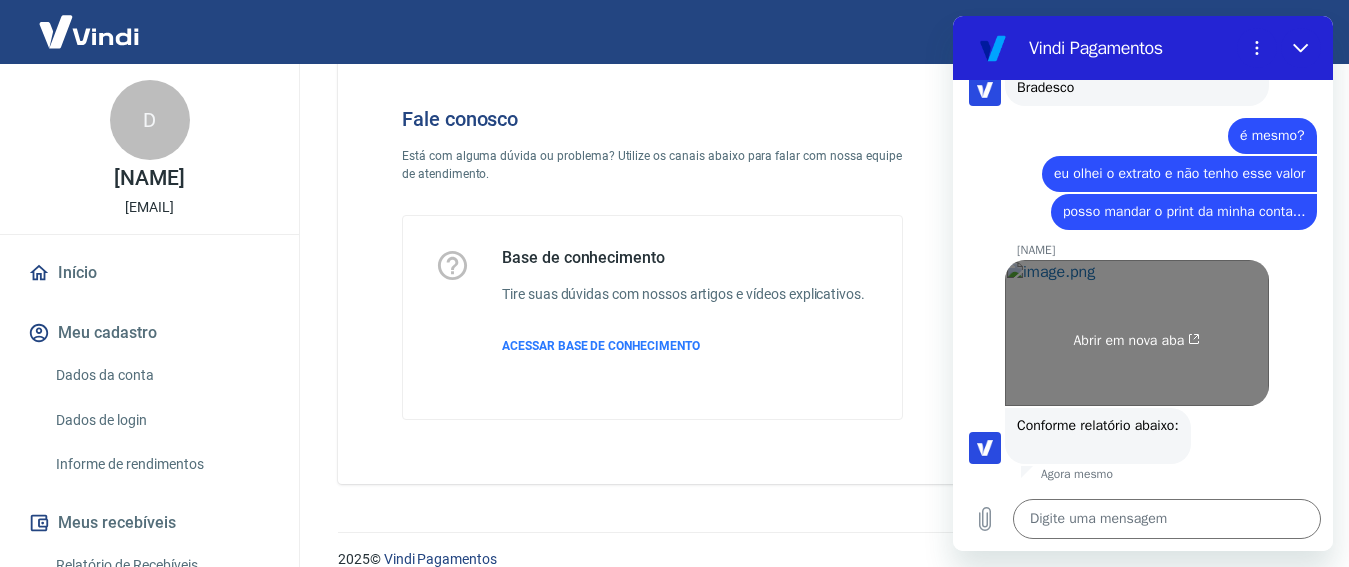 click at bounding box center [1137, 333] 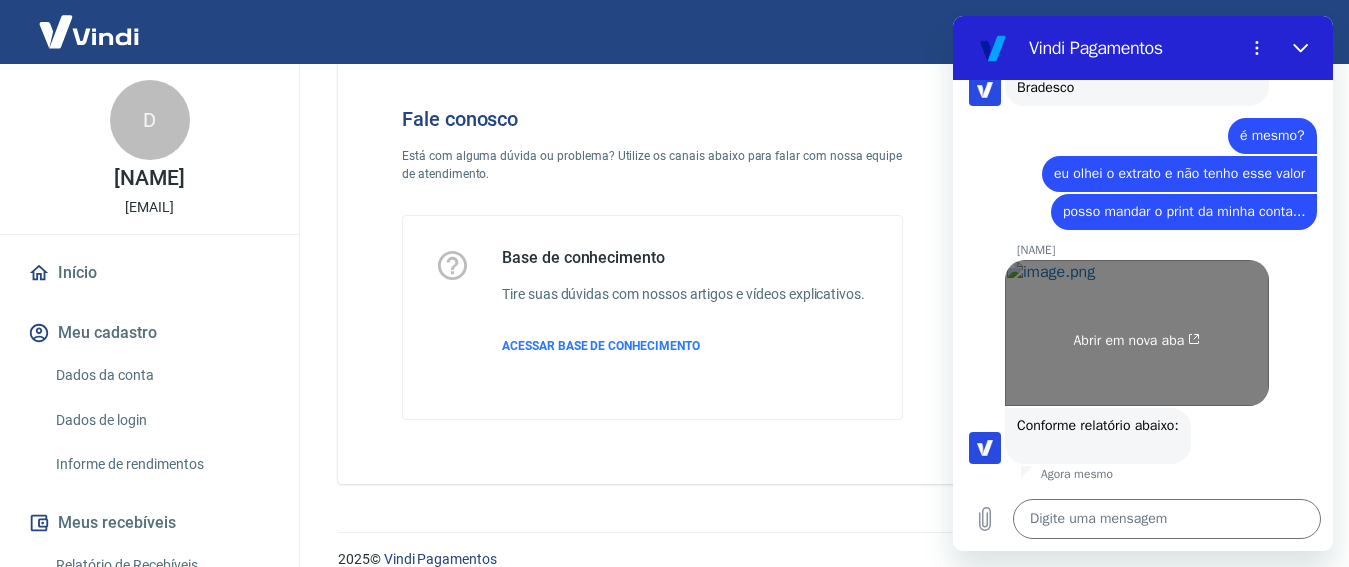 click at bounding box center [1137, 333] 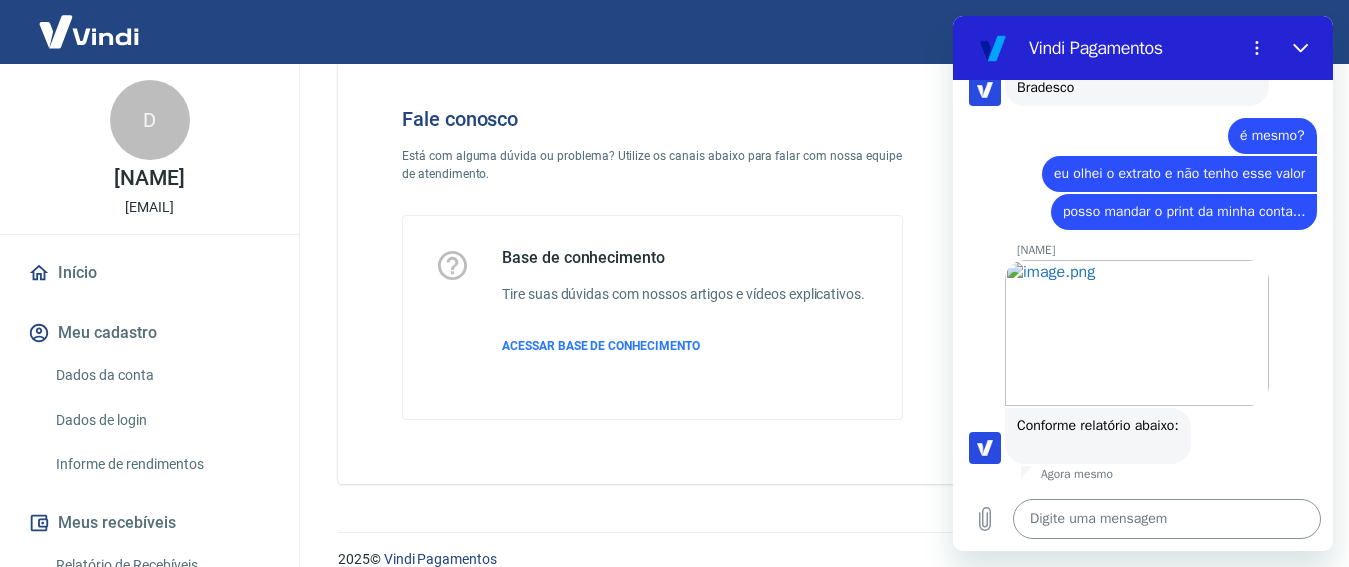 click at bounding box center [1167, 519] 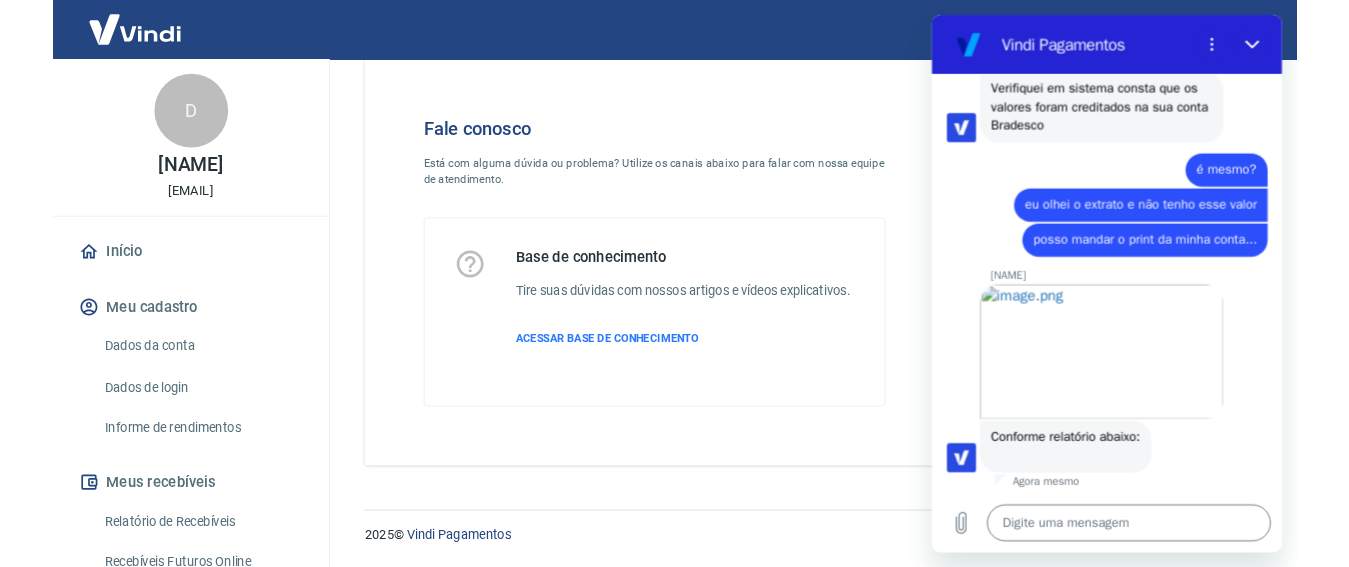 scroll, scrollTop: 1318, scrollLeft: 0, axis: vertical 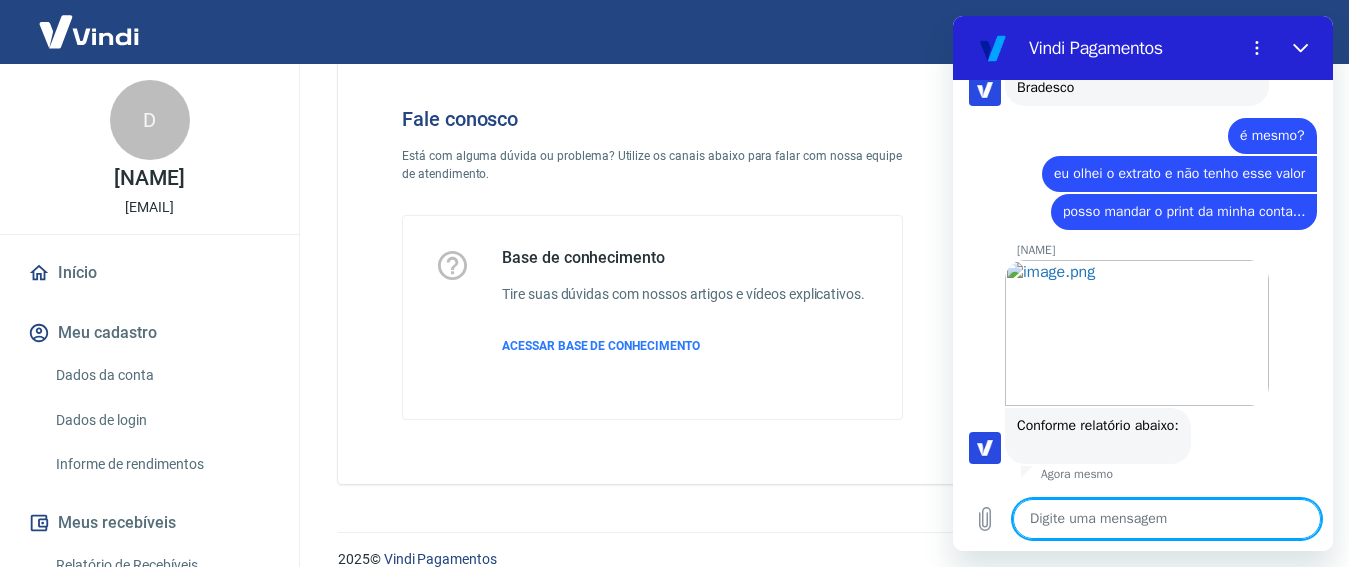 click at bounding box center [1167, 519] 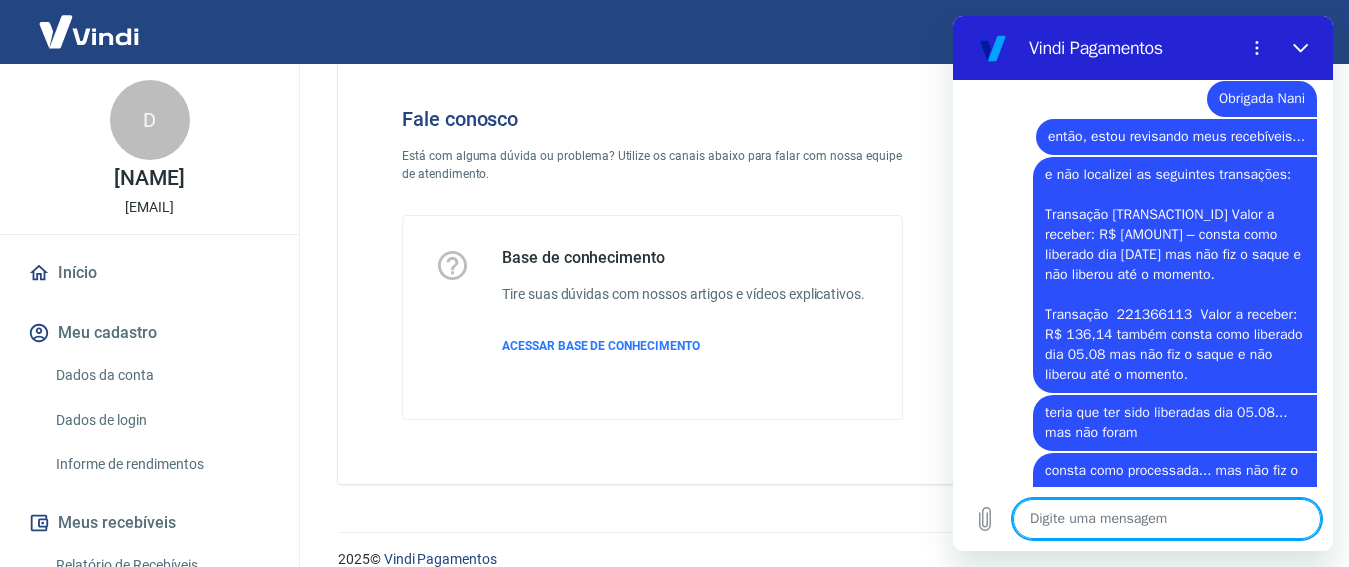 scroll, scrollTop: 570, scrollLeft: 0, axis: vertical 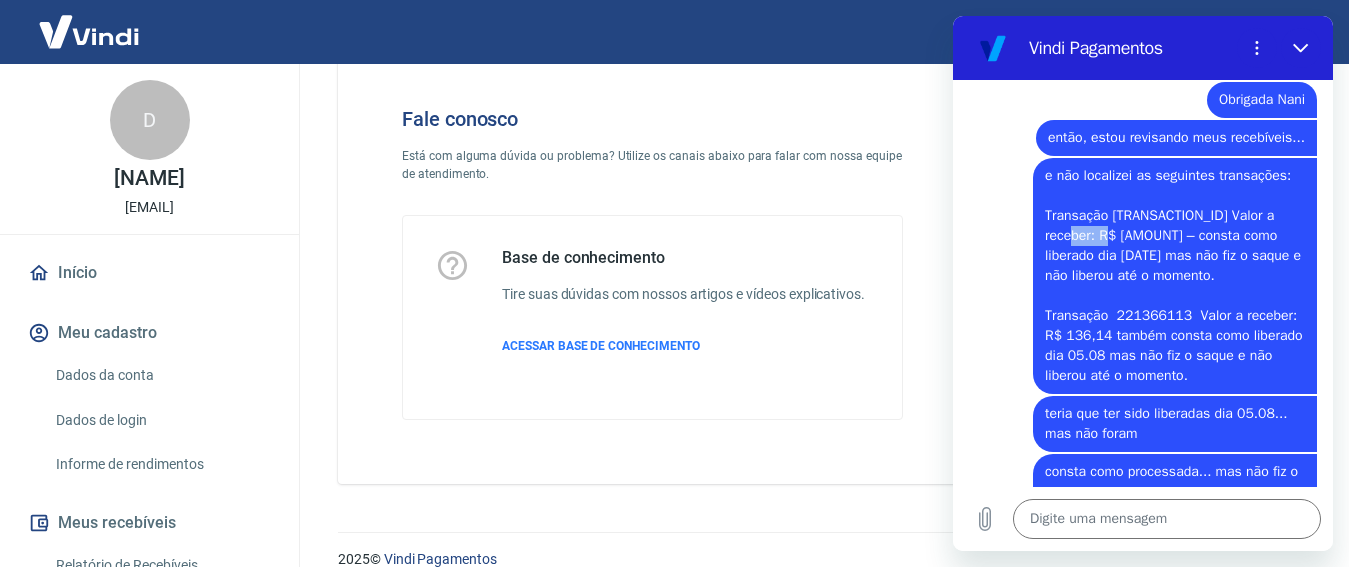 drag, startPoint x: 1058, startPoint y: 235, endPoint x: 1098, endPoint y: 239, distance: 40.1995 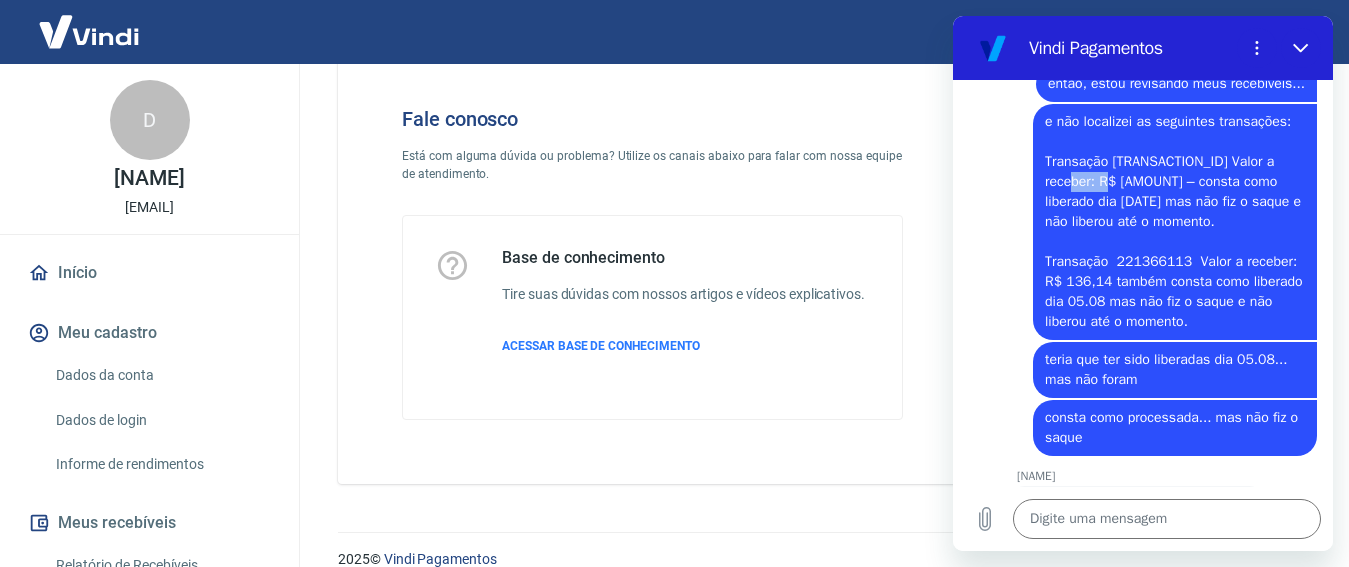 scroll, scrollTop: 633, scrollLeft: 0, axis: vertical 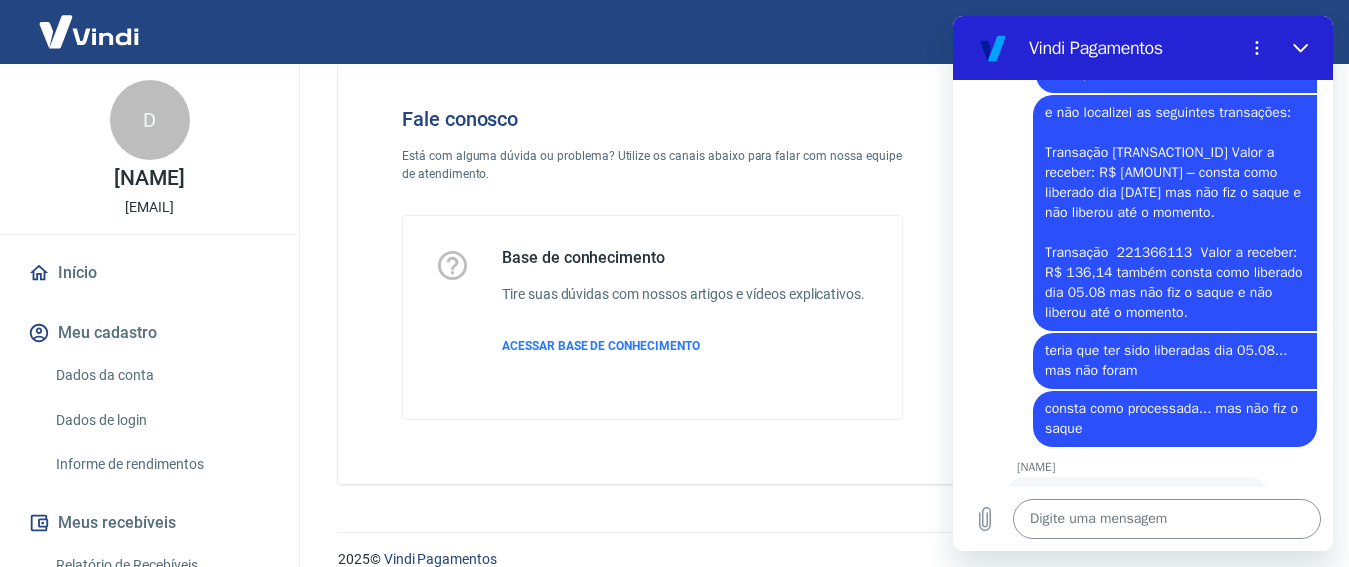 click at bounding box center [1167, 519] 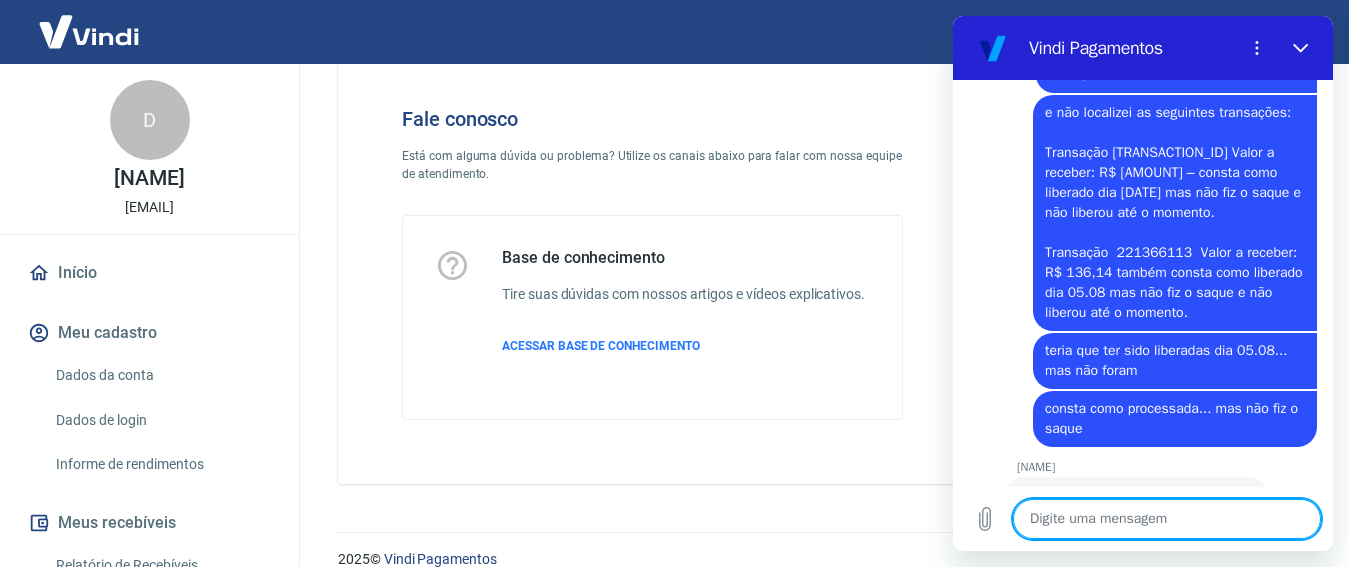 scroll, scrollTop: 1528, scrollLeft: 0, axis: vertical 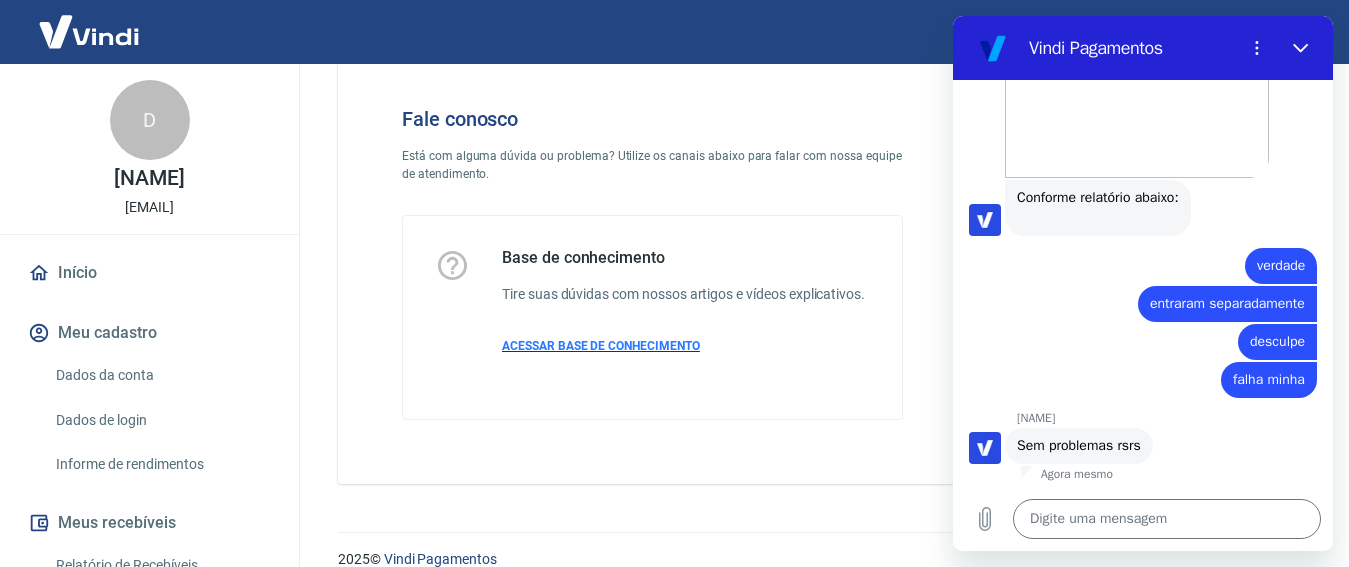 click on "ACESSAR BASE DE CONHECIMENTO" at bounding box center [683, 346] 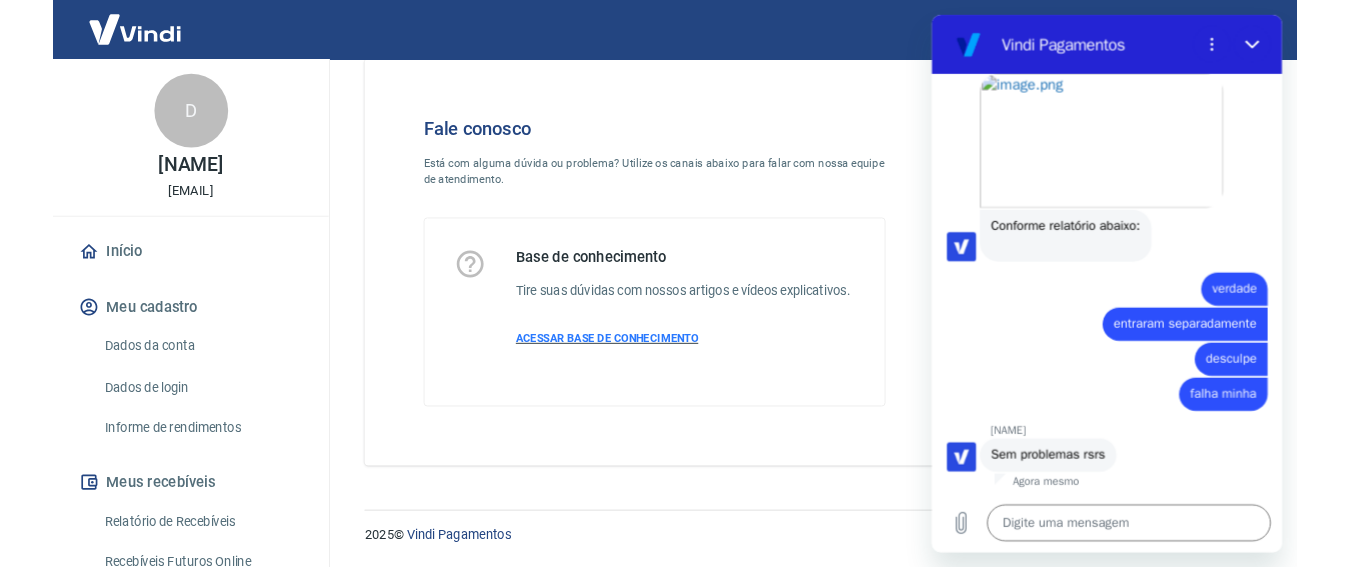 scroll, scrollTop: 1546, scrollLeft: 0, axis: vertical 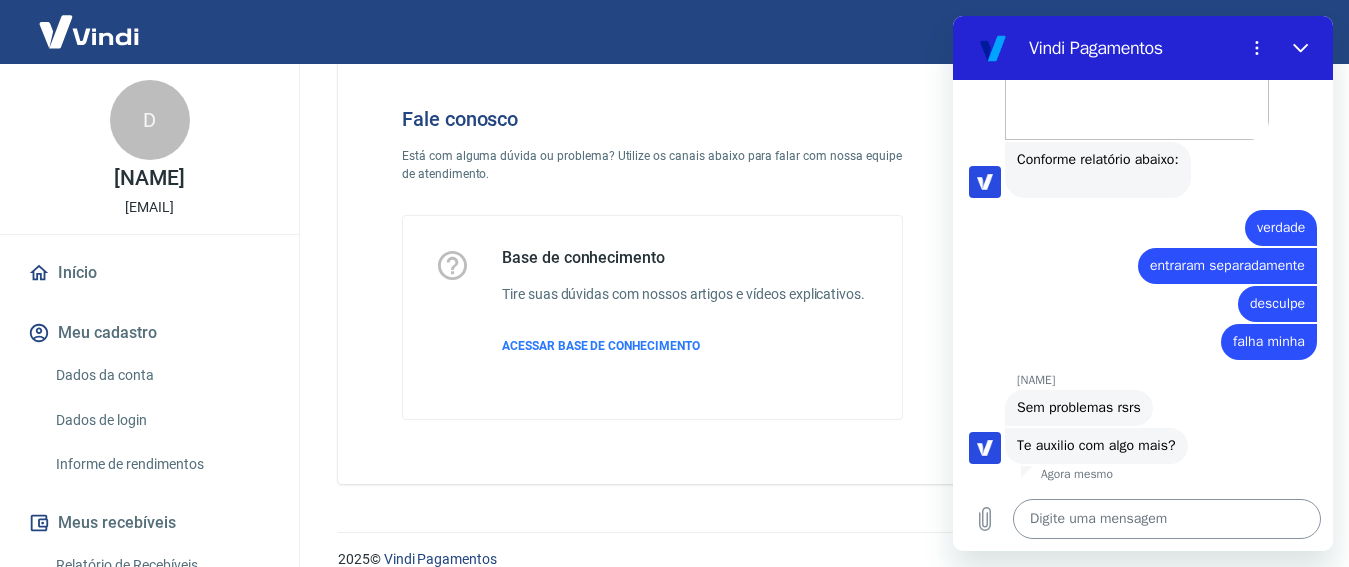 click at bounding box center (1167, 519) 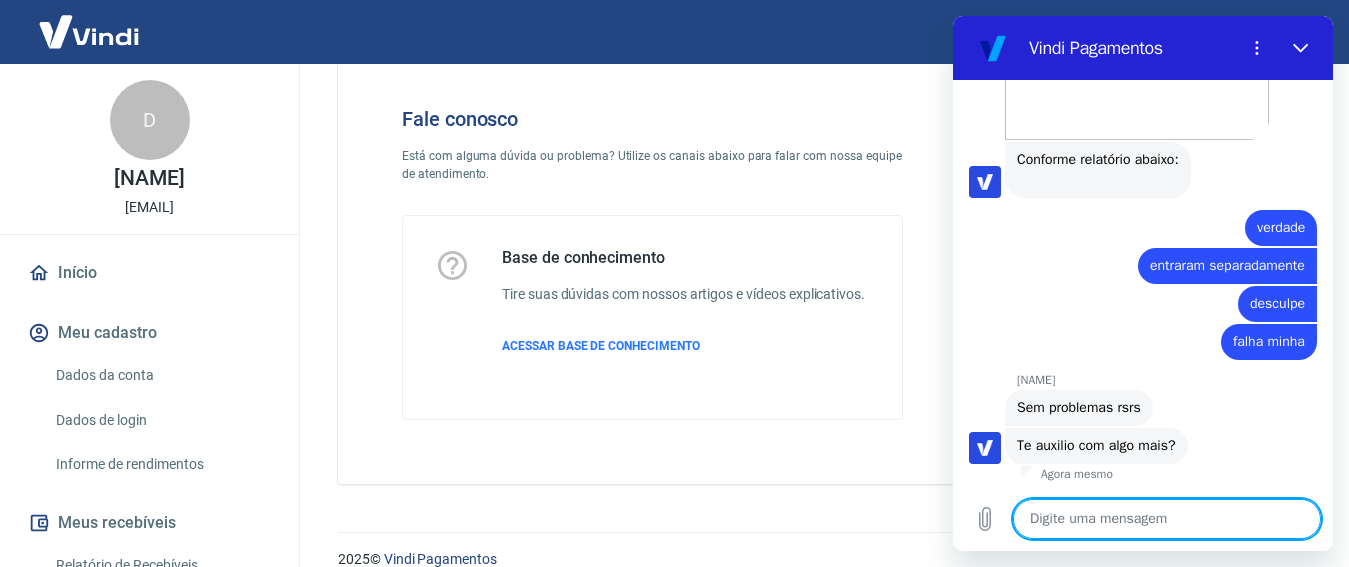 click at bounding box center [1167, 519] 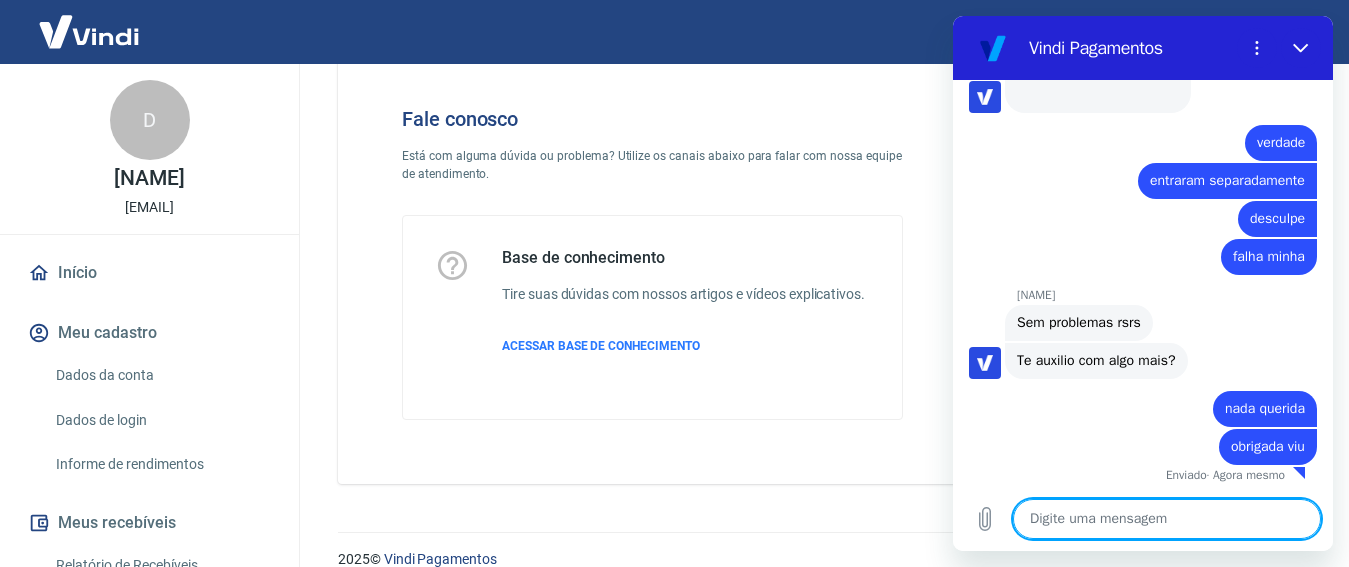 scroll, scrollTop: 1670, scrollLeft: 0, axis: vertical 